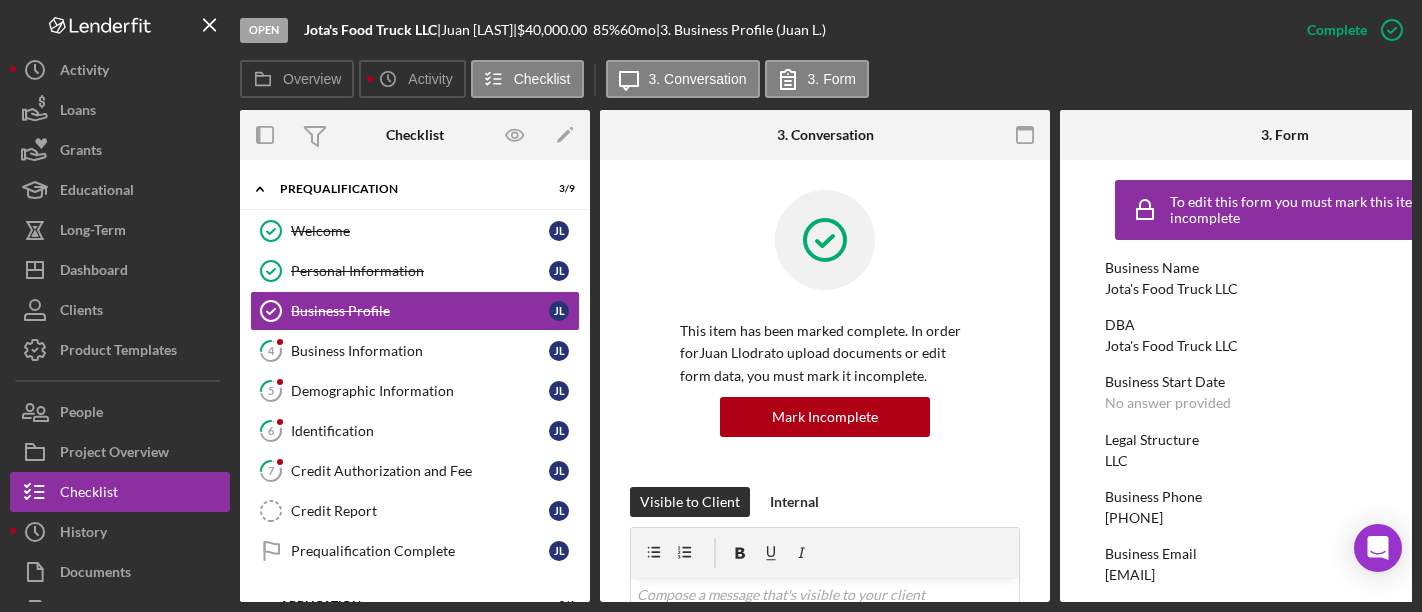 scroll, scrollTop: 0, scrollLeft: 0, axis: both 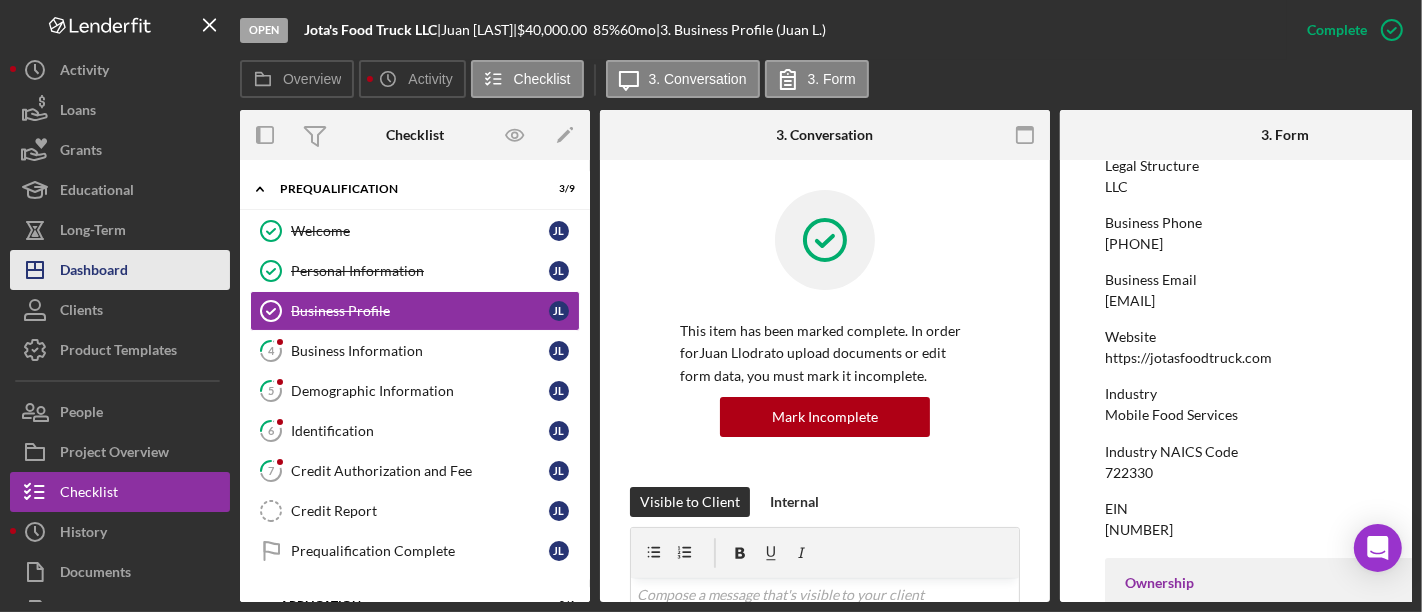 click on "Dashboard" at bounding box center [94, 272] 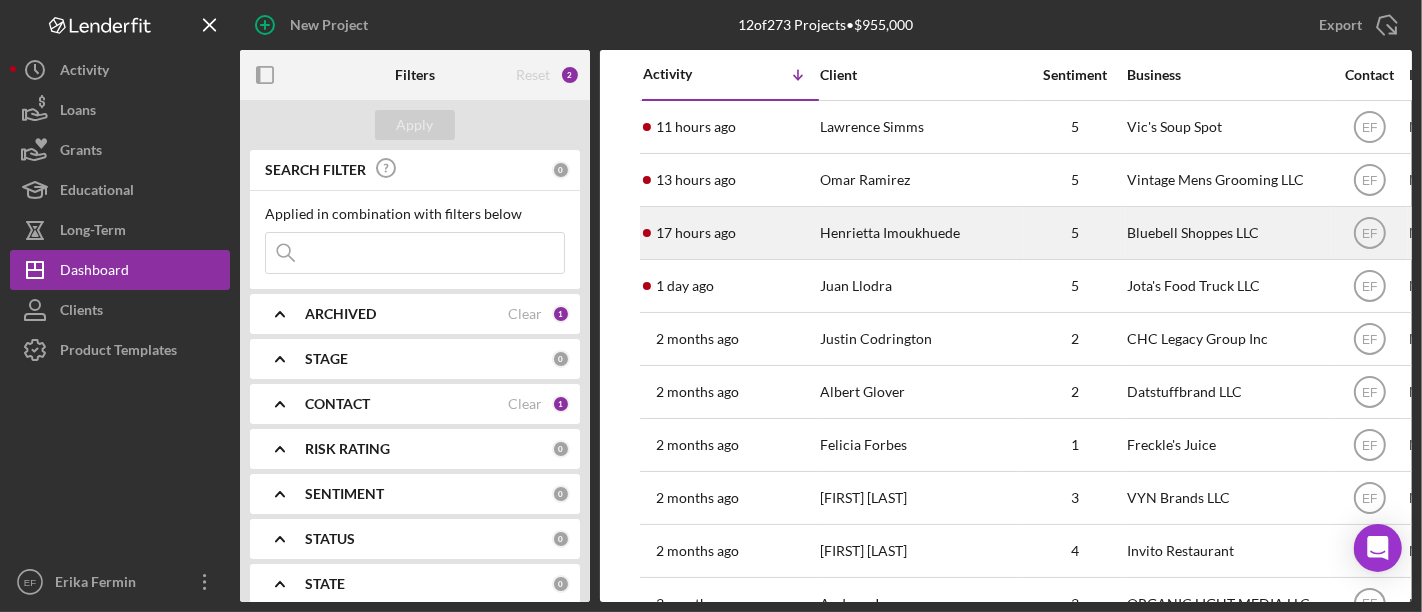 click on "Henrietta Imoukhuede" at bounding box center (920, 233) 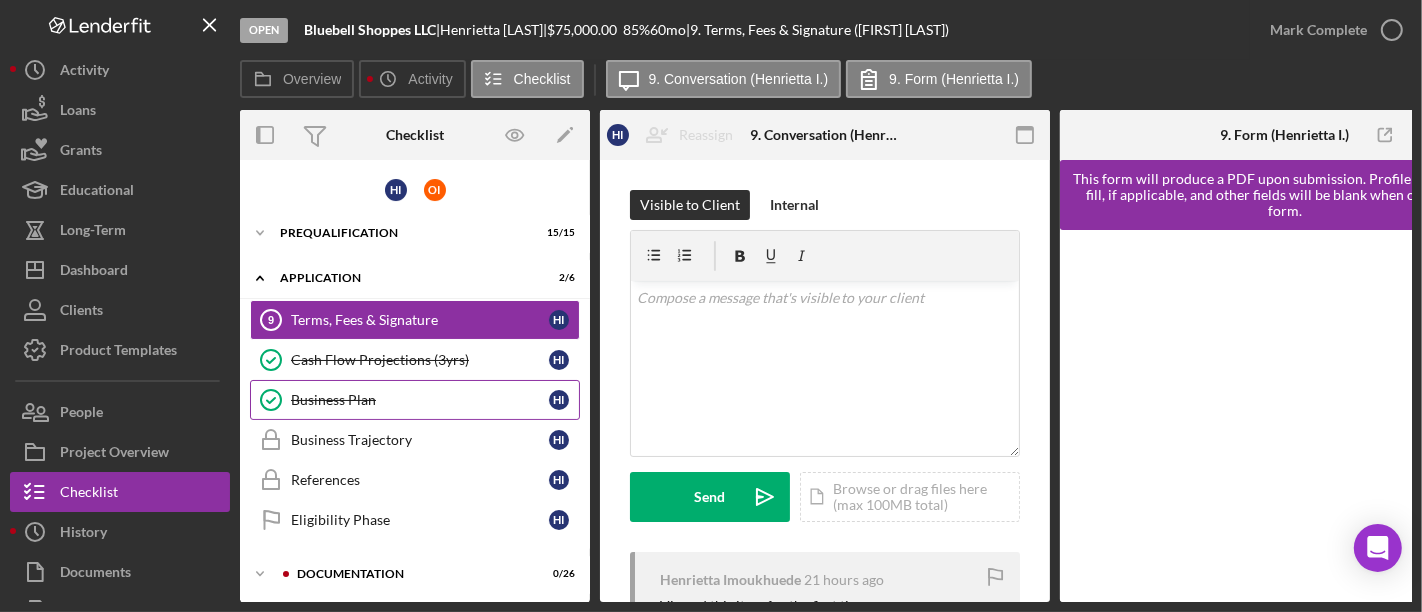 scroll, scrollTop: 111, scrollLeft: 0, axis: vertical 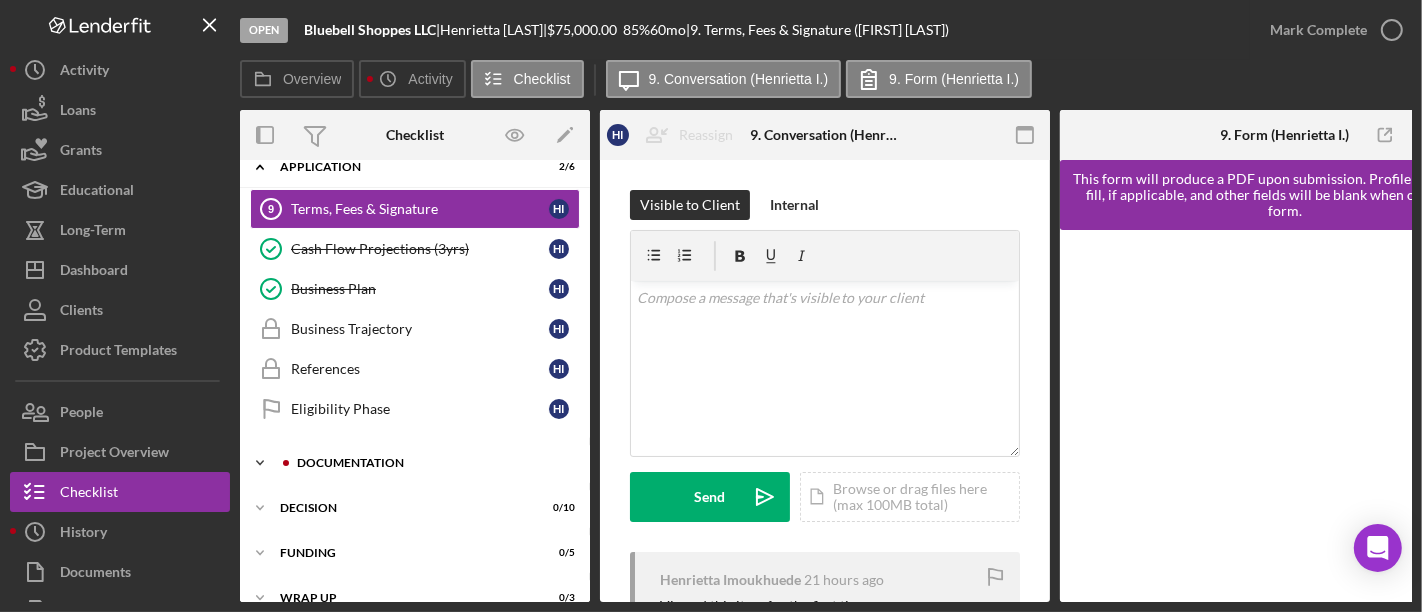 click on "Documentation" at bounding box center (431, 463) 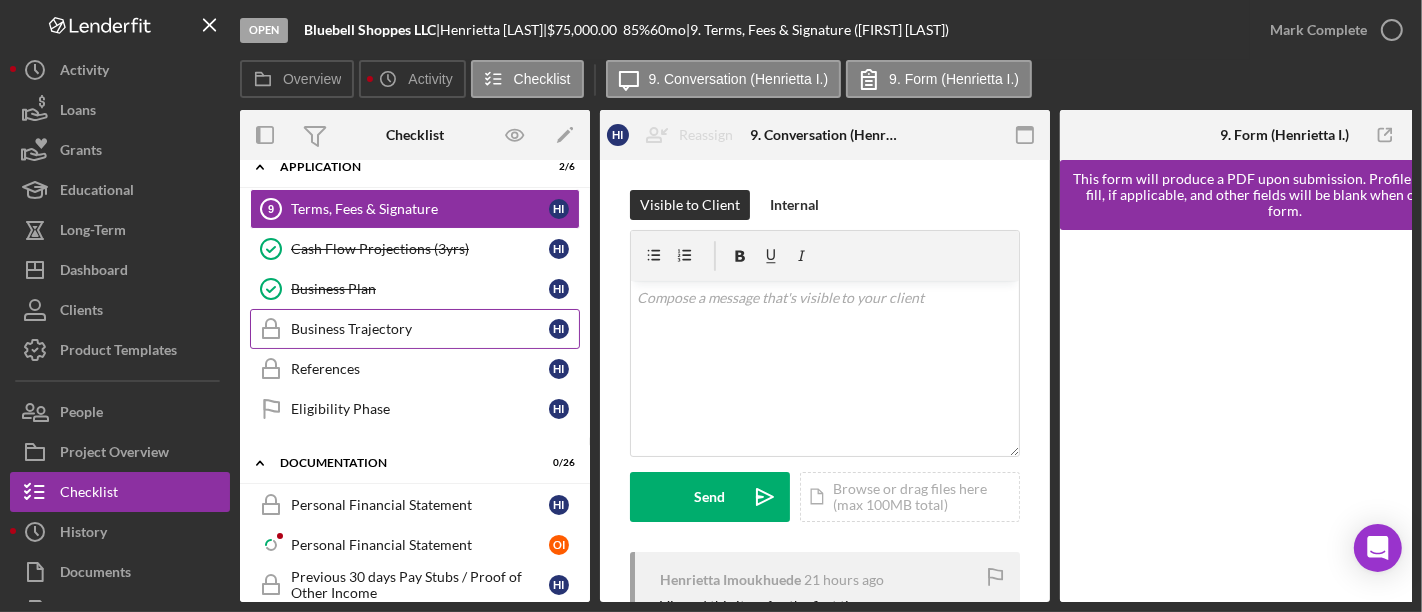 click on "Business Trajectory" at bounding box center [420, 329] 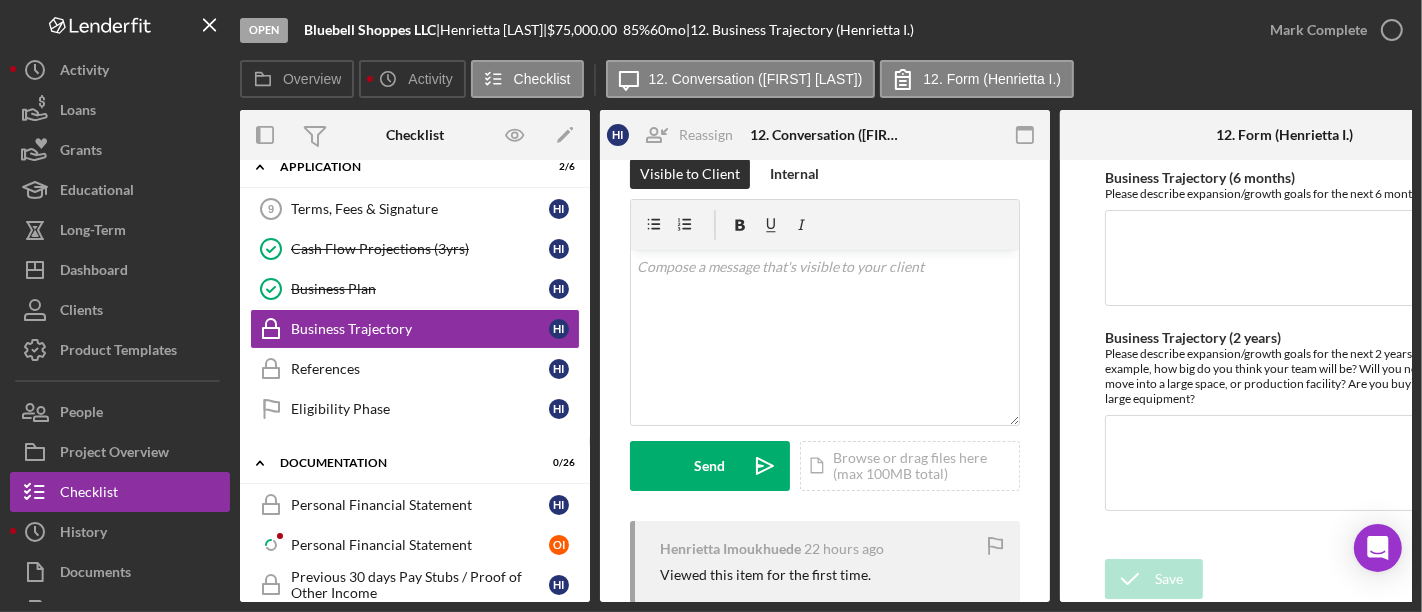 scroll, scrollTop: 0, scrollLeft: 0, axis: both 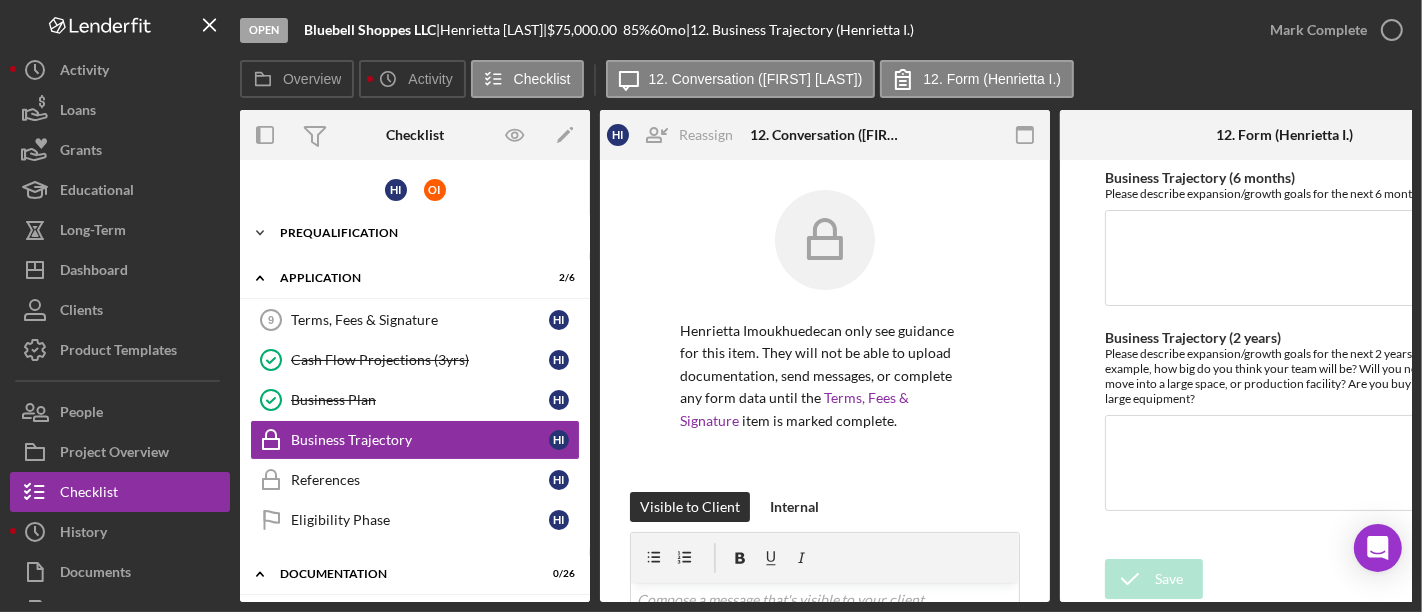 click on "Prequalification" at bounding box center [422, 233] 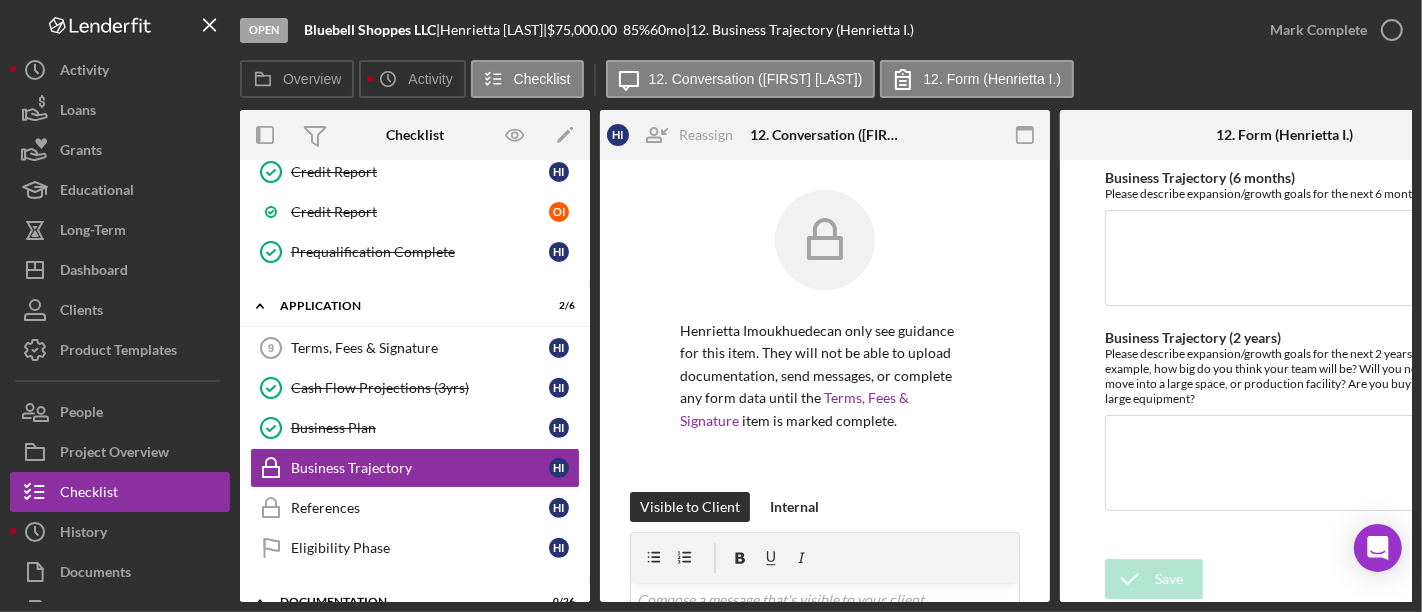 scroll, scrollTop: 666, scrollLeft: 0, axis: vertical 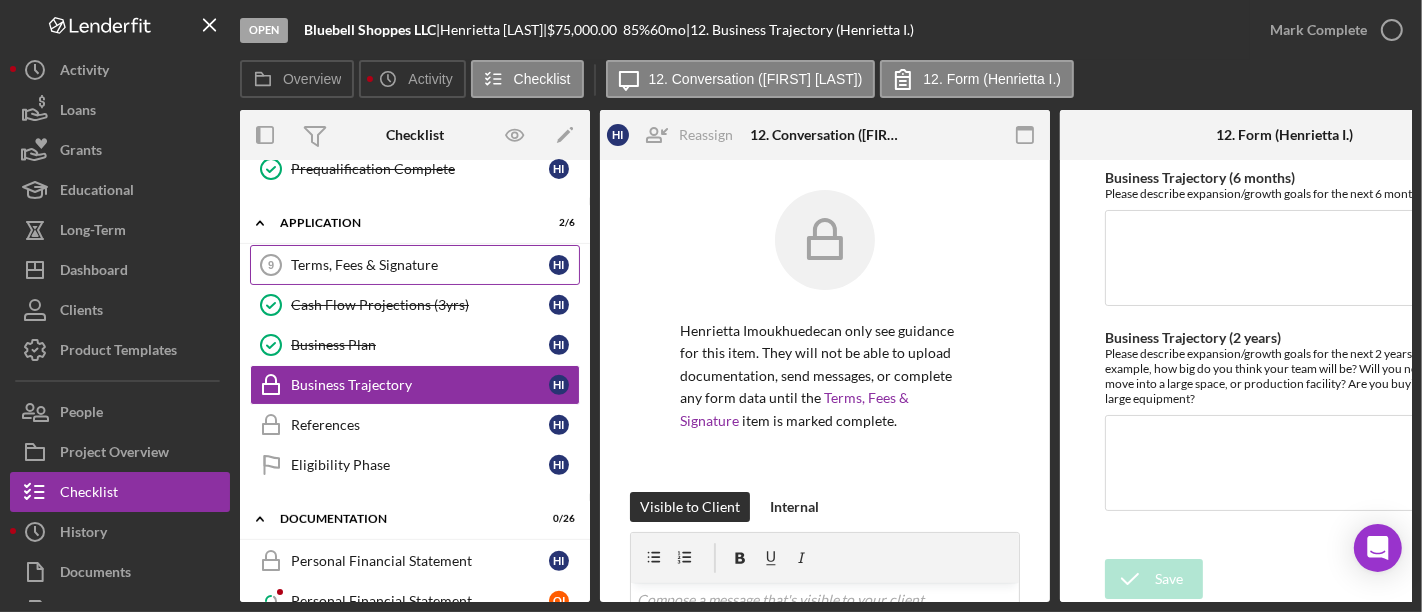click on "Terms, Fees & Signature" at bounding box center (420, 265) 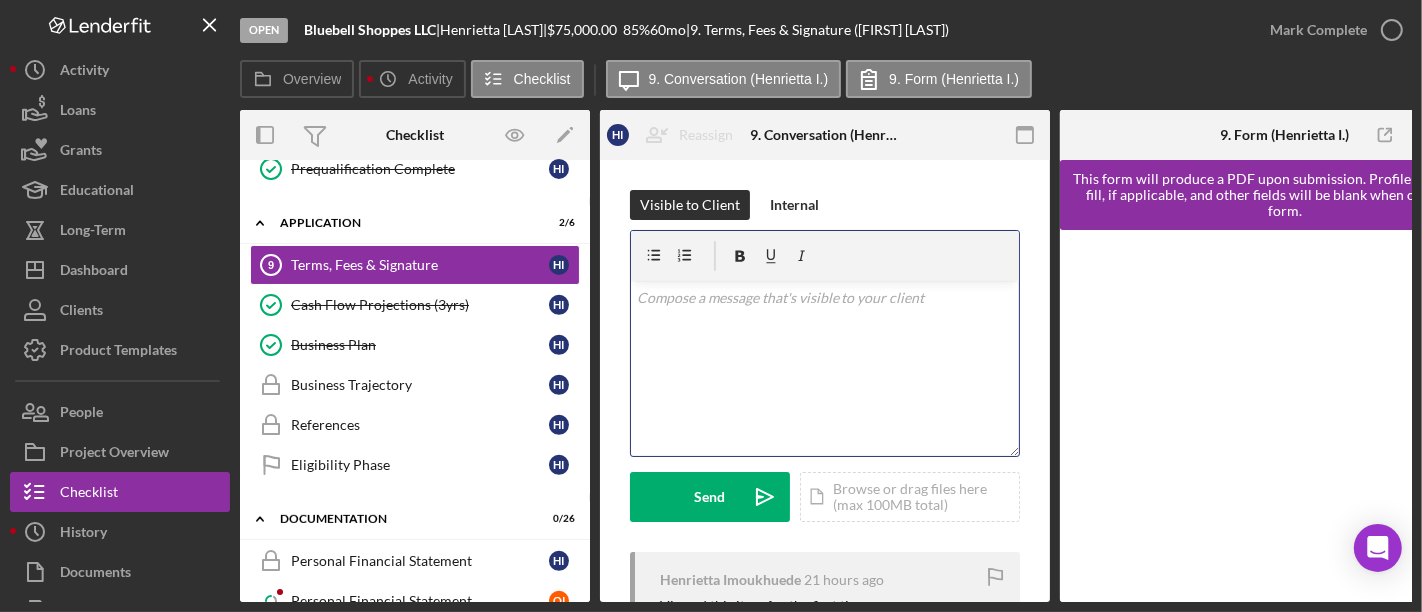 click on "v Color teal Color pink Remove color Add row above Add row below Add column before Add column after Merge cells Split cells Remove column Remove row Remove table" at bounding box center [825, 368] 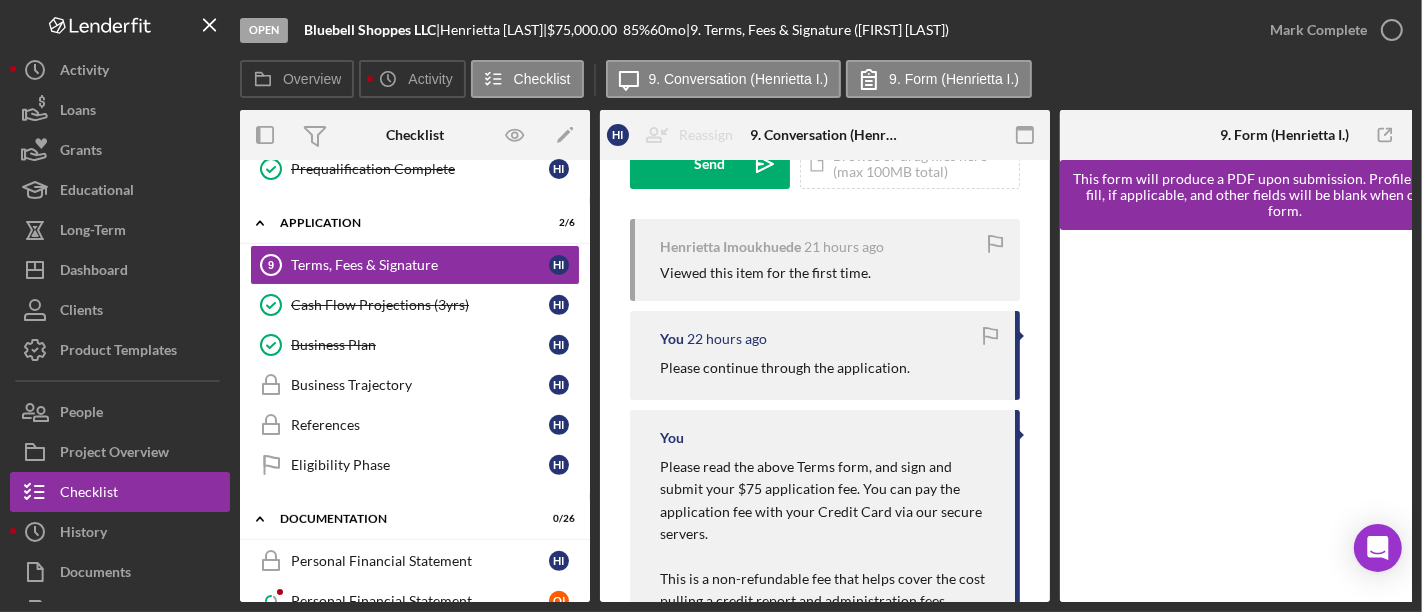 scroll, scrollTop: 0, scrollLeft: 0, axis: both 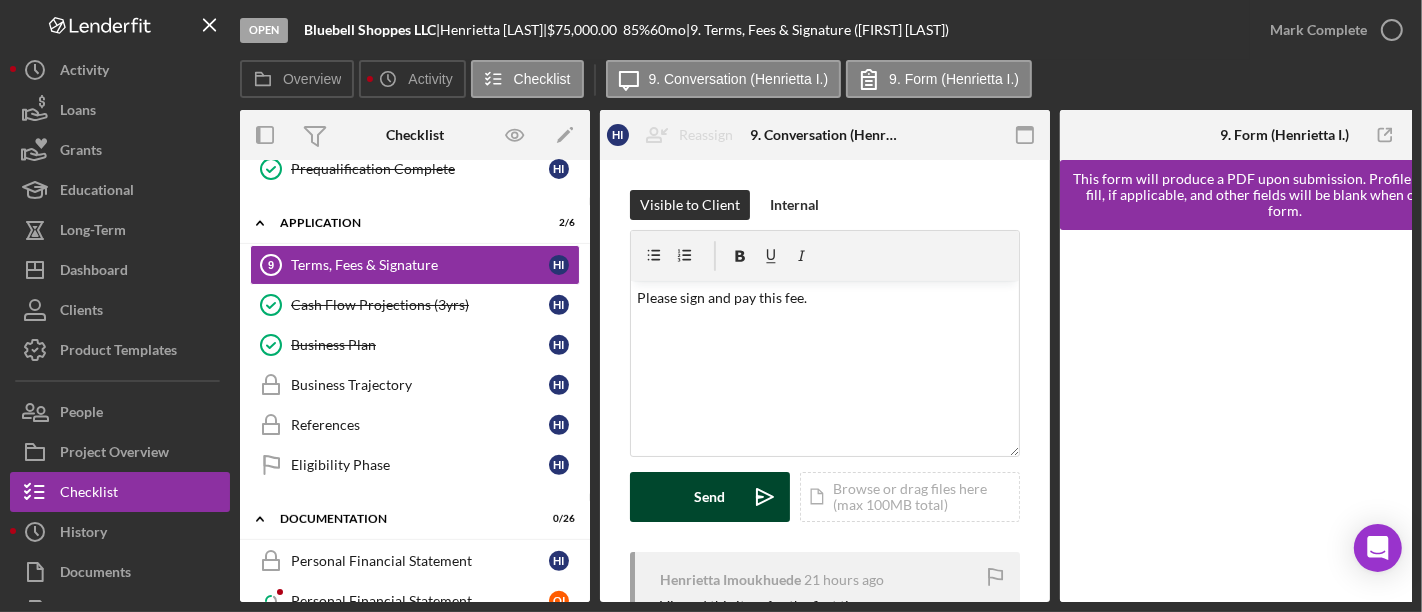 click on "Send" at bounding box center [710, 497] 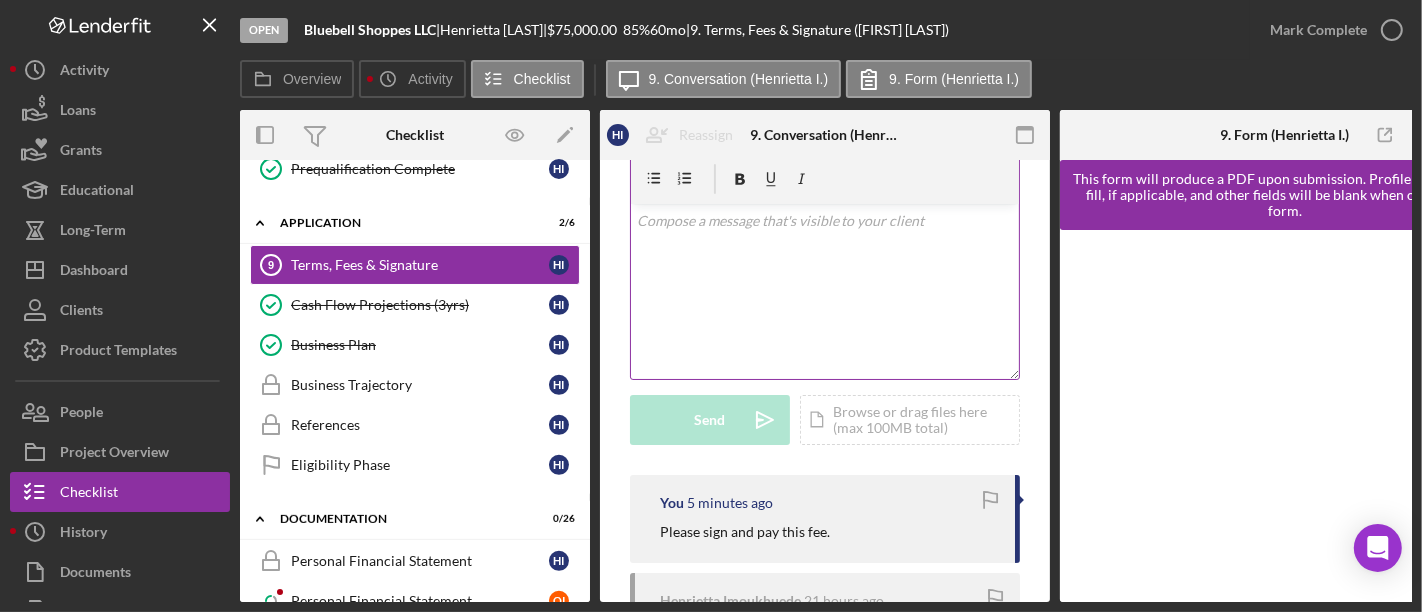 scroll, scrollTop: 111, scrollLeft: 0, axis: vertical 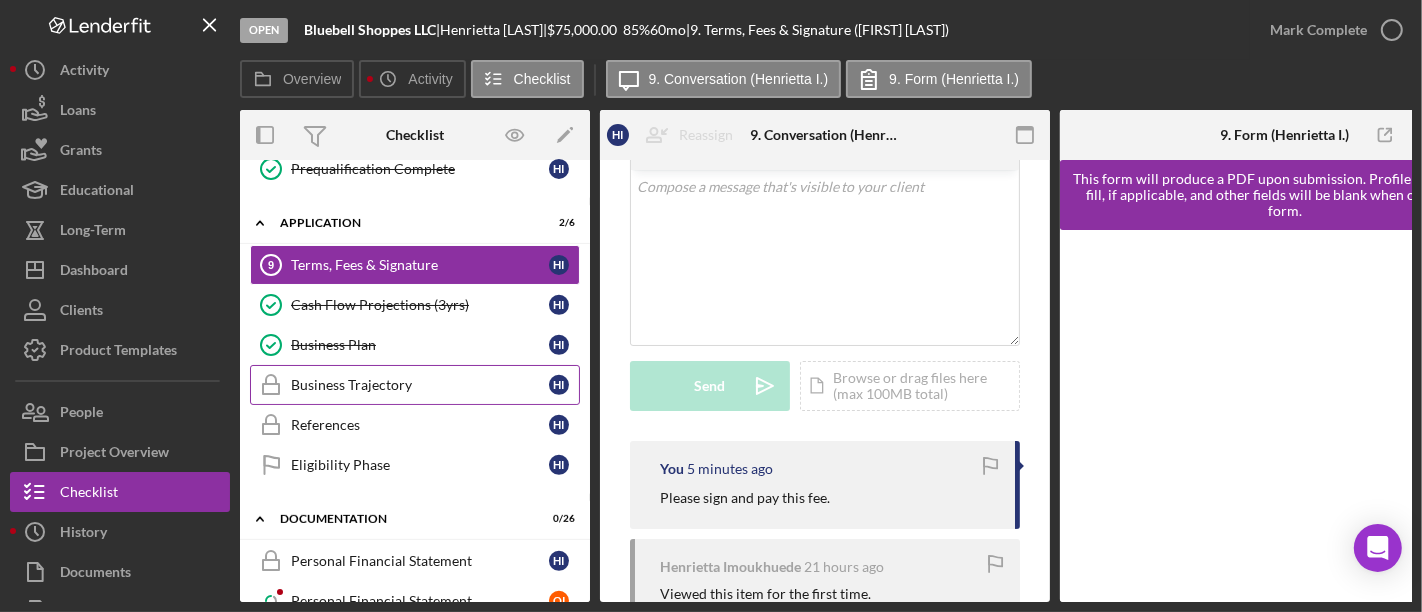 click on "Business Trajectory" at bounding box center [420, 385] 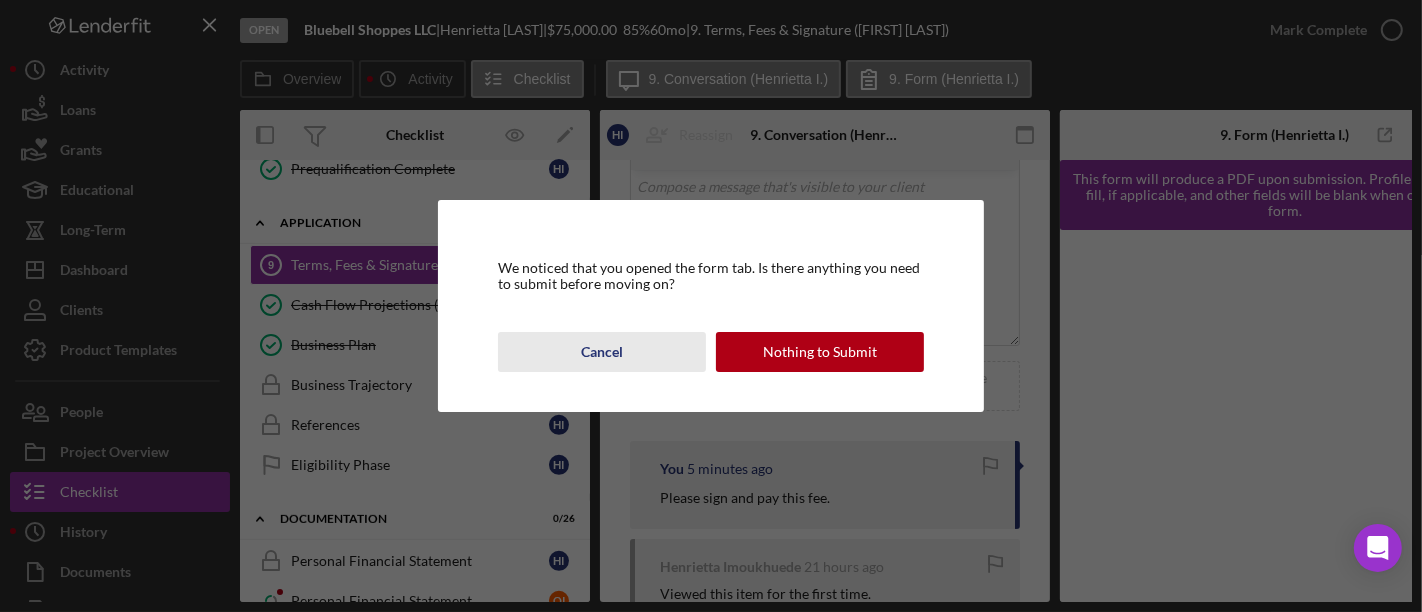 click on "Cancel" at bounding box center (602, 352) 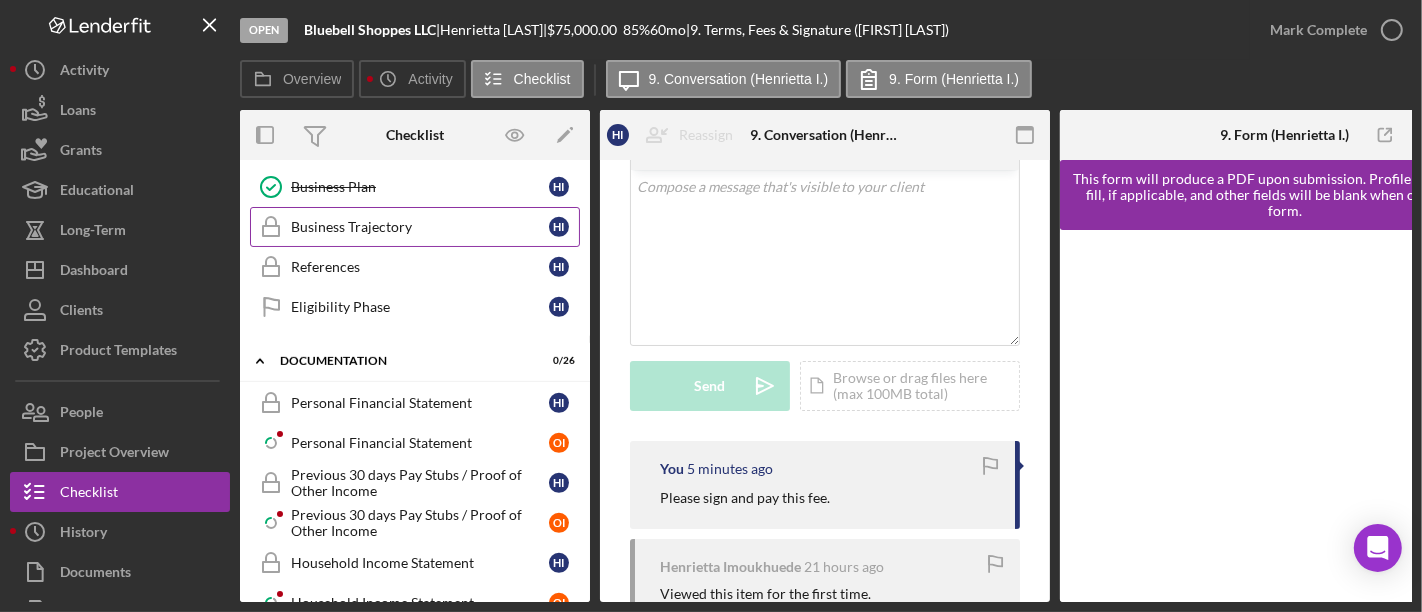 scroll, scrollTop: 888, scrollLeft: 0, axis: vertical 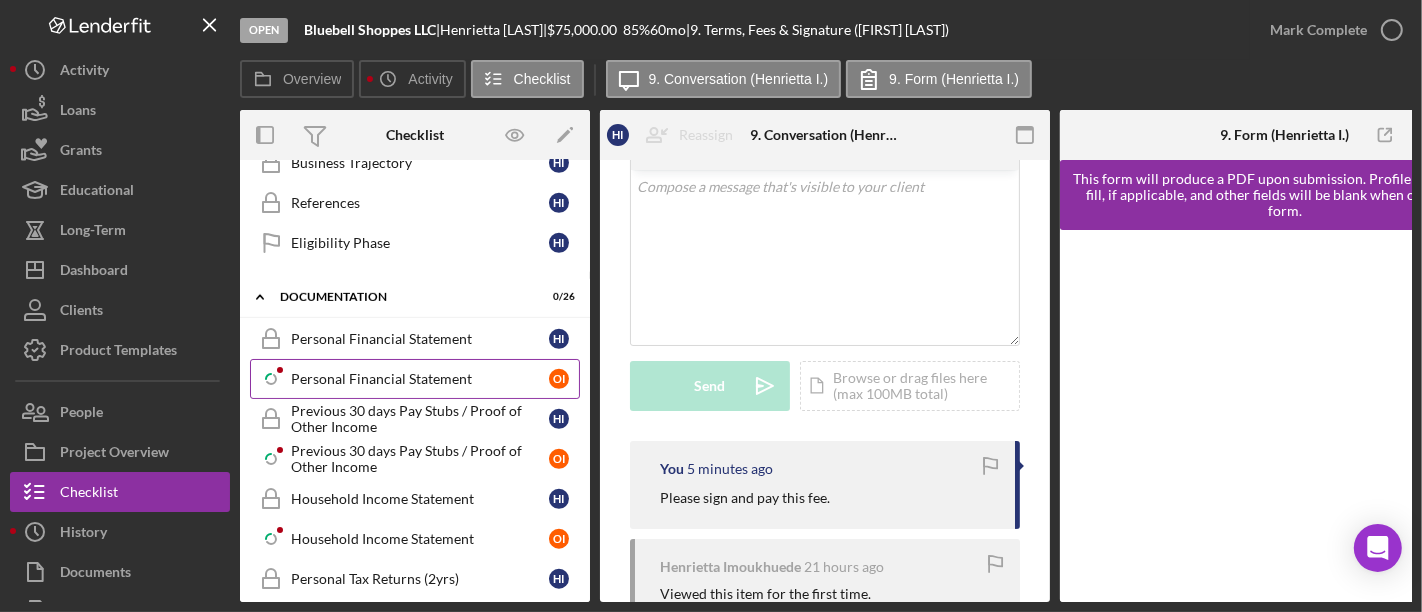 click on "Personal Financial Statement" at bounding box center (420, 379) 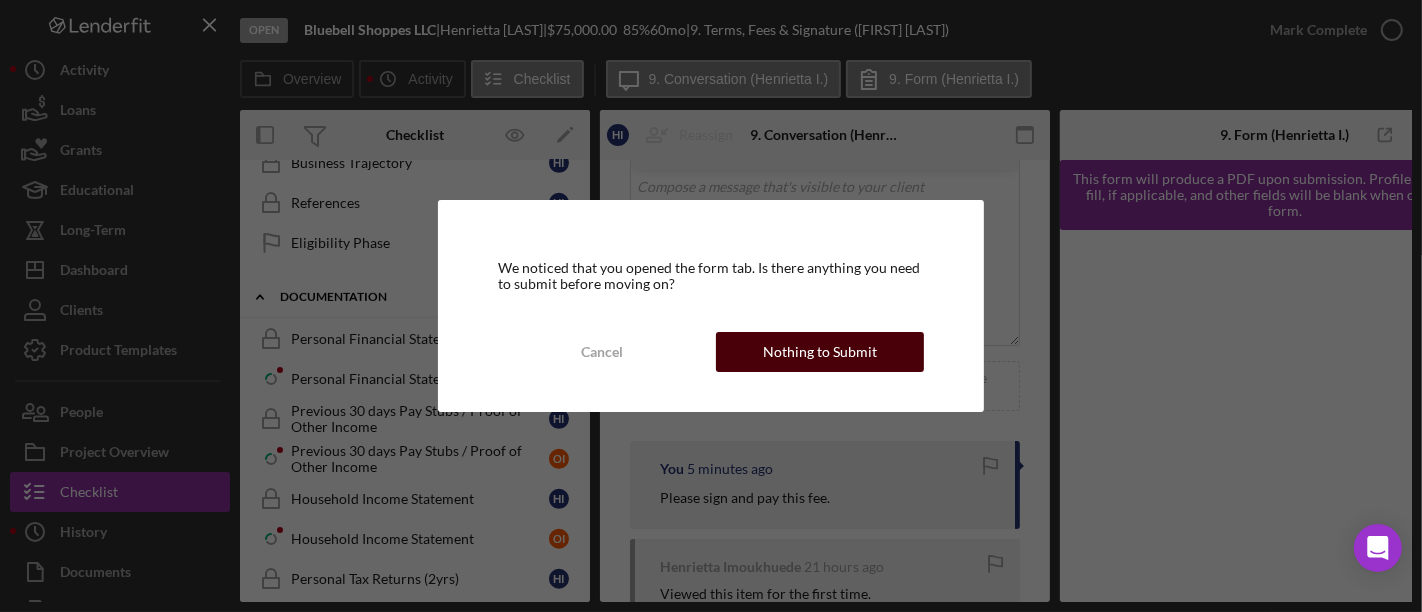 click on "Nothing to Submit" at bounding box center (820, 352) 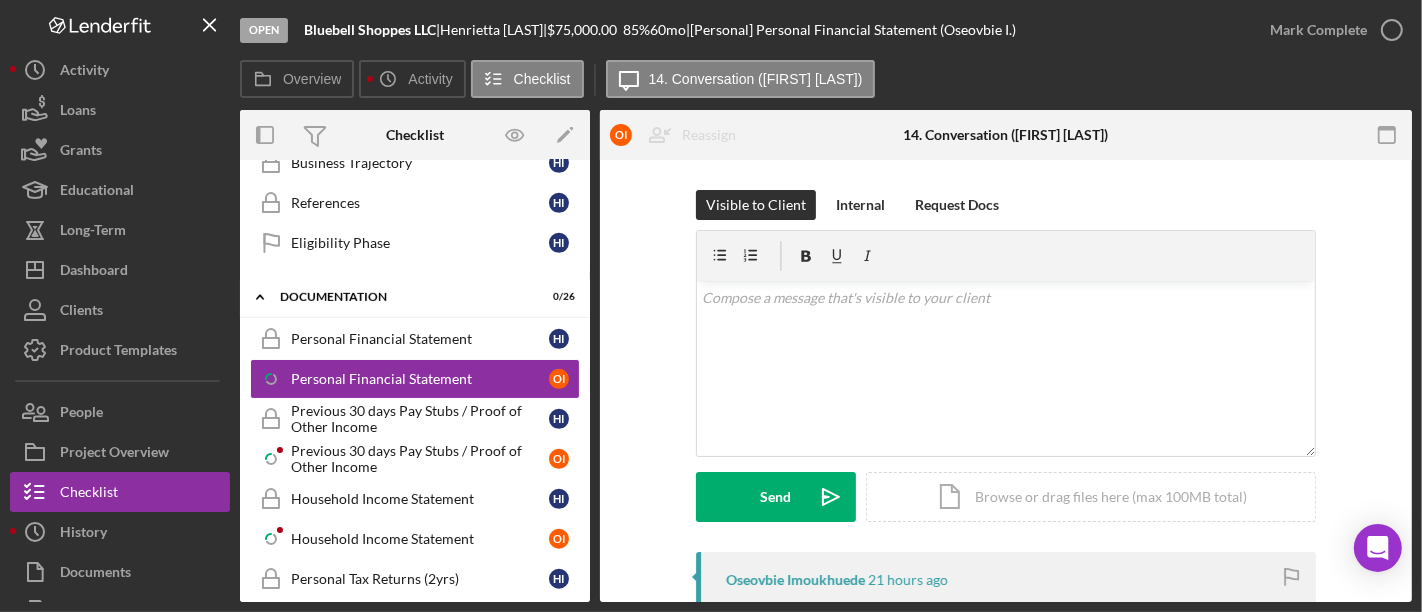 click on "Visible to Client Internal Request Docs v Color teal Color pink Remove color Add row above Add row below Add column before Add column after Merge cells Split cells Remove column Remove row Remove table Send Icon/icon-invite-send Icon/Document Browse or drag files here (max 100MB total) Tap to choose files or take a photo Cancel Send Icon/icon-invite-send" at bounding box center (1006, 371) 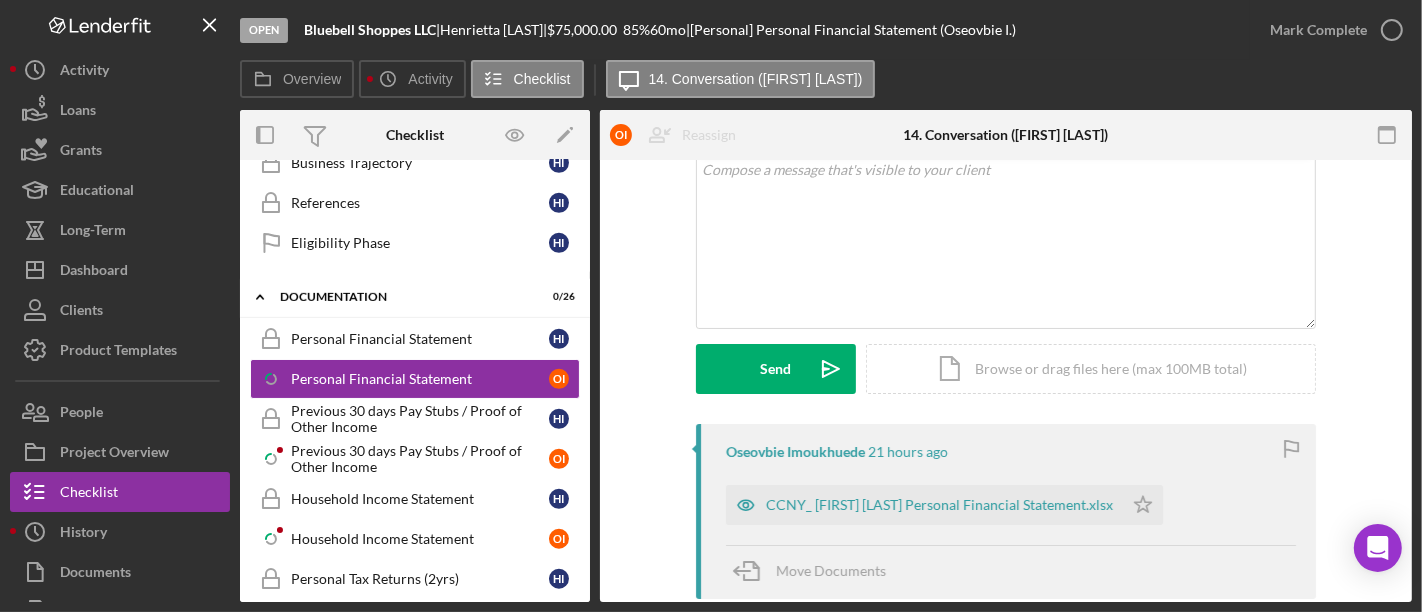 scroll, scrollTop: 333, scrollLeft: 0, axis: vertical 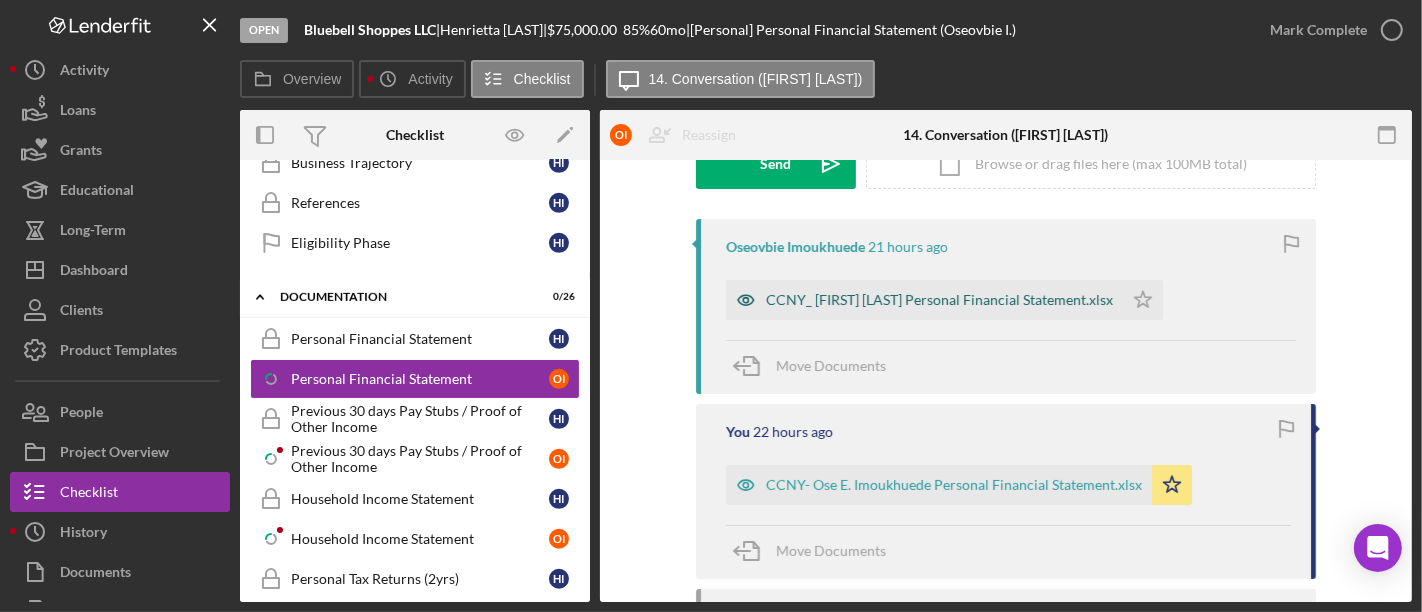 click on "CCNY_ [FIRST] [LAST] Personal Financial Statement.xlsx" at bounding box center [939, 300] 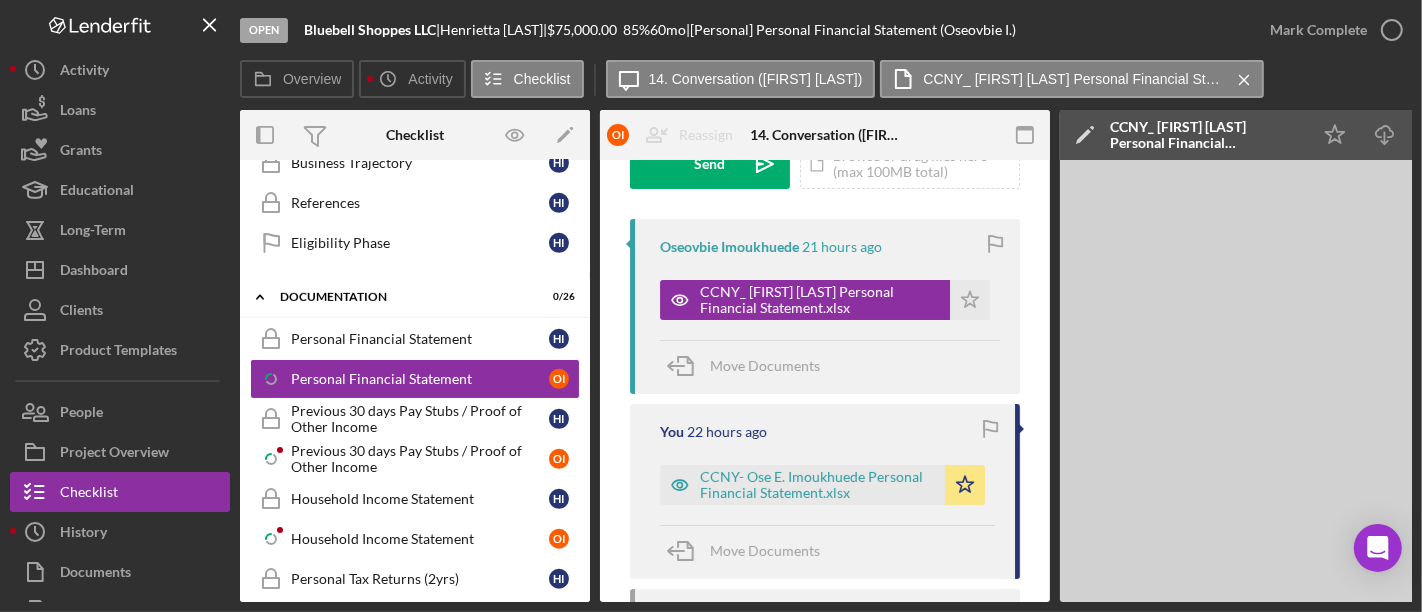 drag, startPoint x: 1164, startPoint y: 606, endPoint x: 1195, endPoint y: 603, distance: 31.144823 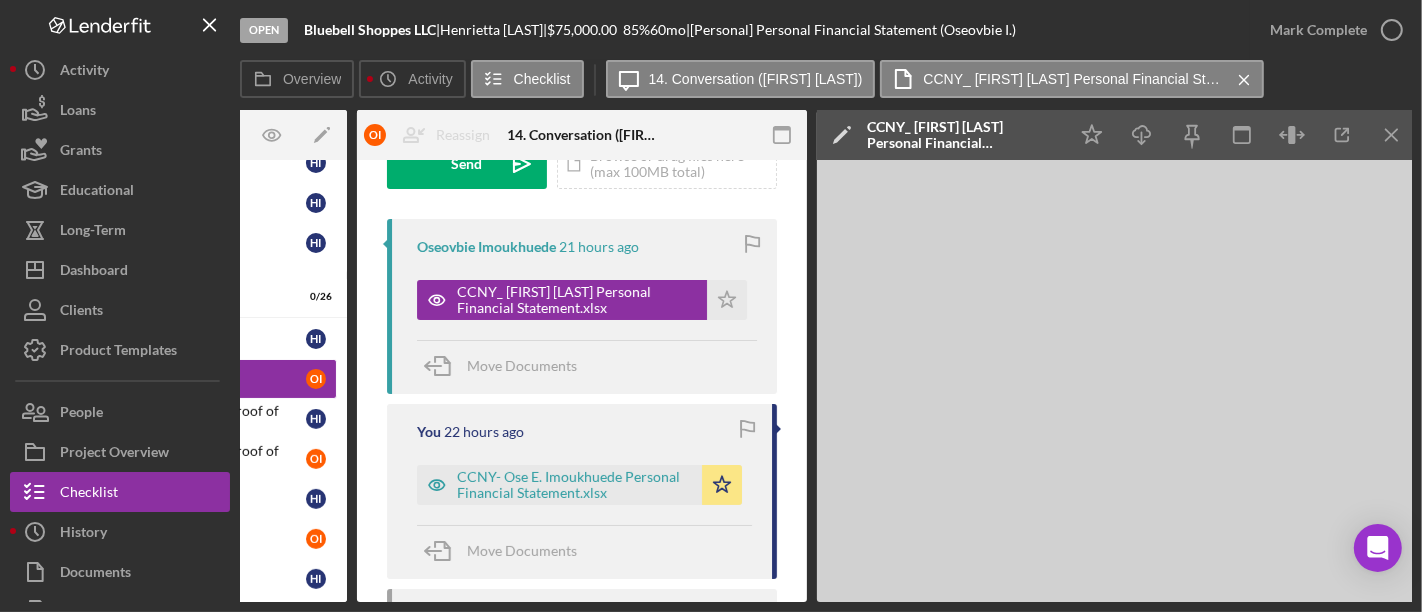 scroll, scrollTop: 0, scrollLeft: 247, axis: horizontal 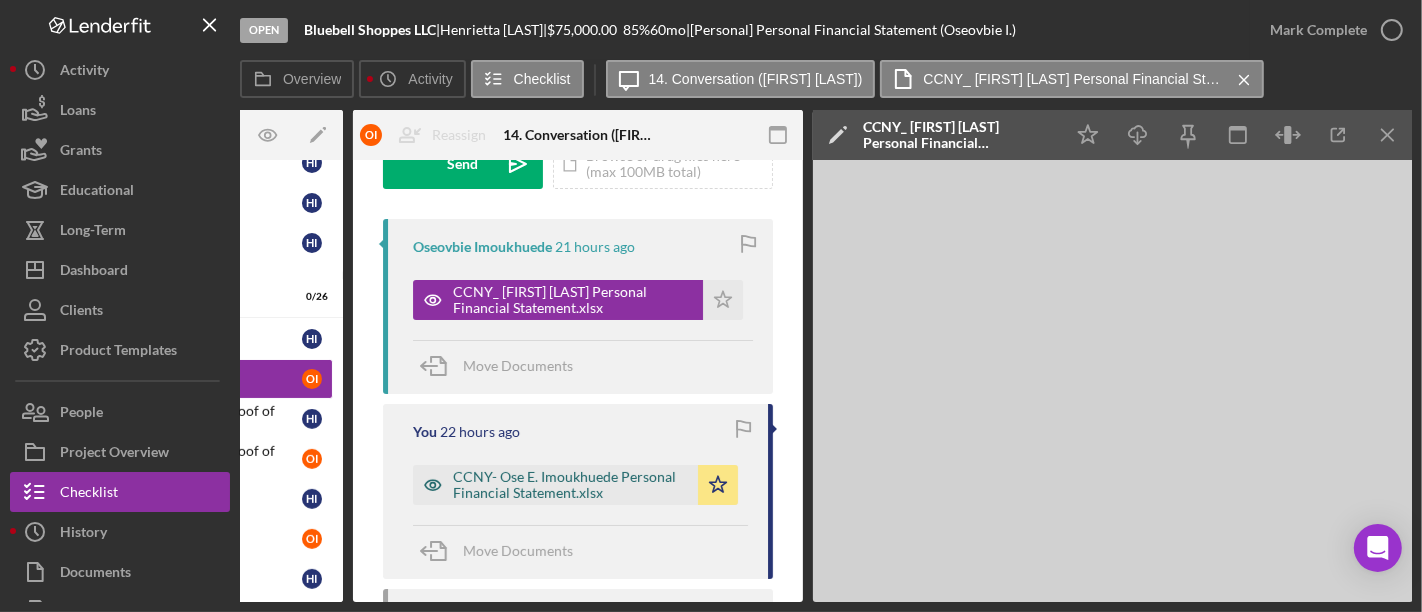 click on "CCNY- Ose E. Imoukhuede Personal Financial Statement.xlsx" at bounding box center [570, 485] 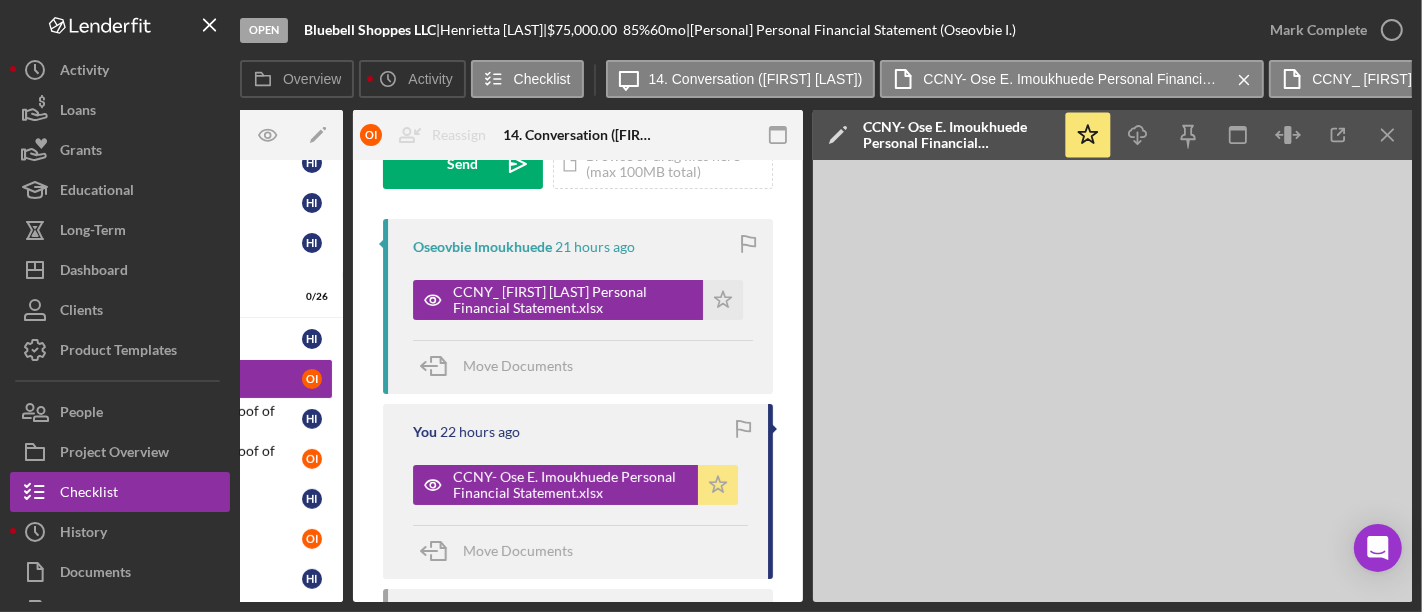 click on "Icon/Star" 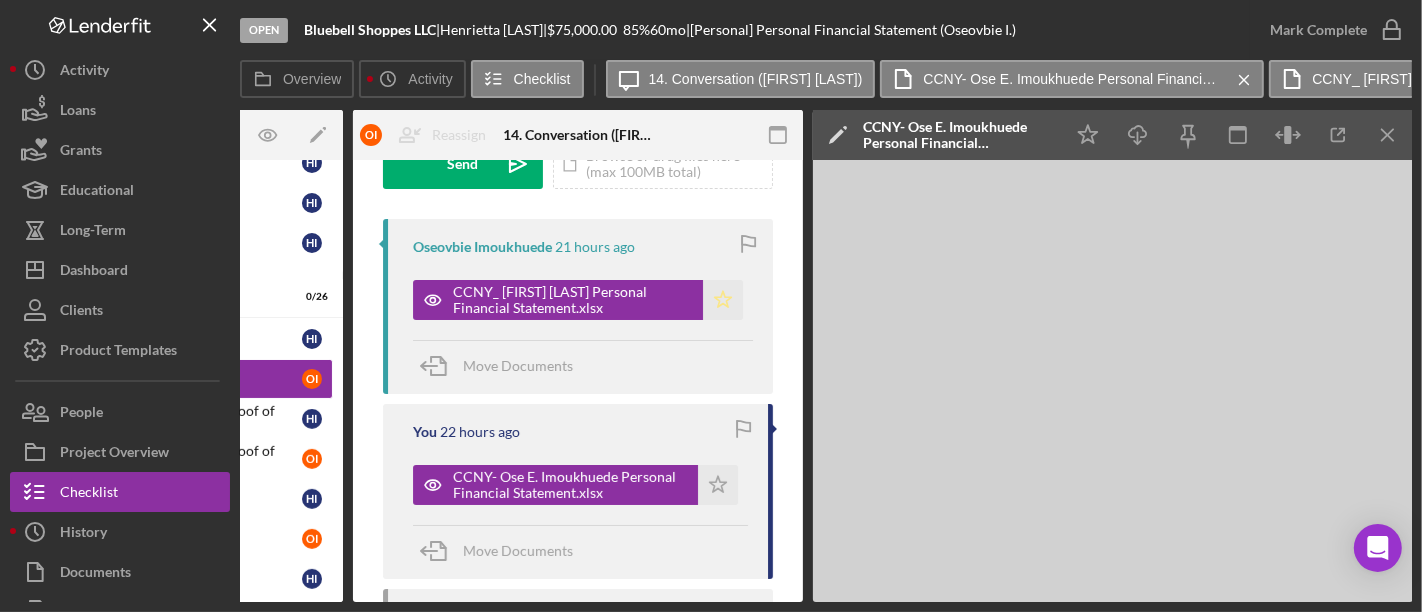 click on "Icon/Star" 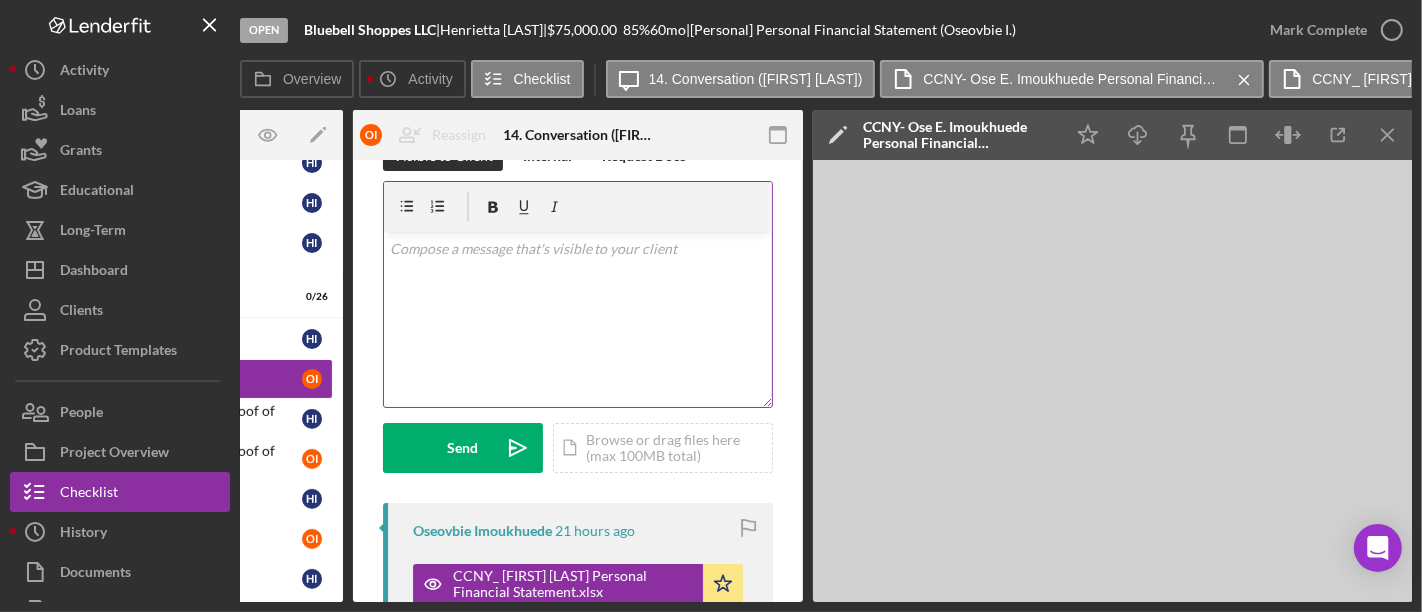 scroll, scrollTop: 0, scrollLeft: 0, axis: both 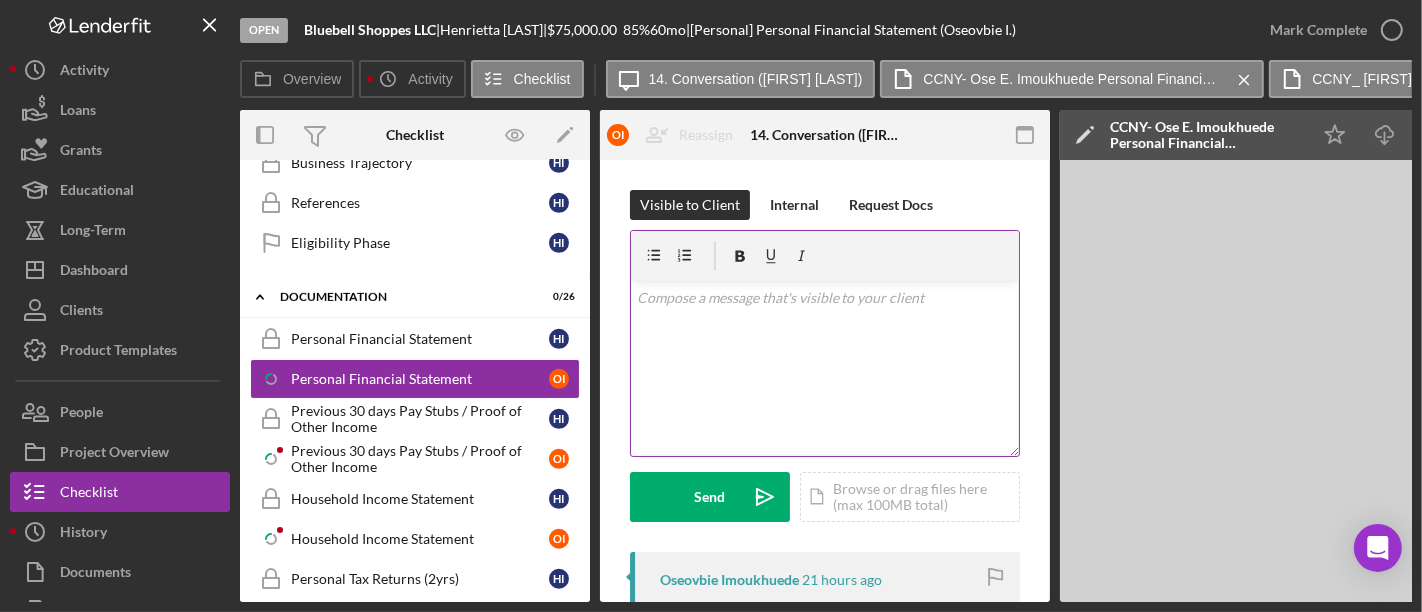click on "v Color teal Color pink Remove color Add row above Add row below Add column before Add column after Merge cells Split cells Remove column Remove row Remove table" at bounding box center [825, 368] 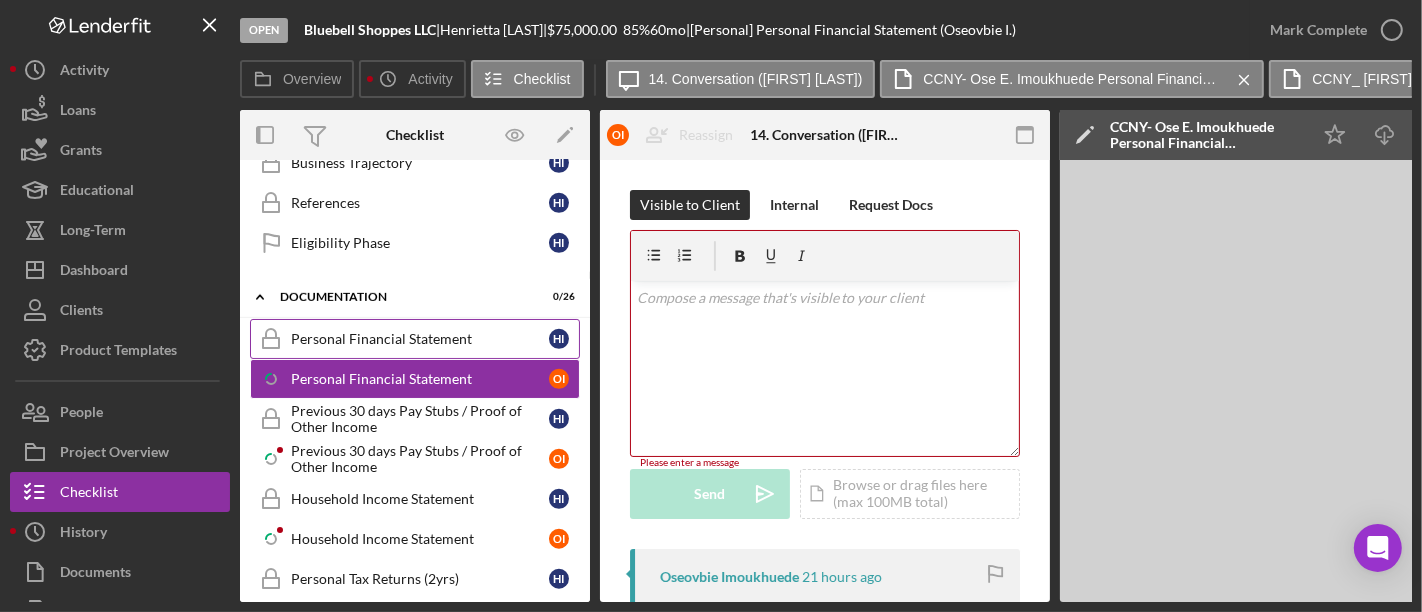 click on "Personal Financial Statement" at bounding box center (420, 339) 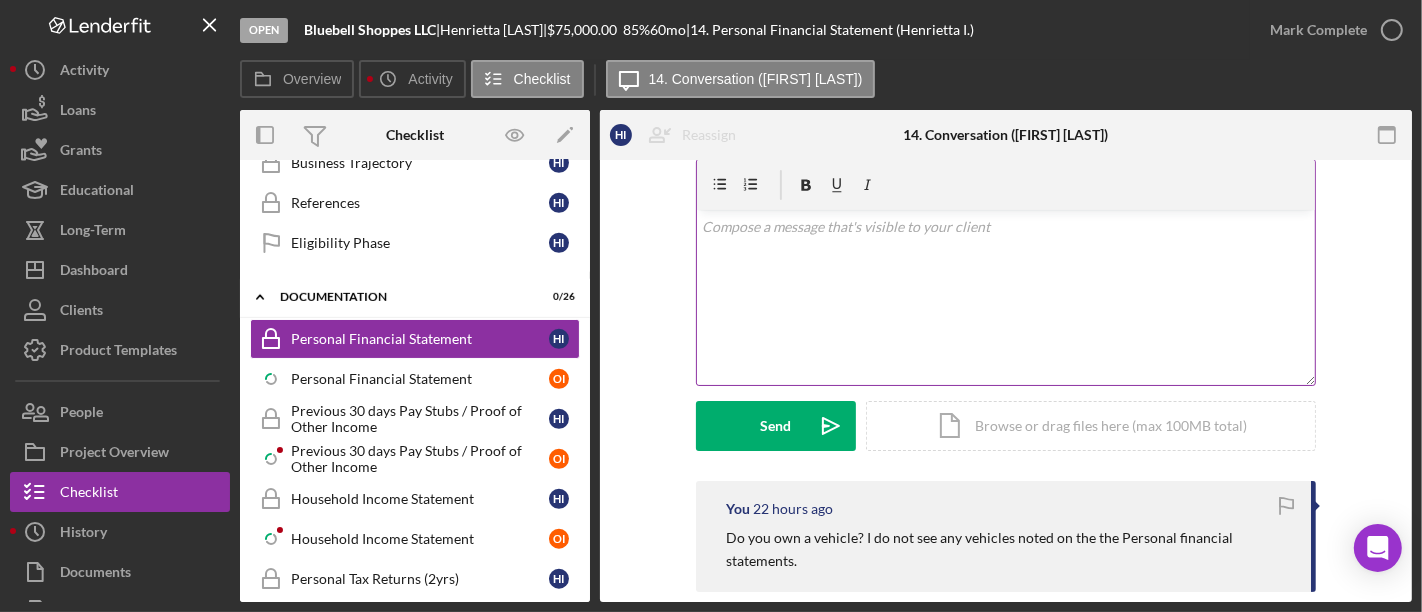 scroll, scrollTop: 555, scrollLeft: 0, axis: vertical 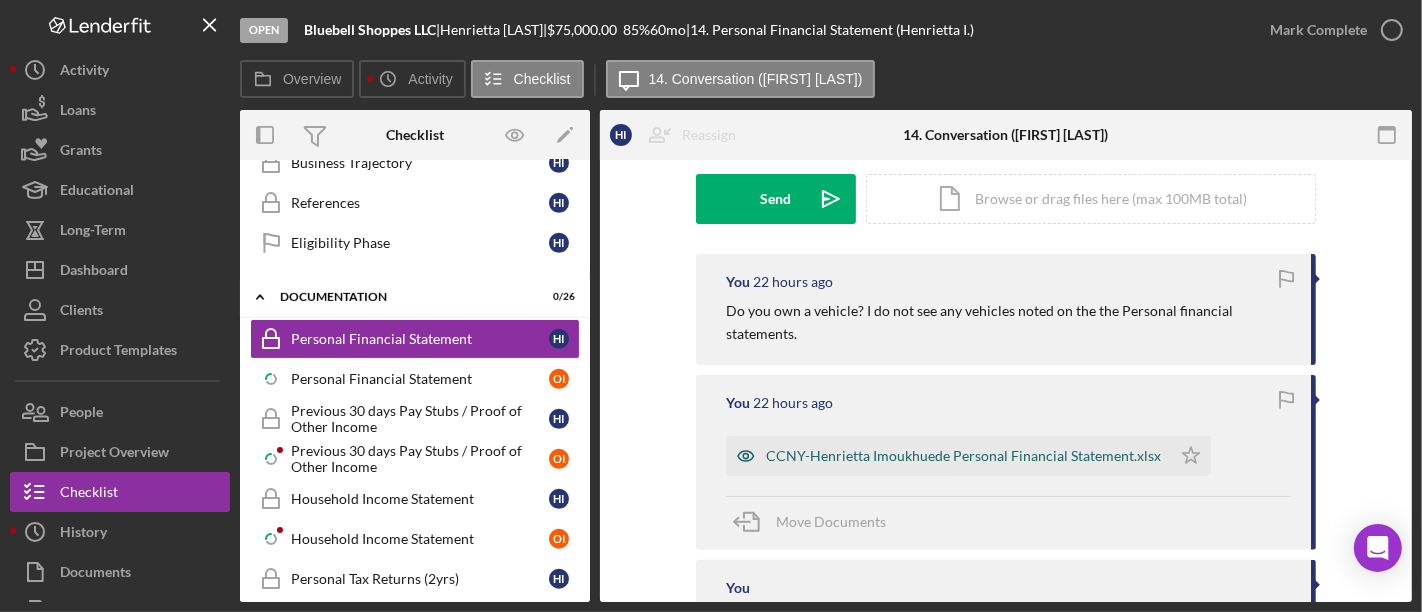 click on "CCNY-Henrietta Imoukhuede Personal Financial Statement.xlsx" at bounding box center [963, 456] 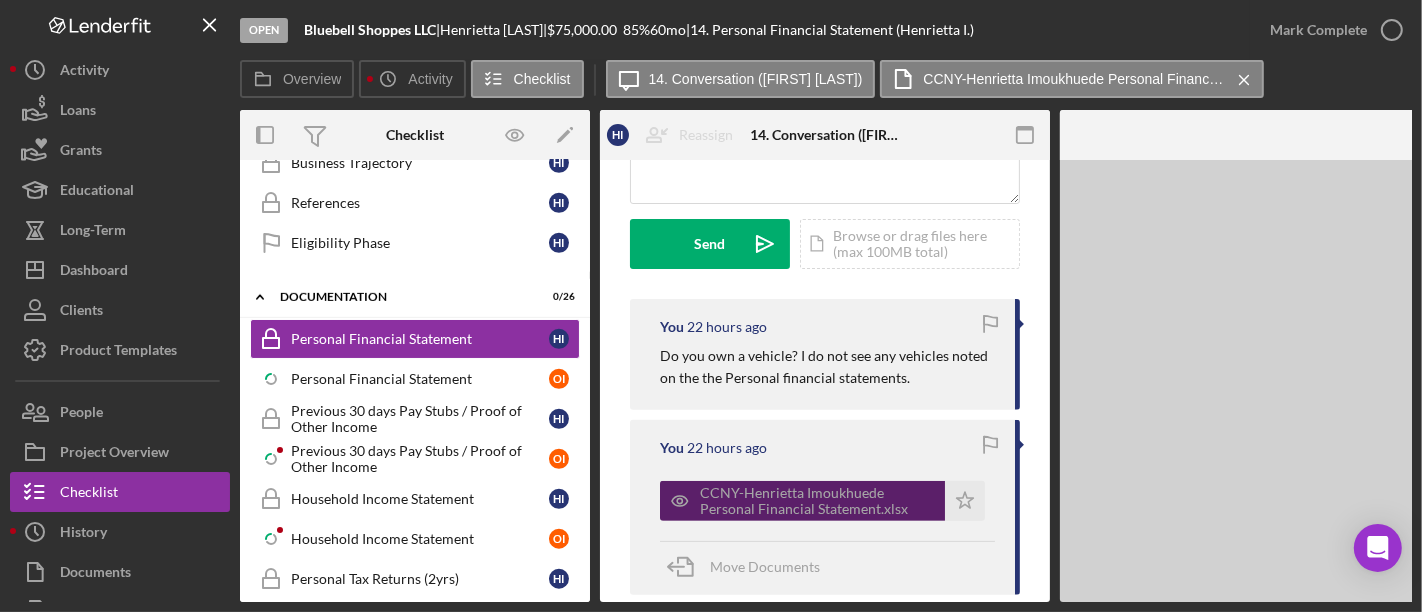 scroll, scrollTop: 600, scrollLeft: 0, axis: vertical 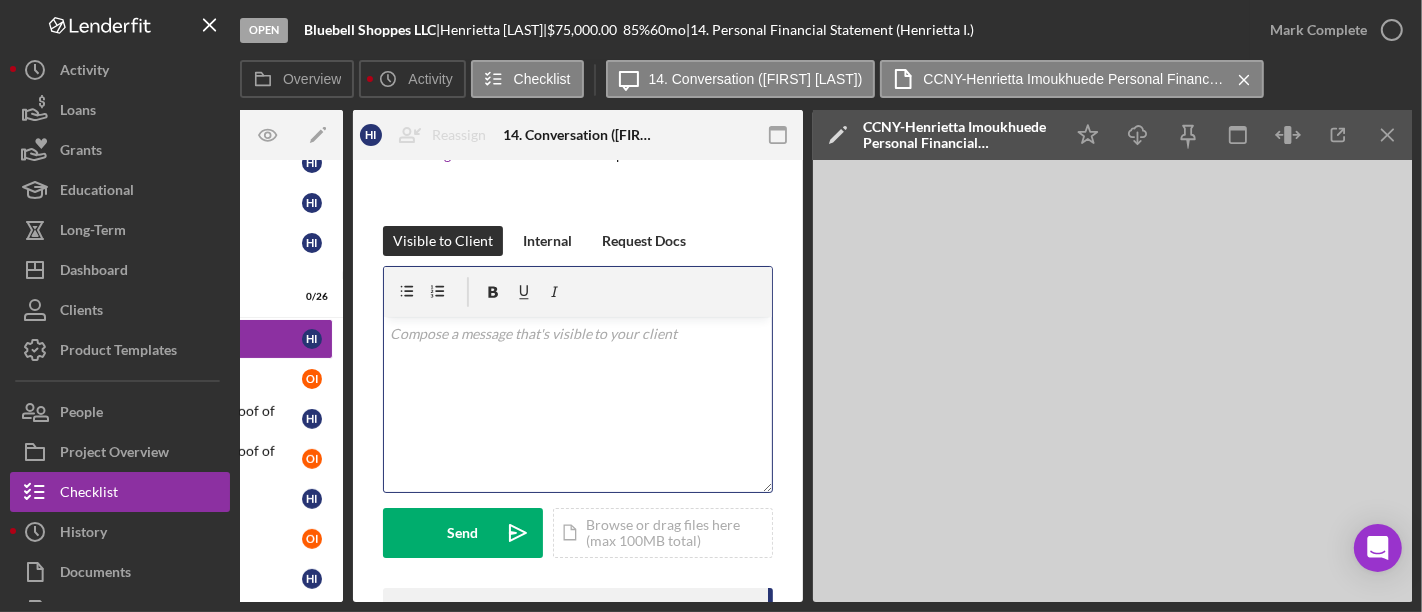 click on "v Color teal Color pink Remove color Add row above Add row below Add column before Add column after Merge cells Split cells Remove column Remove row Remove table" at bounding box center [578, 404] 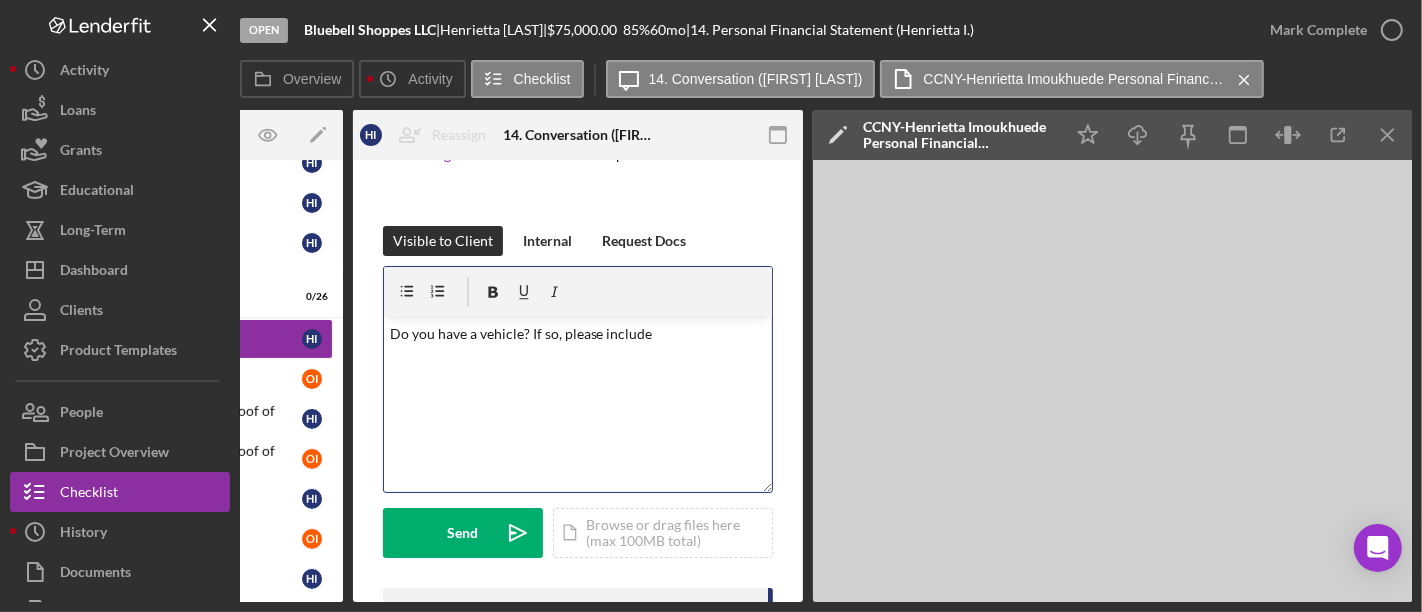 click on "Do you have a vehicle? If so, please include" at bounding box center [578, 334] 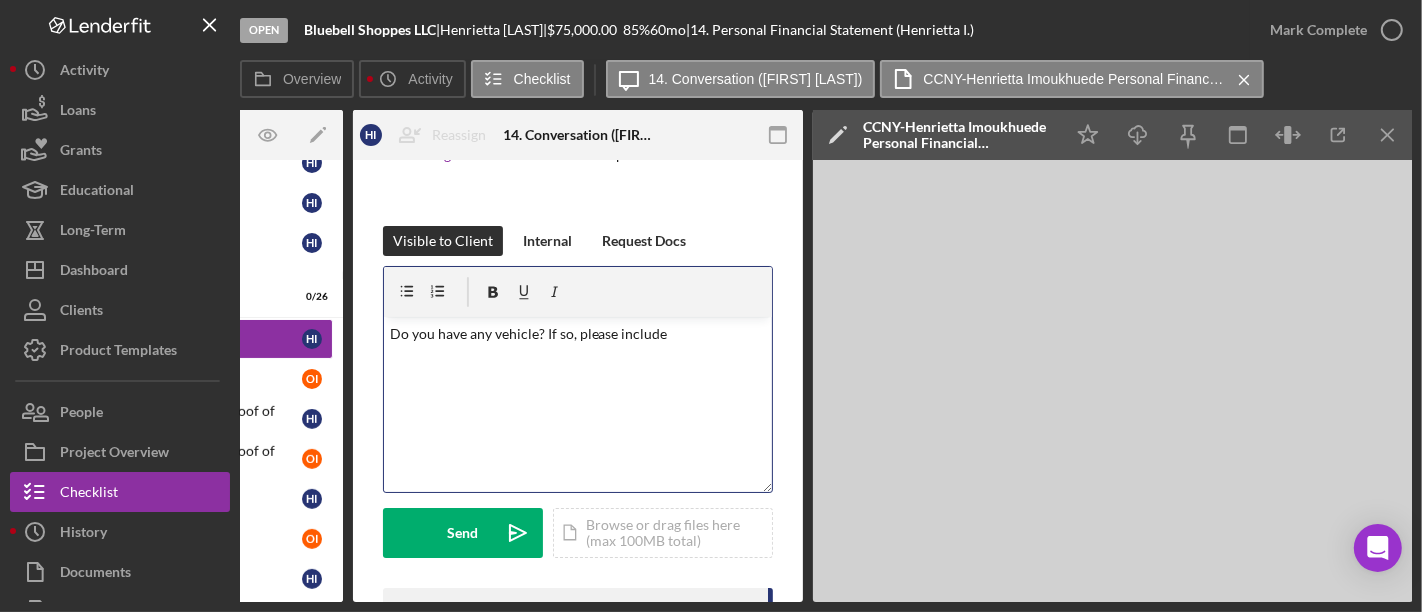click on "Do you have any vehicle? If so, please include" at bounding box center (578, 334) 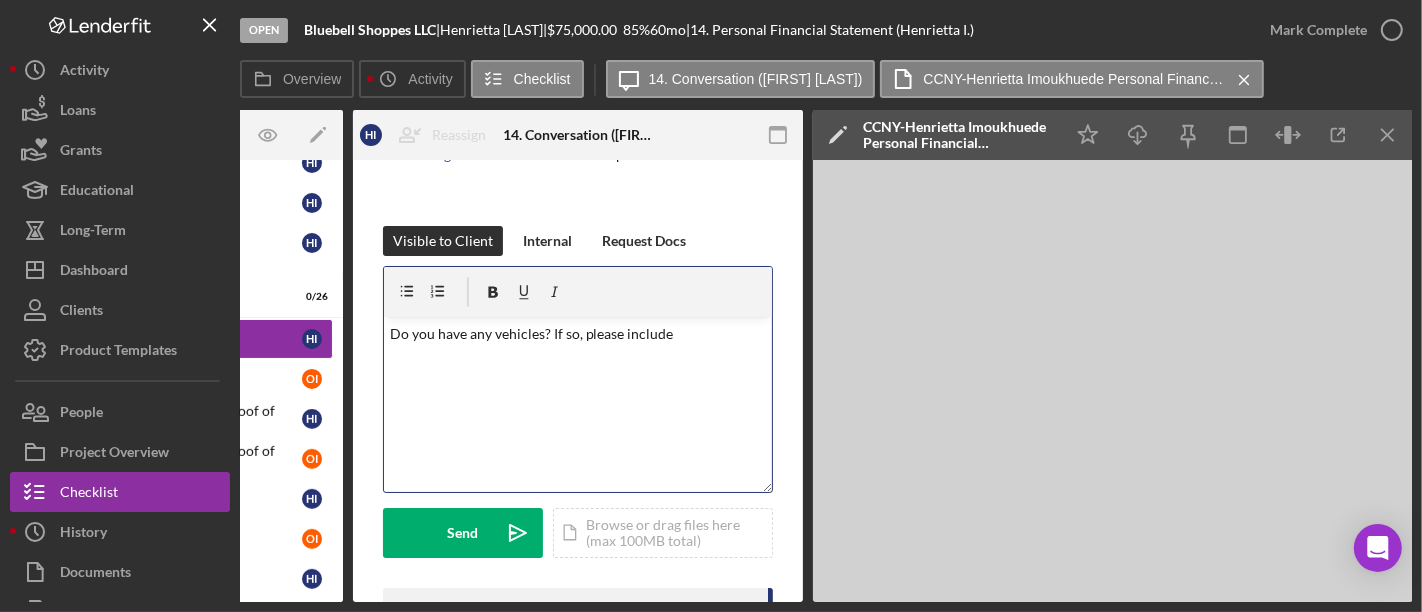 click on "Do you have any vehicles? If so, please include" at bounding box center [578, 334] 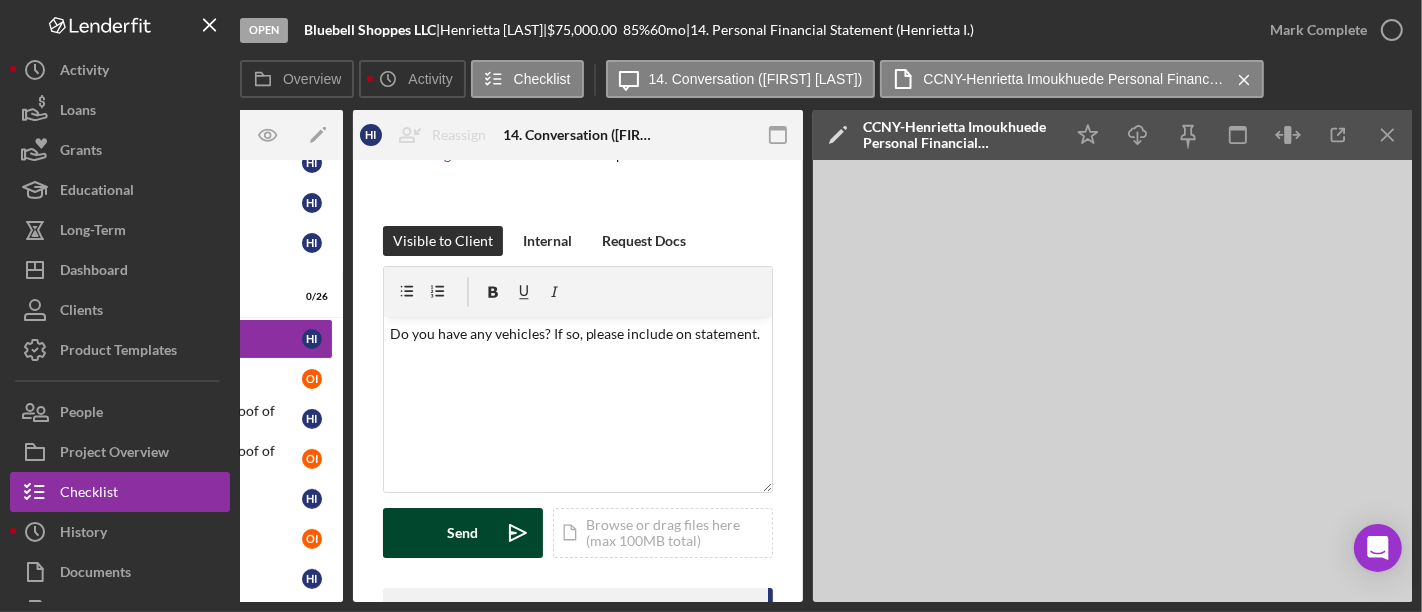 click on "Send Icon/icon-invite-send" at bounding box center [463, 533] 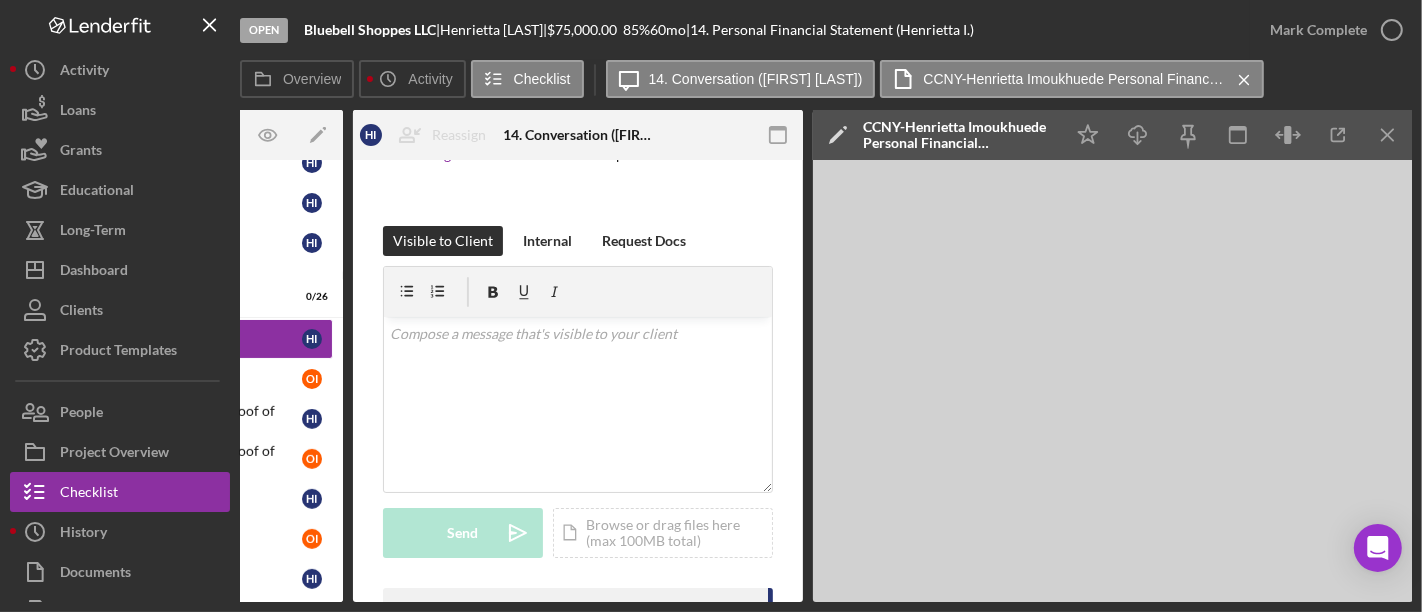 click on "Open Bluebell Shoppes LLC   |   Henrietta   Imoukhuede   |   $75,000.00    85 %   60  mo   |   14. Personal Financial Statement  (Henrietta I.) Mark Complete Overview Icon/History Activity Checklist Icon/Message 14. Conversation (Henrietta I.) CCNY-Henrietta Imoukhuede Personal Financial Statement.xlsx Icon/Menu Close Overview Overview Edit Icon/Edit Status Ongoing Risk Rating Sentiment Rating 5 Product Microloan Application Created Date 7/15/2025 Started Date 7/15/2025 Closing Goal 9/13/2025 Amount $75,000.00 Rate 85.000% Term 60 months Contact Icon/User Photo EF Erika   Fermin Account Executive Stage Open Weekly Status Update Yes Inactivity Alerts Yes Key Ratios Edit Icon/Edit DSCR Collateral Coverage DTI LTV Global DSCR Global Collateral Coverage Global DTI NOI Recommendation Edit Icon/Edit Payment Type Rate Term Amount Down Payment Closing Fee Include closing fee in amount financed? No Origination Fee Include origination fee in amount financed? No Amount Financed Closing Date Maturity Date" at bounding box center (711, 306) 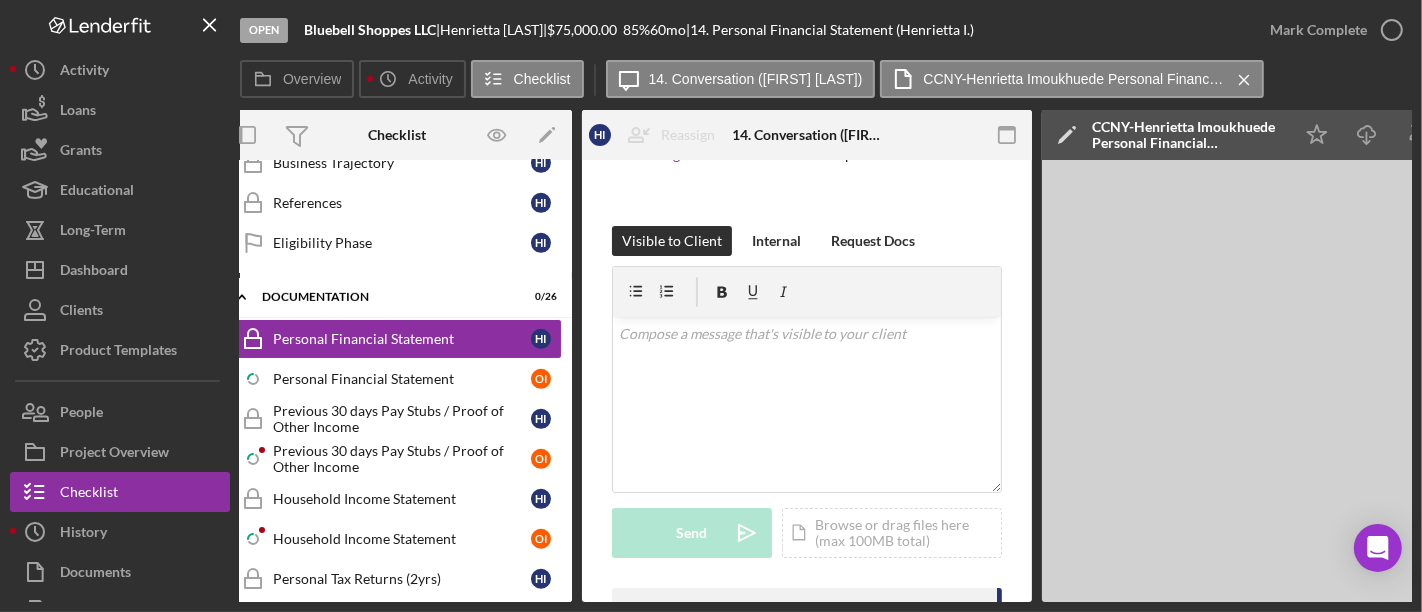 scroll, scrollTop: 0, scrollLeft: 0, axis: both 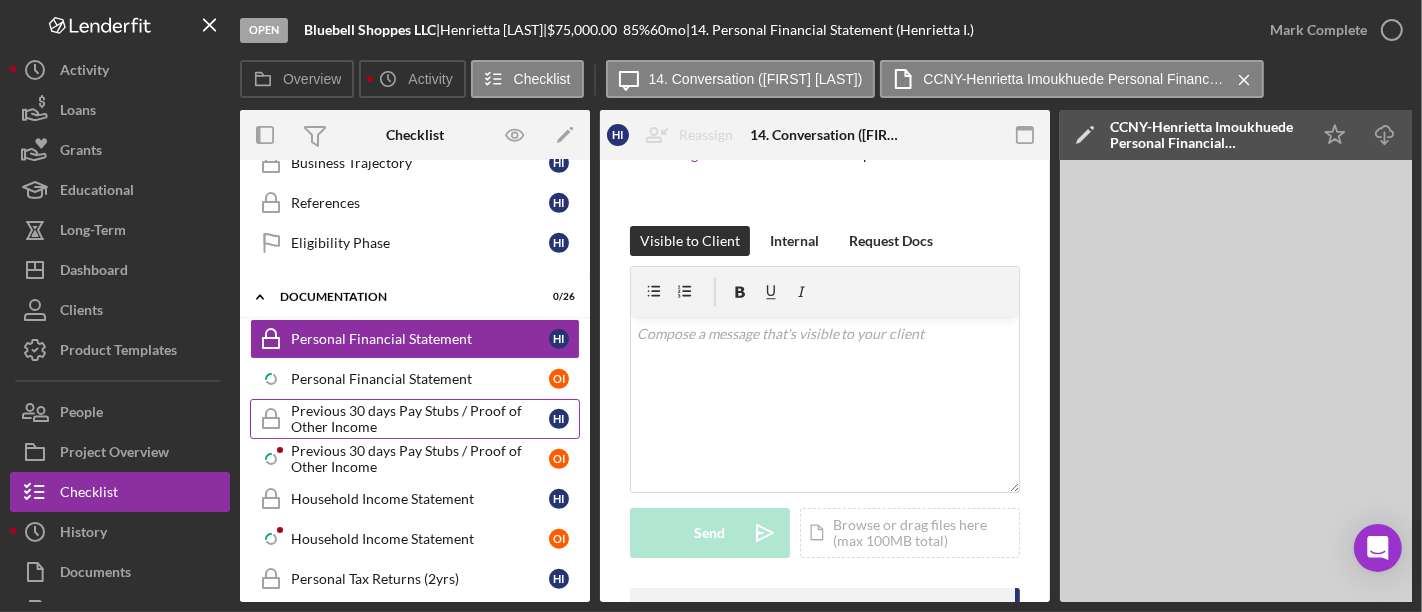 click on "Previous 30 days Pay Stubs / Proof of Other Income" at bounding box center (420, 419) 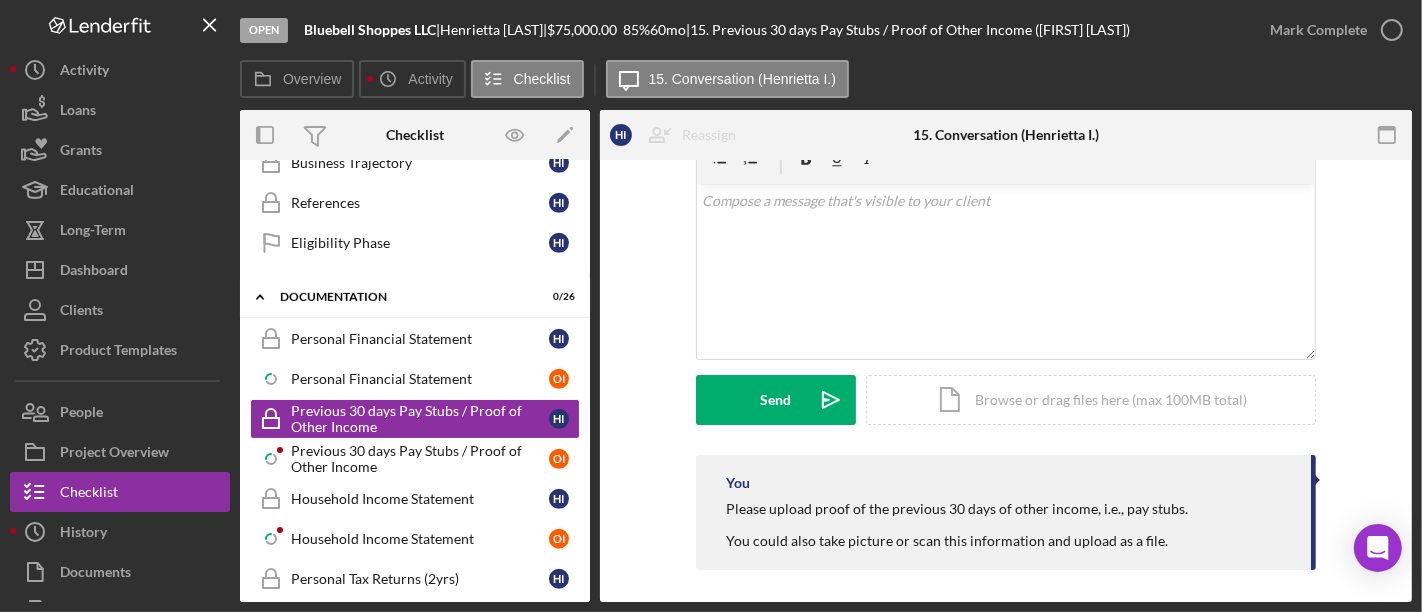 scroll, scrollTop: 360, scrollLeft: 0, axis: vertical 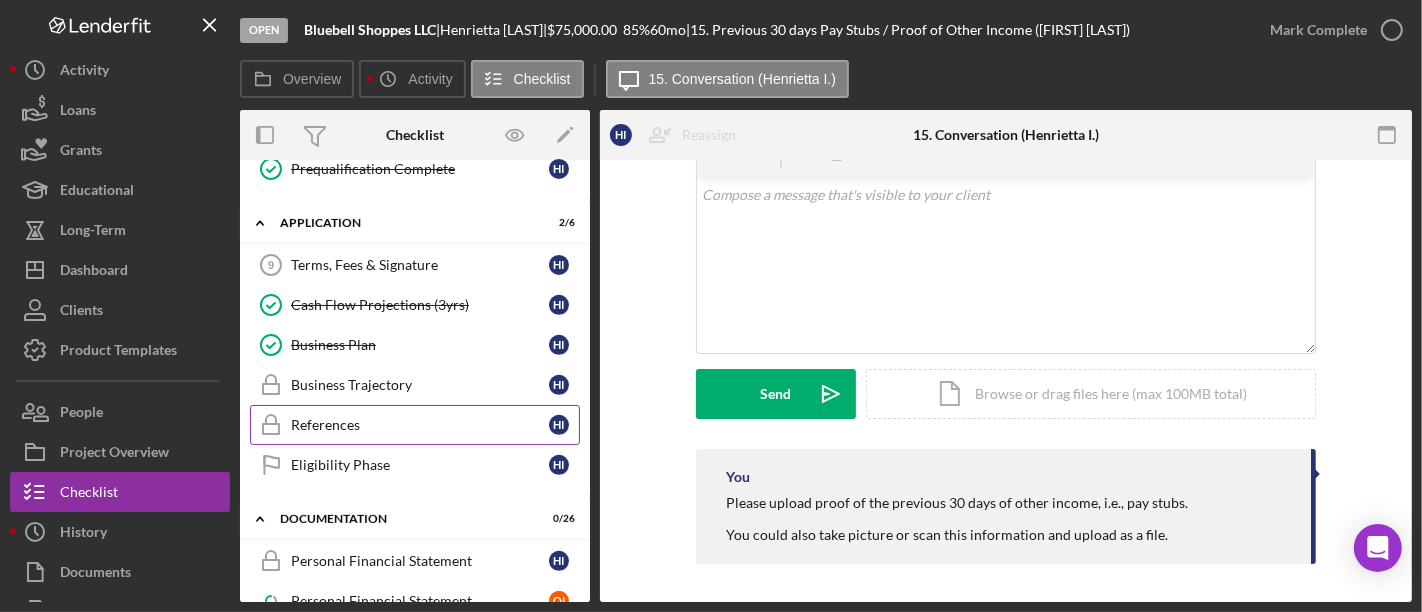 click on "References" at bounding box center (420, 425) 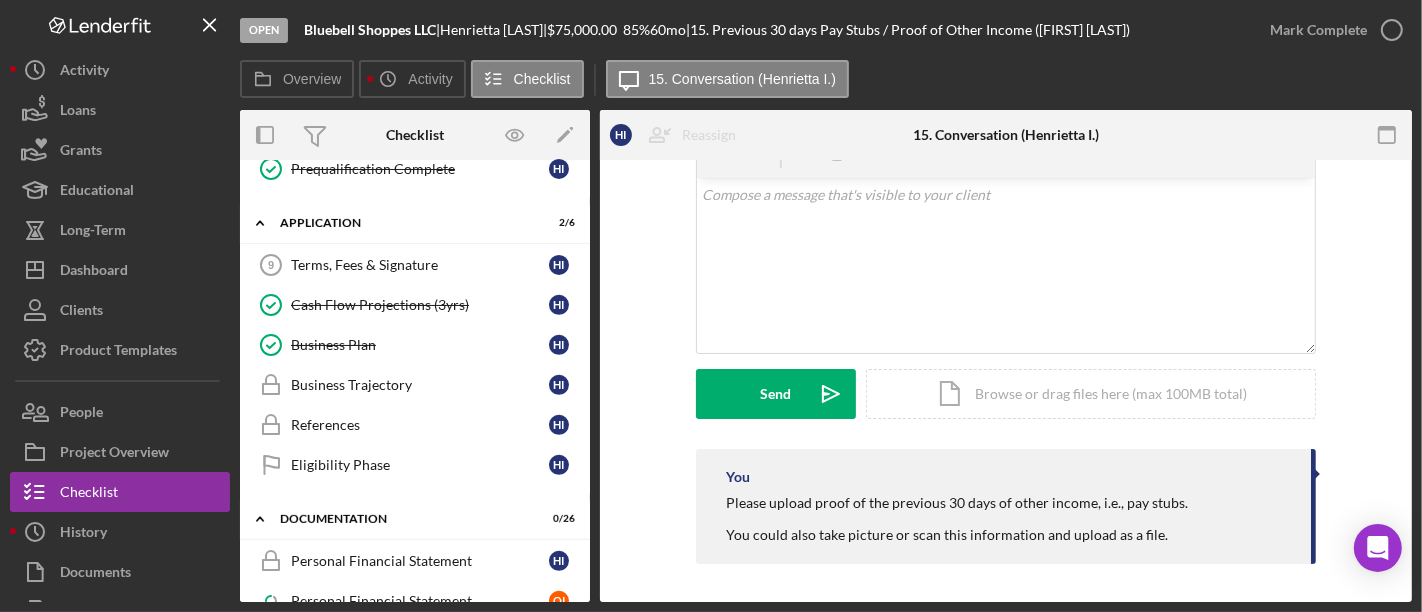 scroll, scrollTop: 0, scrollLeft: 0, axis: both 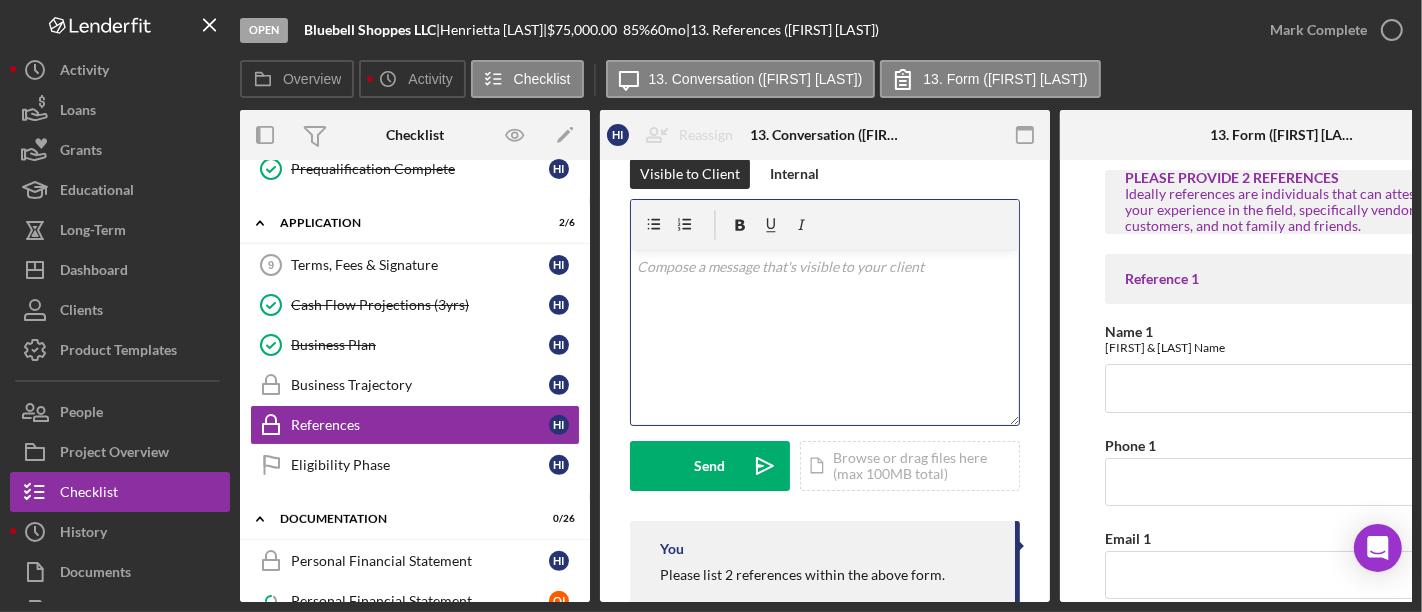 click on "v Color teal Color pink Remove color Add row above Add row below Add column before Add column after Merge cells Split cells Remove column Remove row Remove table" at bounding box center [825, 337] 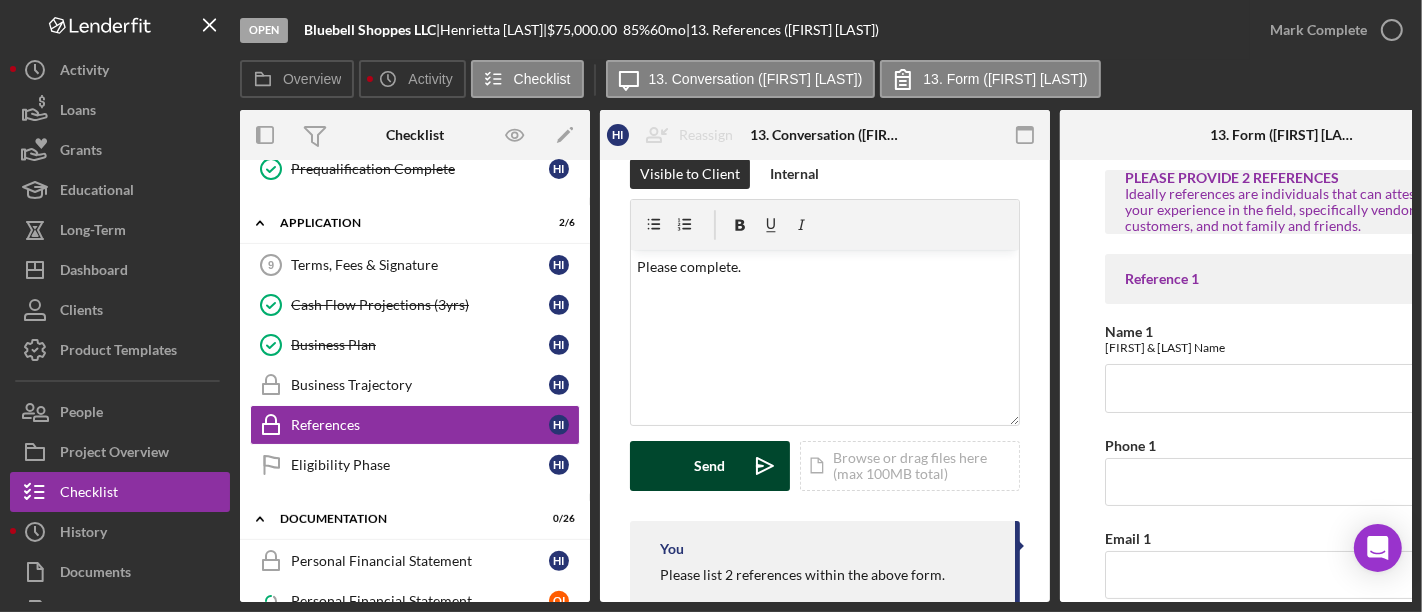 click on "Send Icon/icon-invite-send" at bounding box center (710, 466) 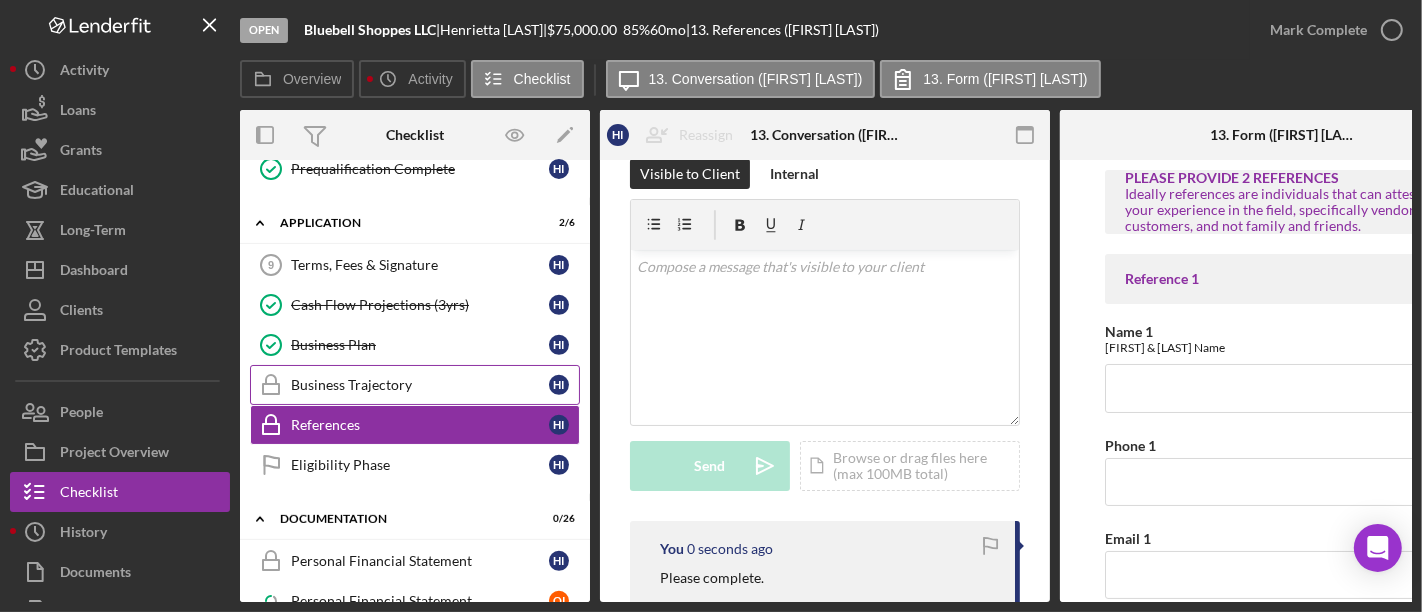 click on "Business Trajectory" at bounding box center (420, 385) 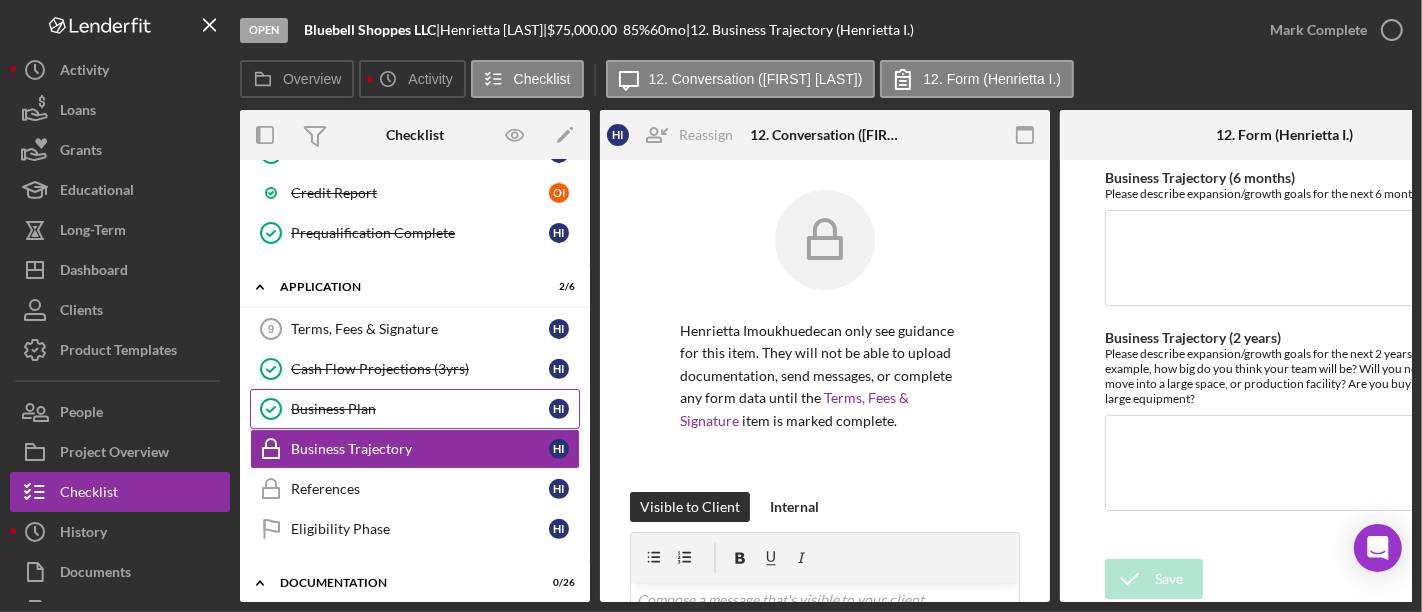 scroll, scrollTop: 555, scrollLeft: 0, axis: vertical 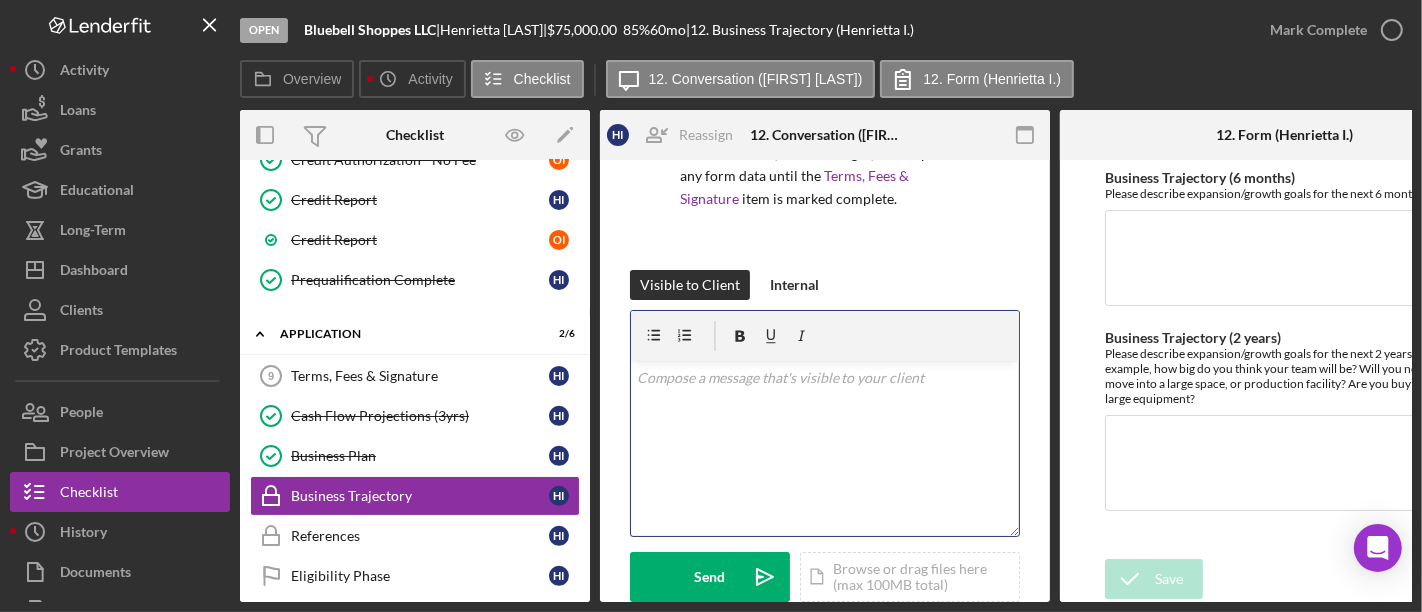 click on "v Color teal Color pink Remove color Add row above Add row below Add column before Add column after Merge cells Split cells Remove column Remove row Remove table" at bounding box center (825, 448) 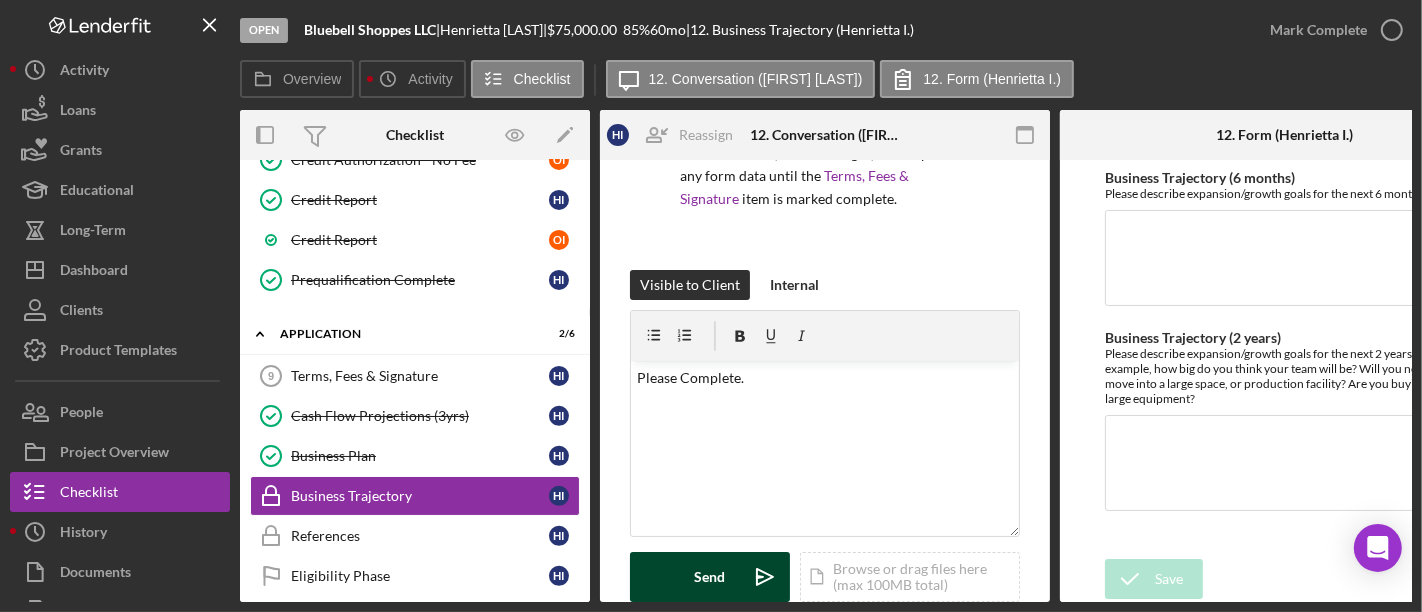 click on "Send" at bounding box center (710, 577) 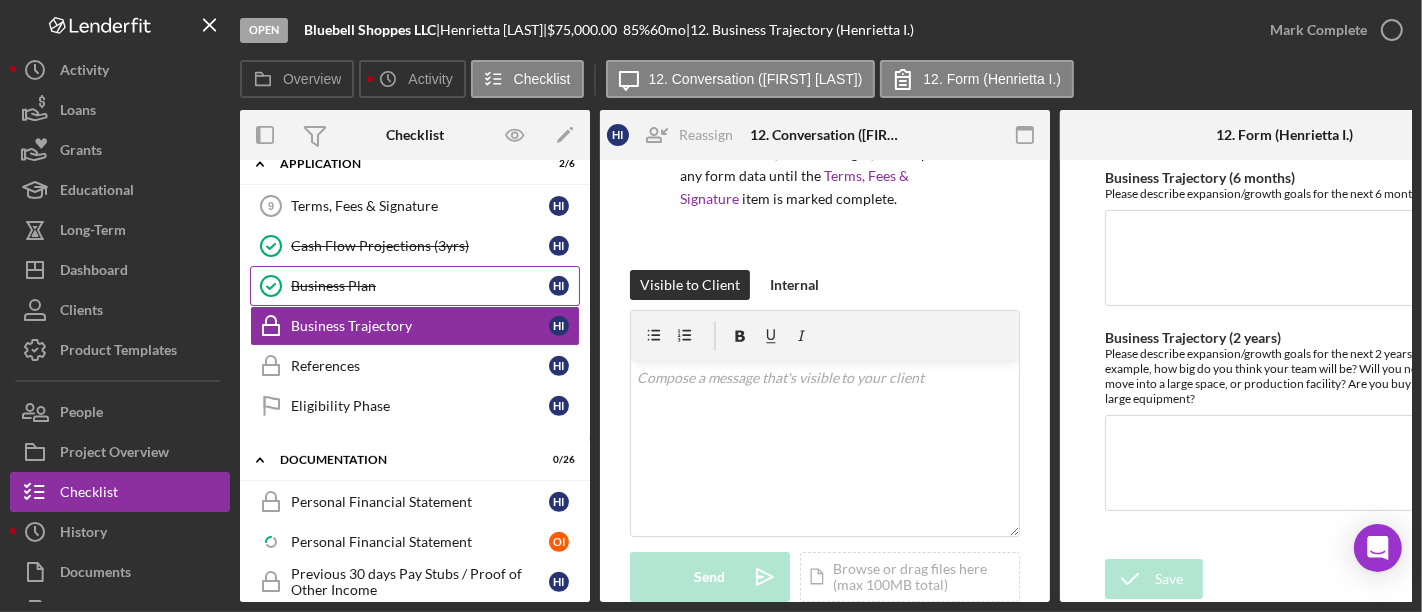 scroll, scrollTop: 888, scrollLeft: 0, axis: vertical 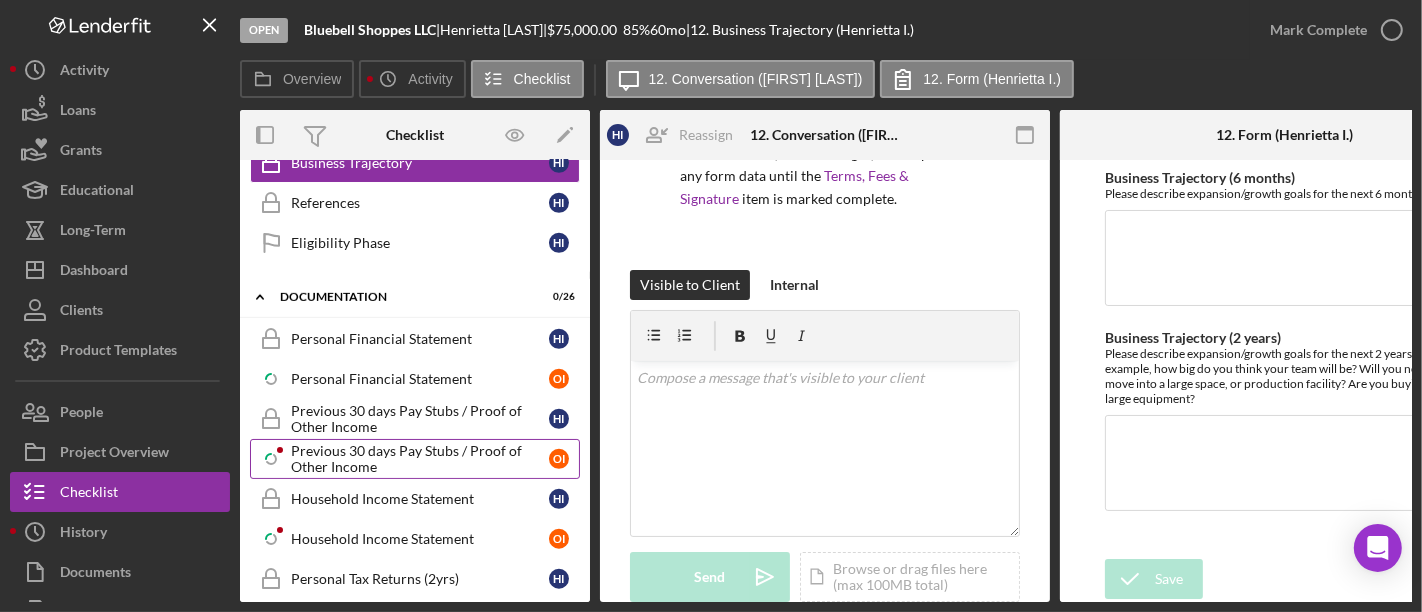 click on "Previous 30 days Pay Stubs / Proof of Other Income" at bounding box center [420, 459] 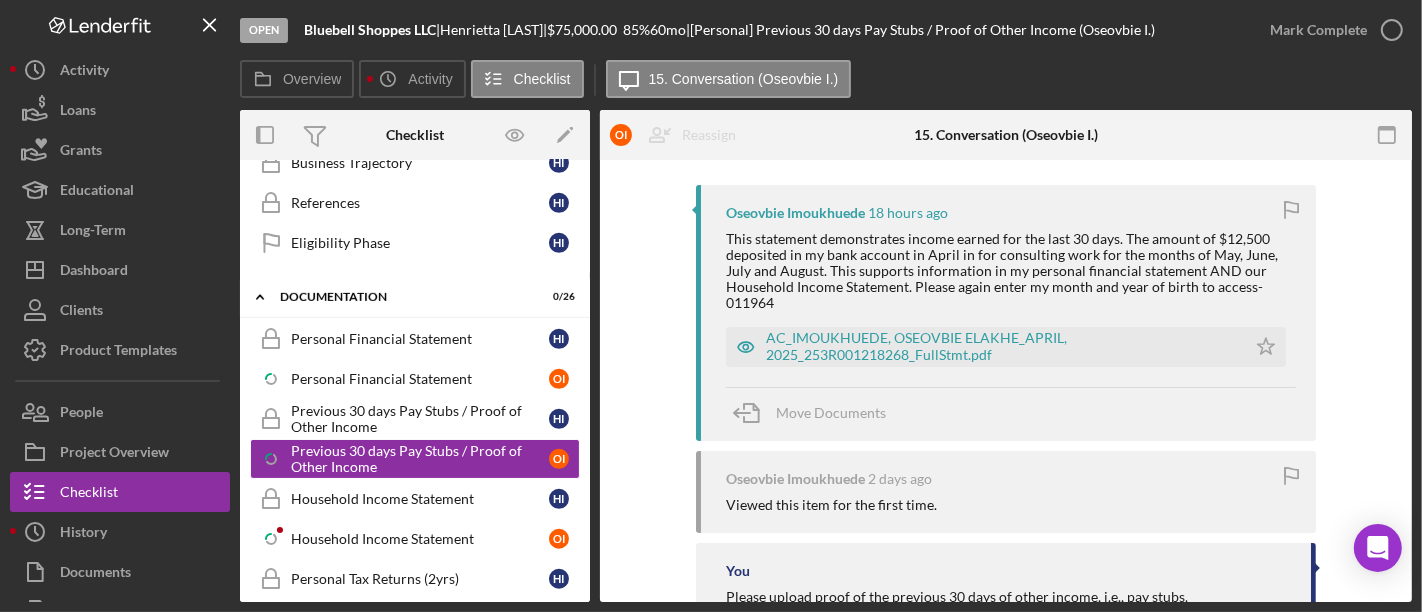 scroll, scrollTop: 332, scrollLeft: 0, axis: vertical 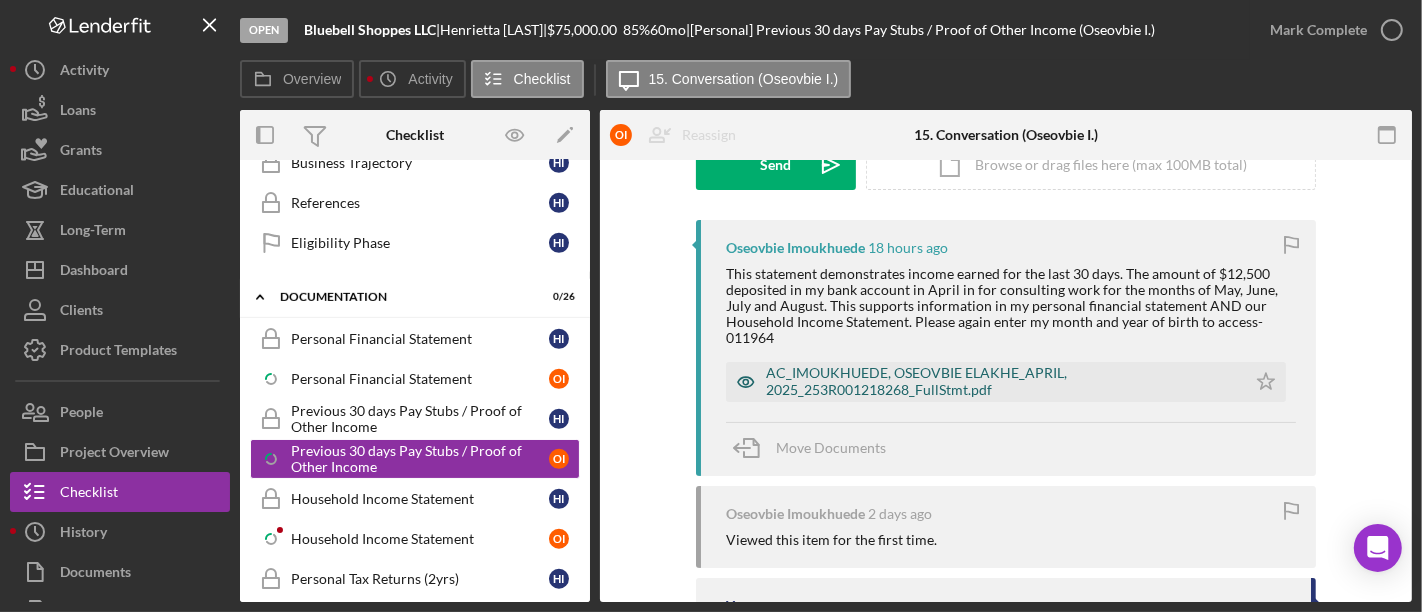 click on "AC_IMOUKHUEDE, OSEOVBIE ELAKHE_APRIL, 2025_253R001218268_FullStmt.pdf" at bounding box center [1001, 381] 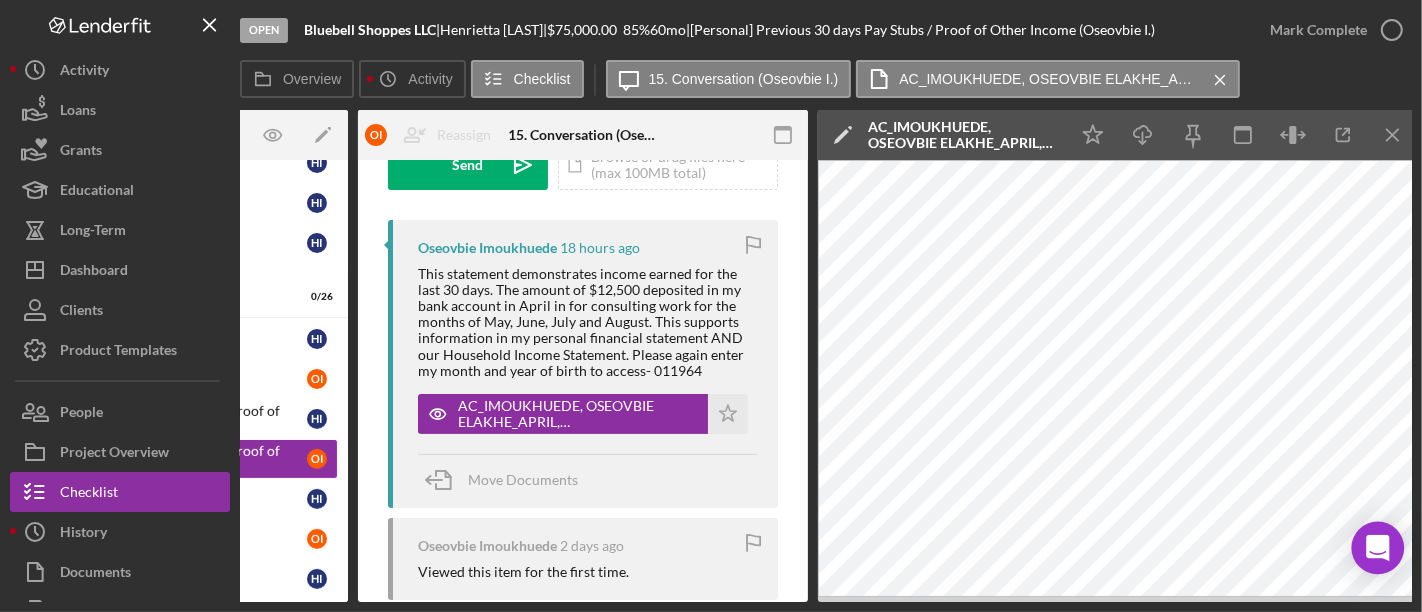 scroll, scrollTop: 0, scrollLeft: 245, axis: horizontal 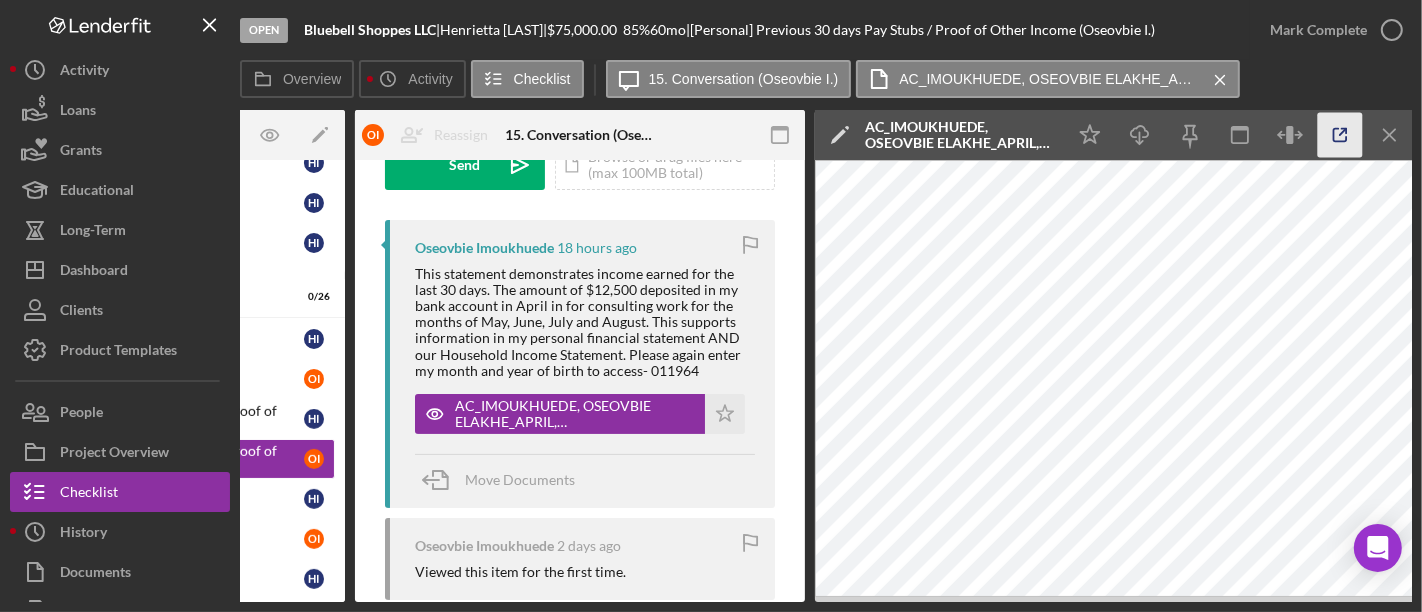 click 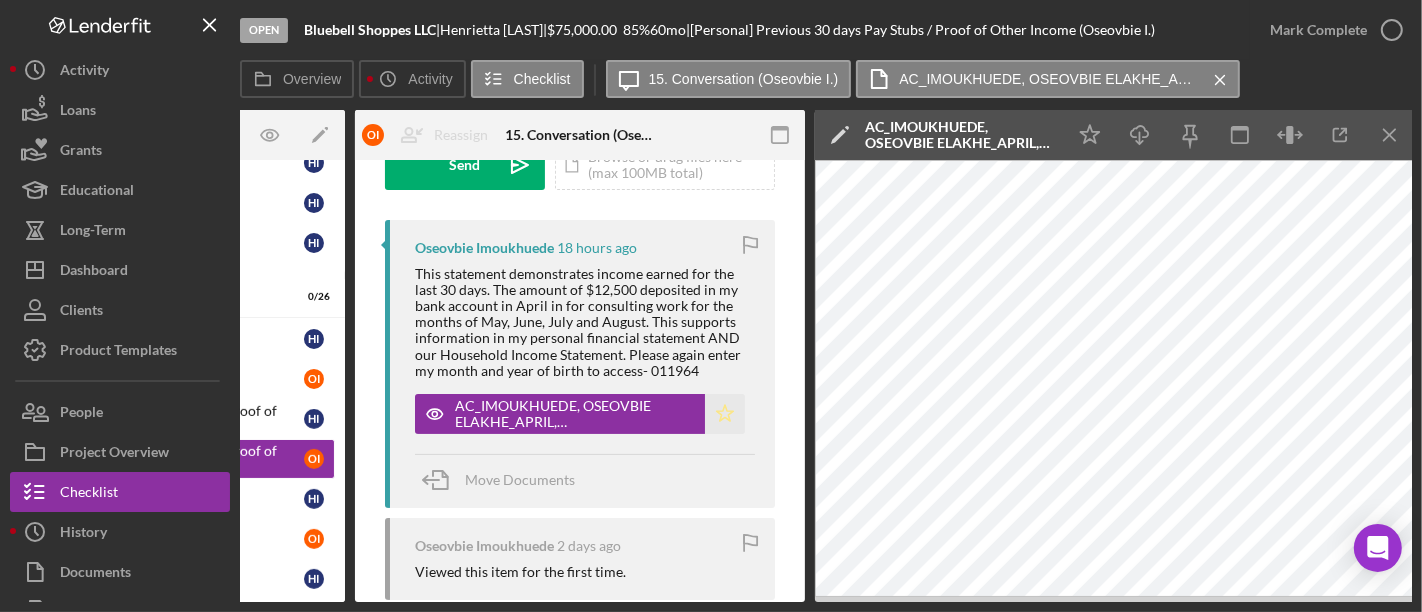 click on "Icon/Star" 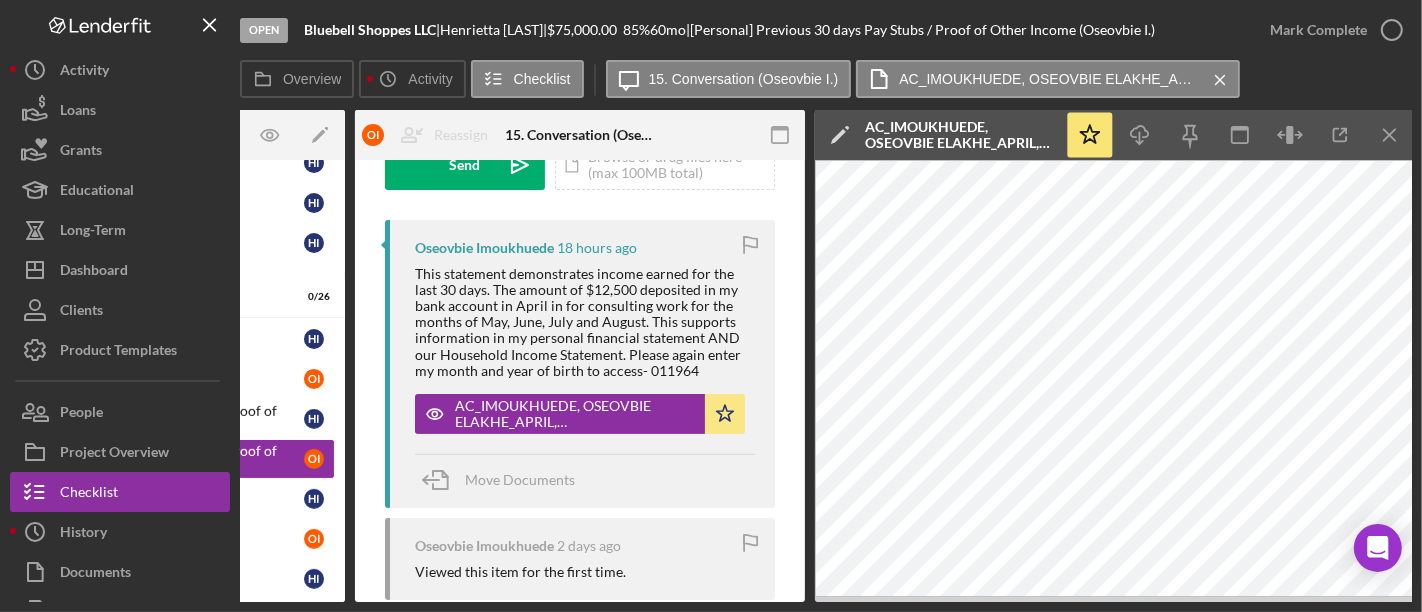 click on "[FIRST] [LAST] [TIME_AGO] Viewed this item for the first time." at bounding box center [580, 559] 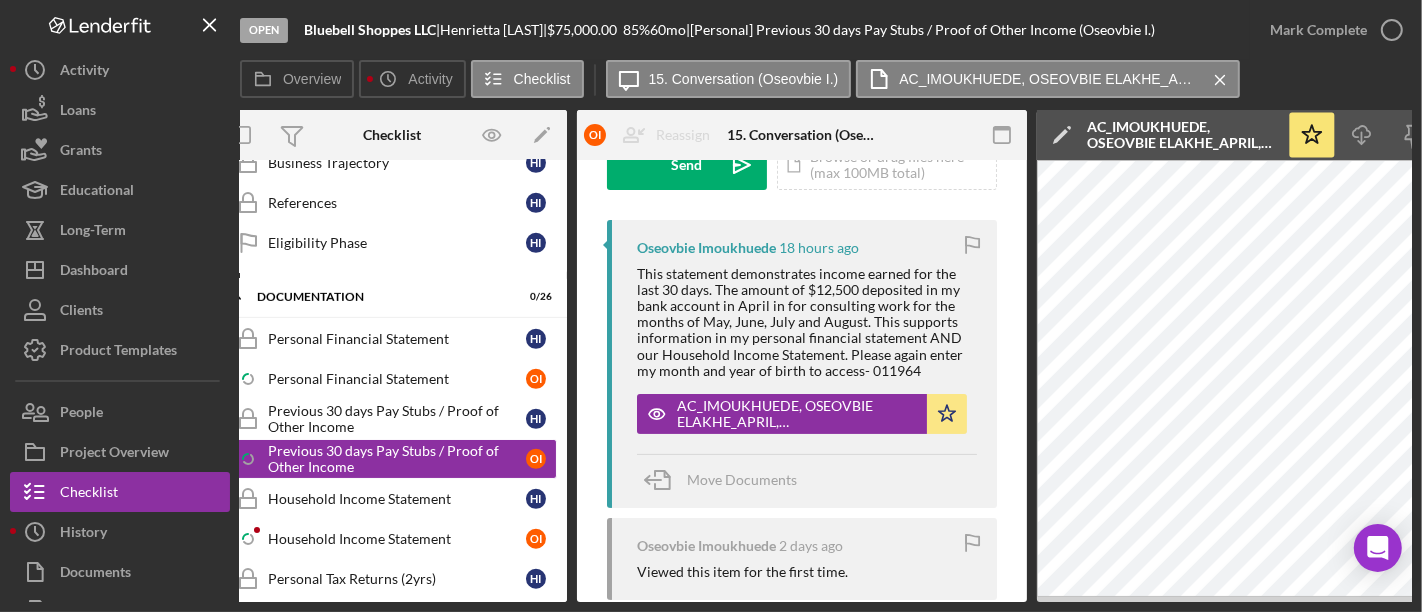 scroll, scrollTop: 0, scrollLeft: 0, axis: both 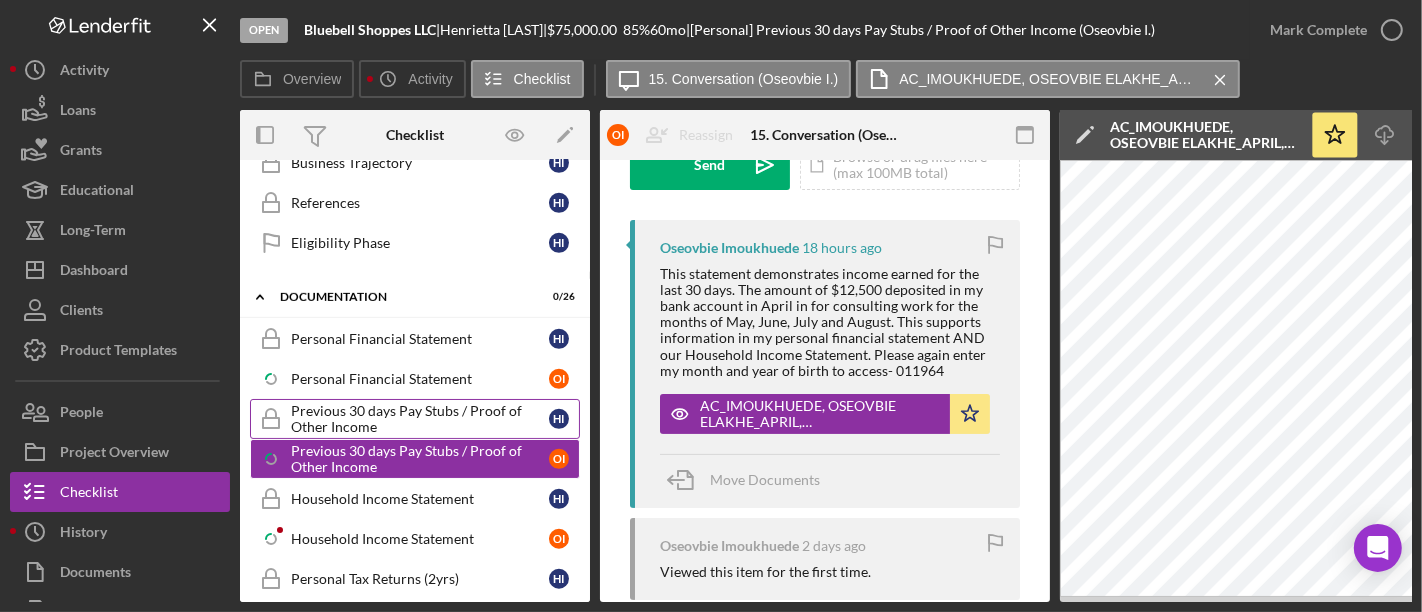click on "Previous 30 days Pay Stubs / Proof of Other Income" at bounding box center [420, 419] 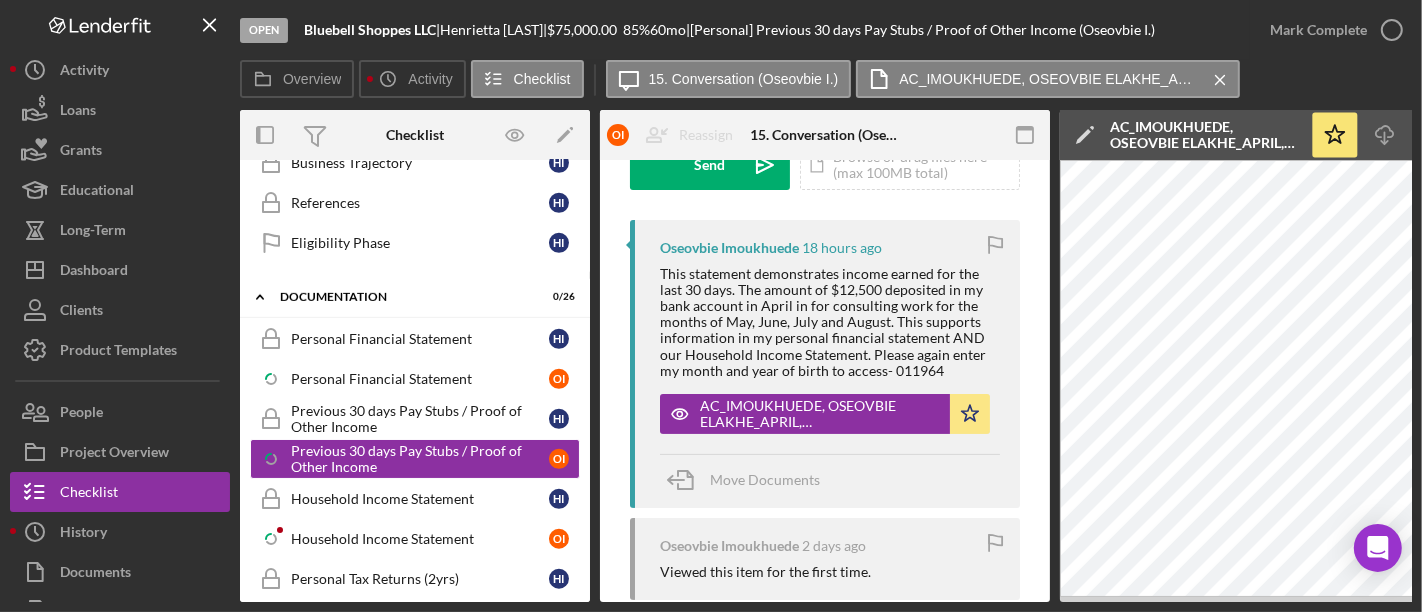 scroll, scrollTop: 0, scrollLeft: 0, axis: both 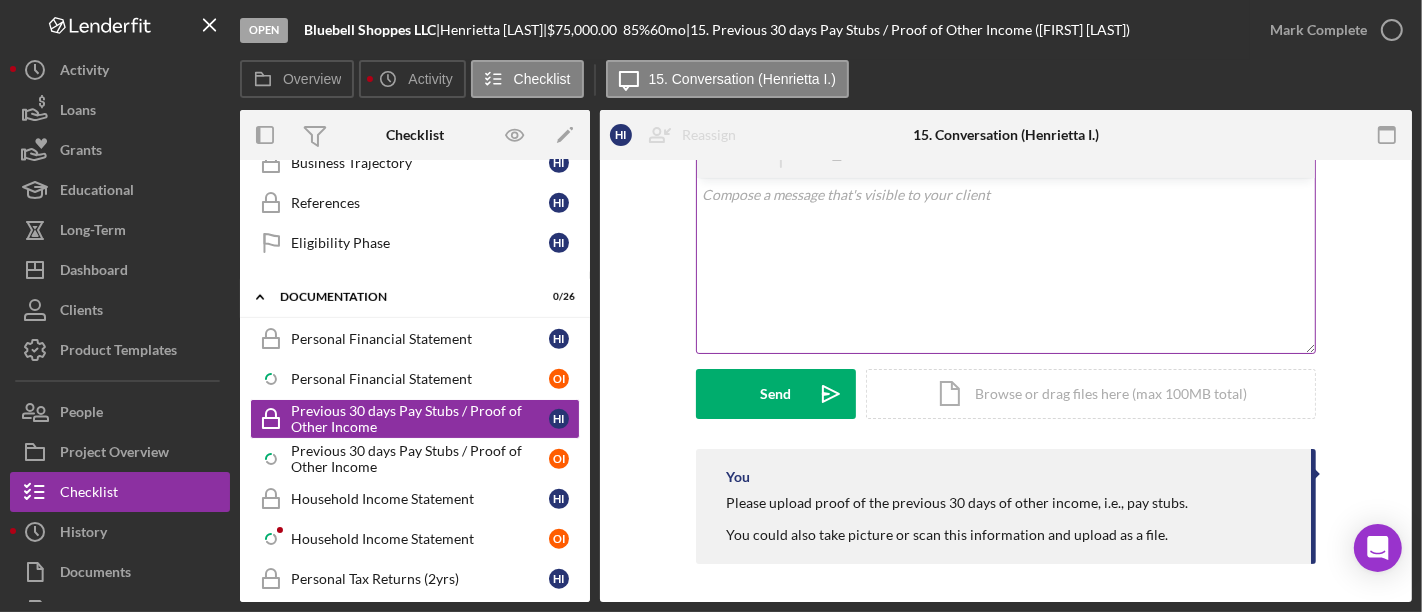 click on "v Color teal Color pink Remove color Add row above Add row below Add column before Add column after Merge cells Split cells Remove column Remove row Remove table" at bounding box center (1006, 265) 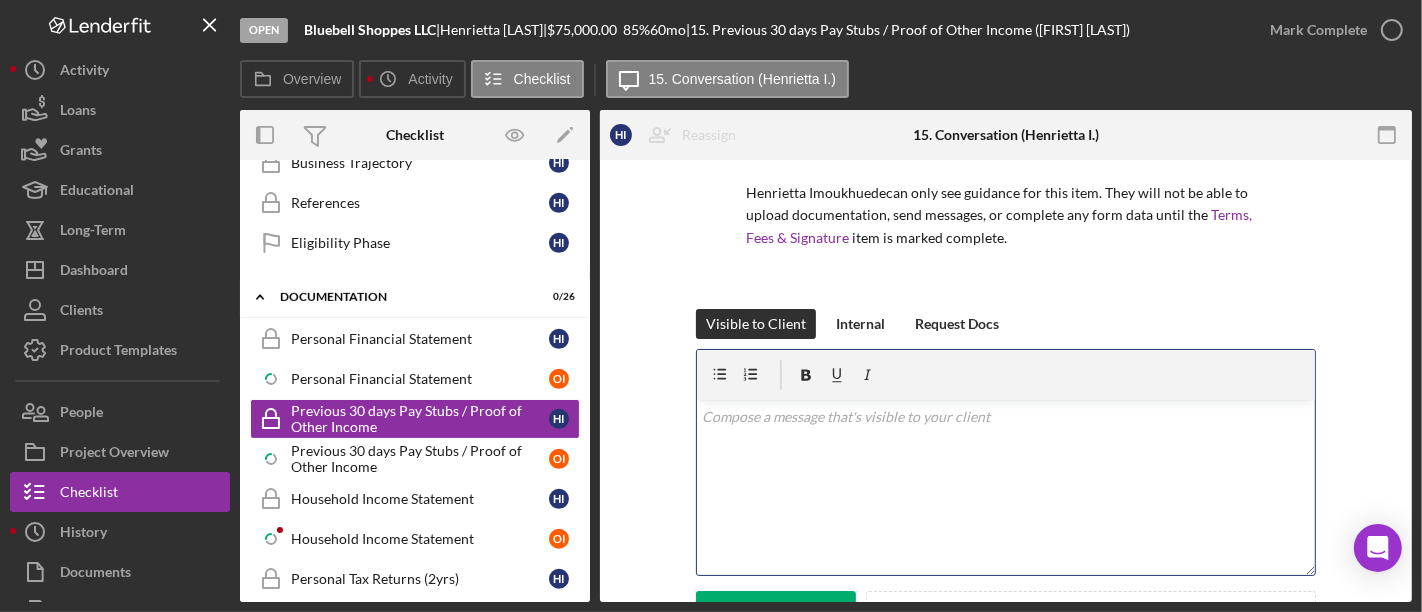 scroll, scrollTop: 137, scrollLeft: 0, axis: vertical 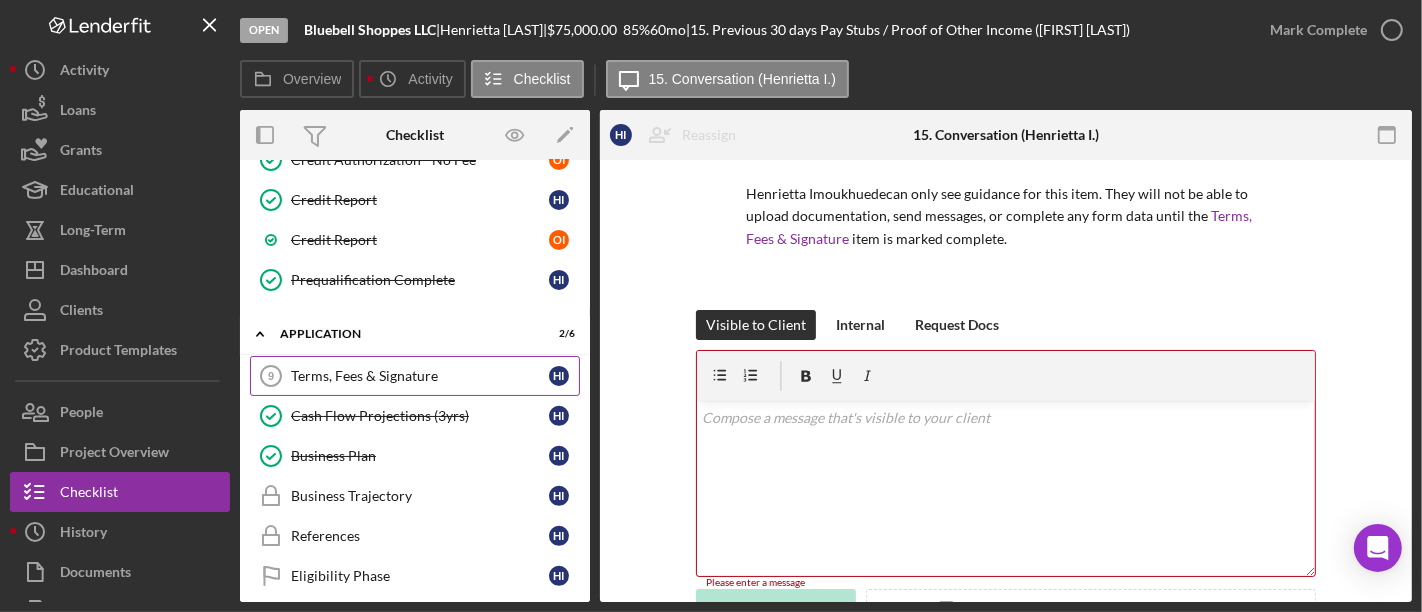 click on "Terms, Fees & Signature" at bounding box center (420, 376) 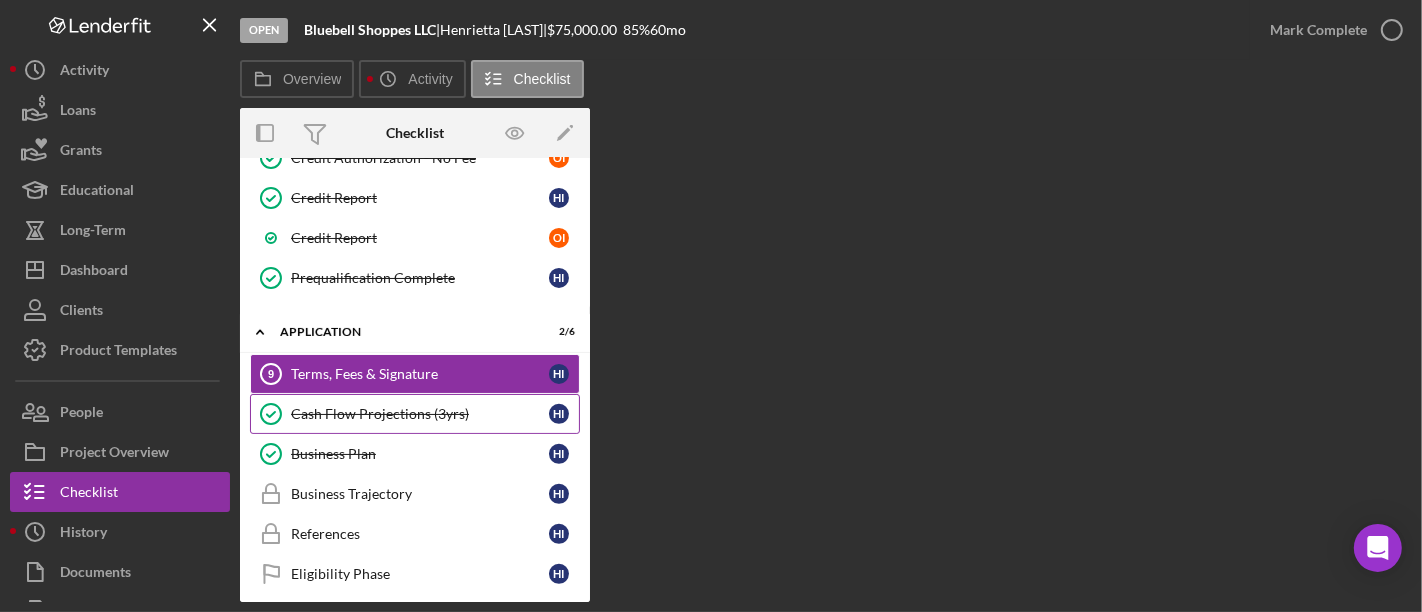 click on "Cash Flow Projections (3yrs)" at bounding box center (420, 414) 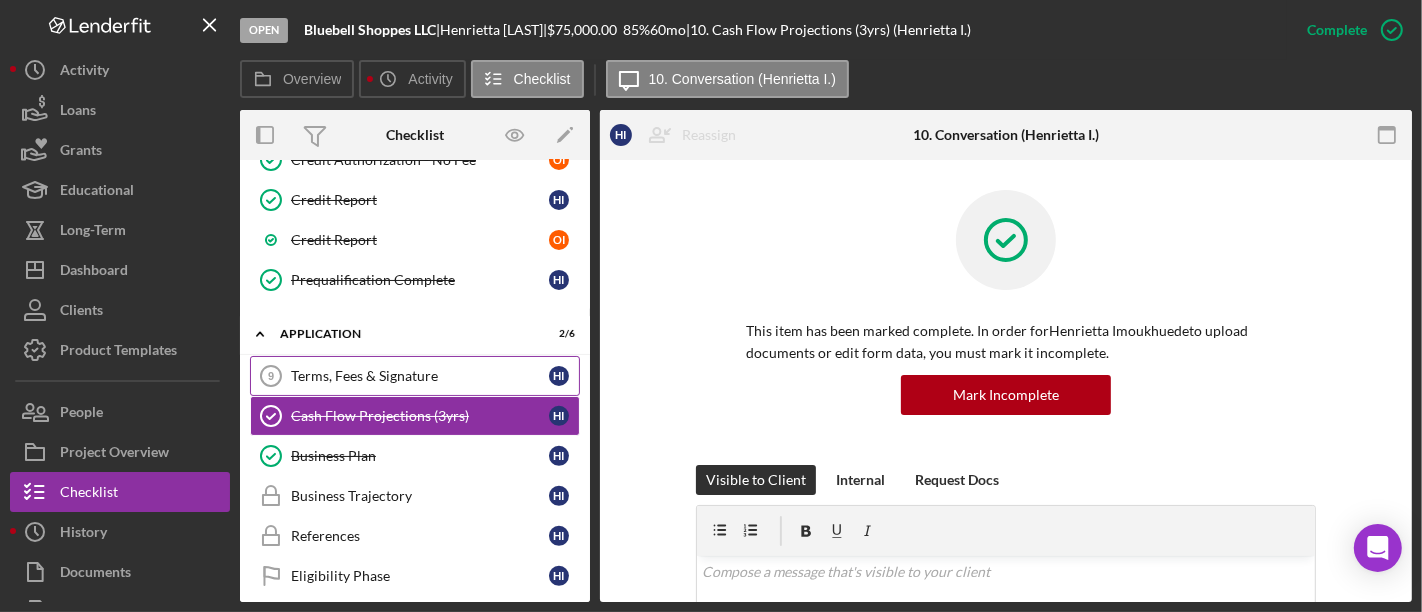 click on "Terms, Fees & Signature" at bounding box center (420, 376) 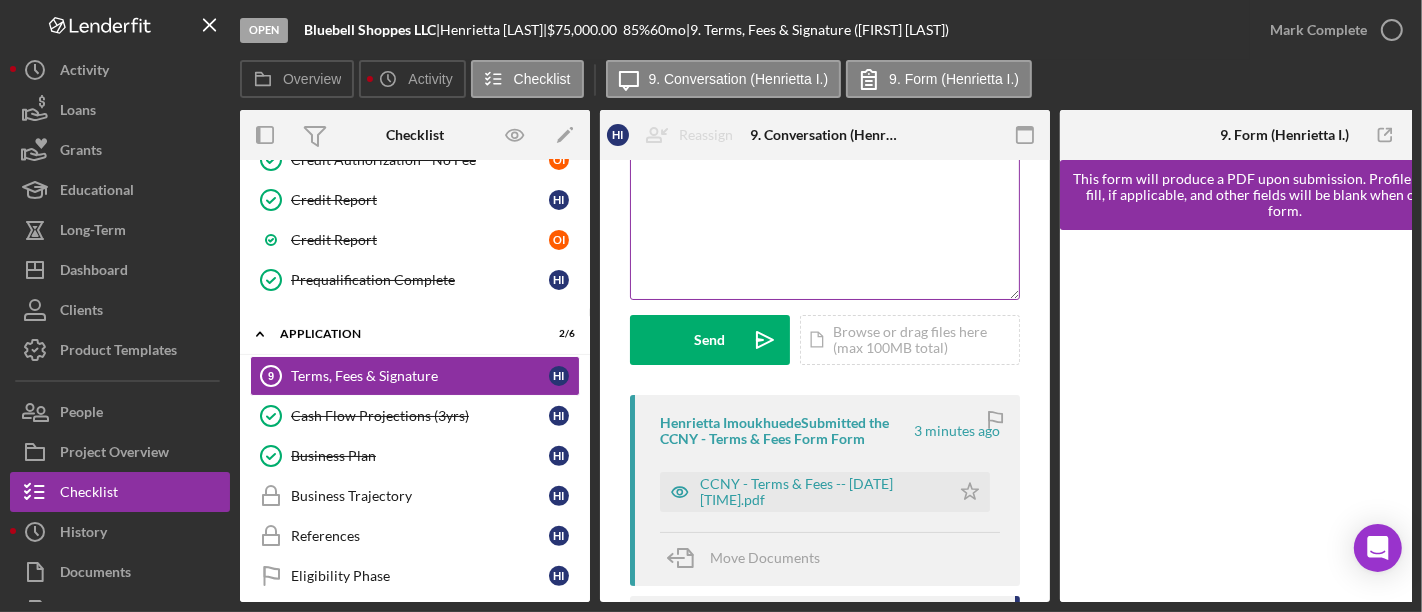 scroll, scrollTop: 222, scrollLeft: 0, axis: vertical 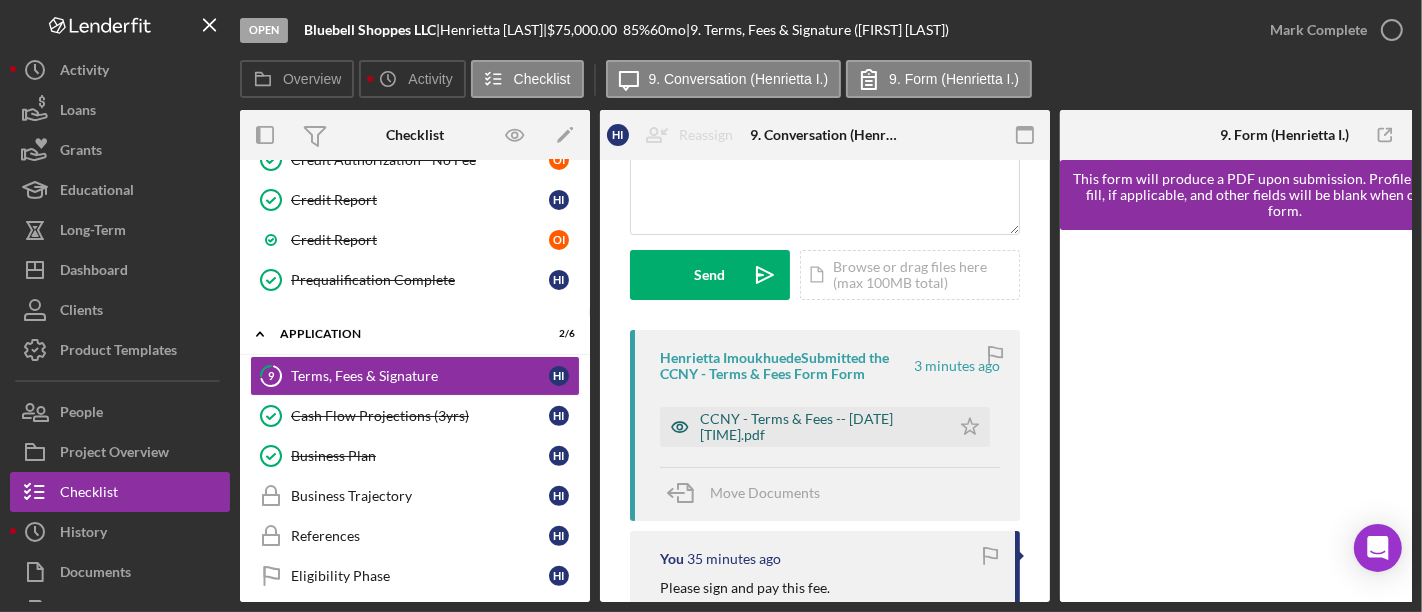 click on "CCNY - Terms & Fees -- [DATE] [TIME].pdf" at bounding box center [820, 427] 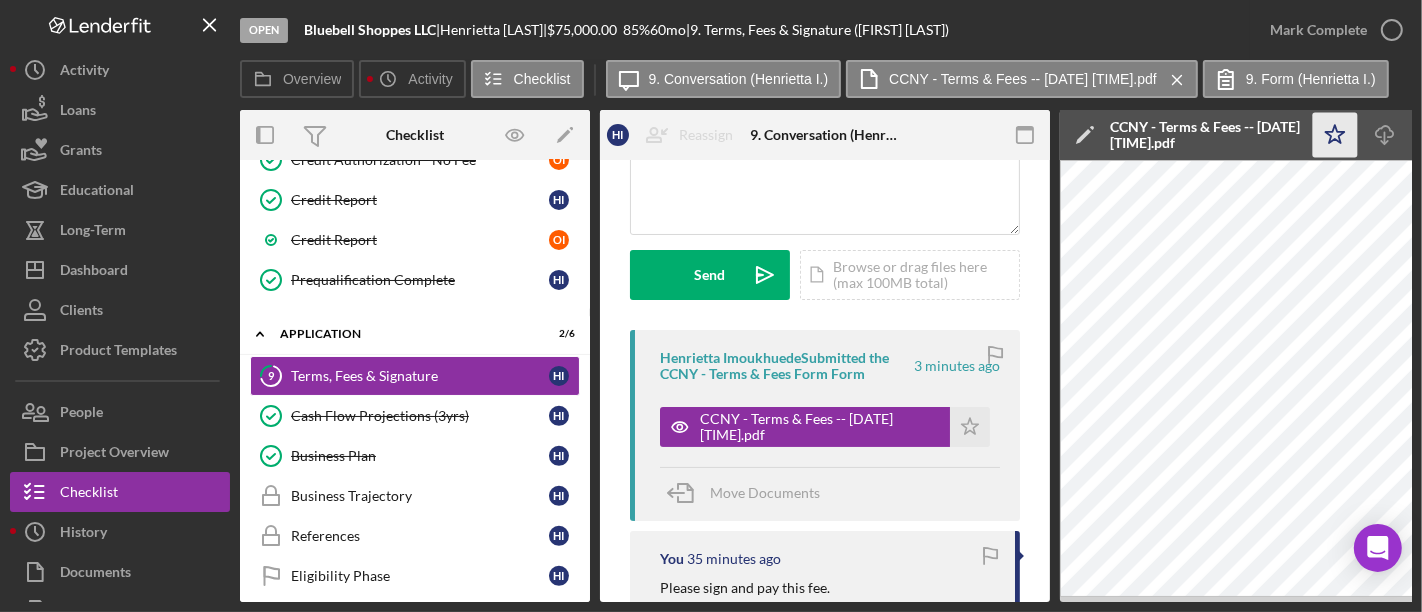 click on "Icon/Star" 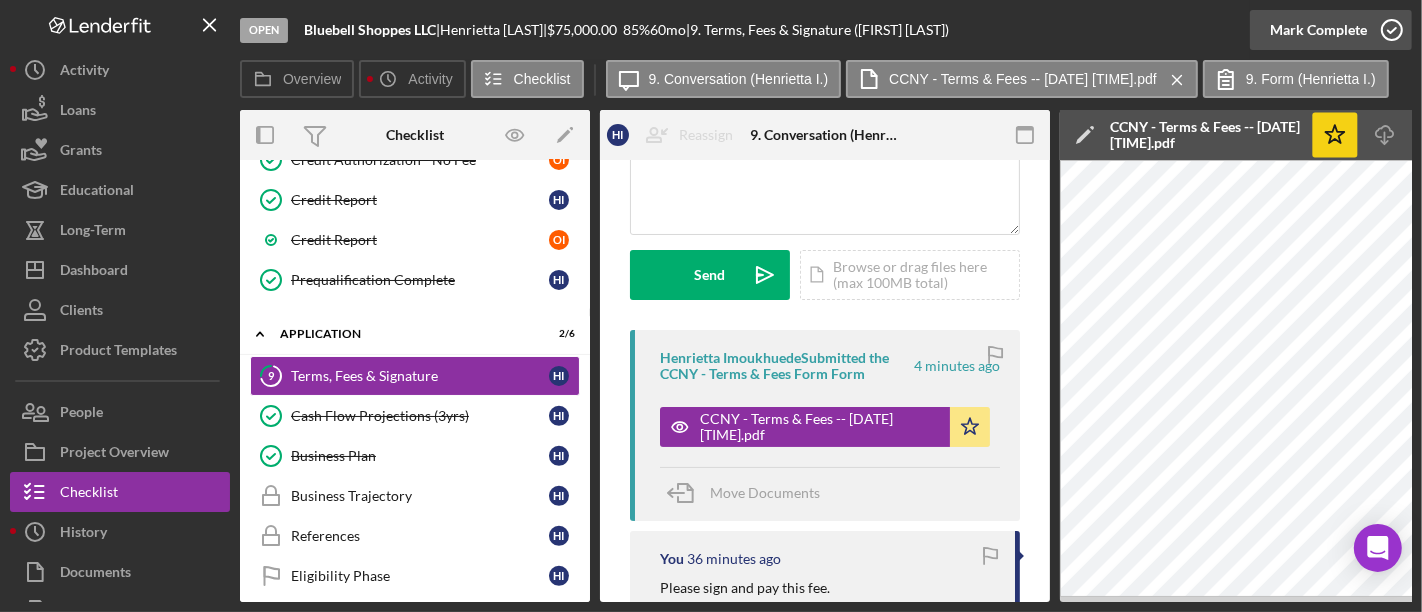 click on "Mark Complete" at bounding box center (1318, 30) 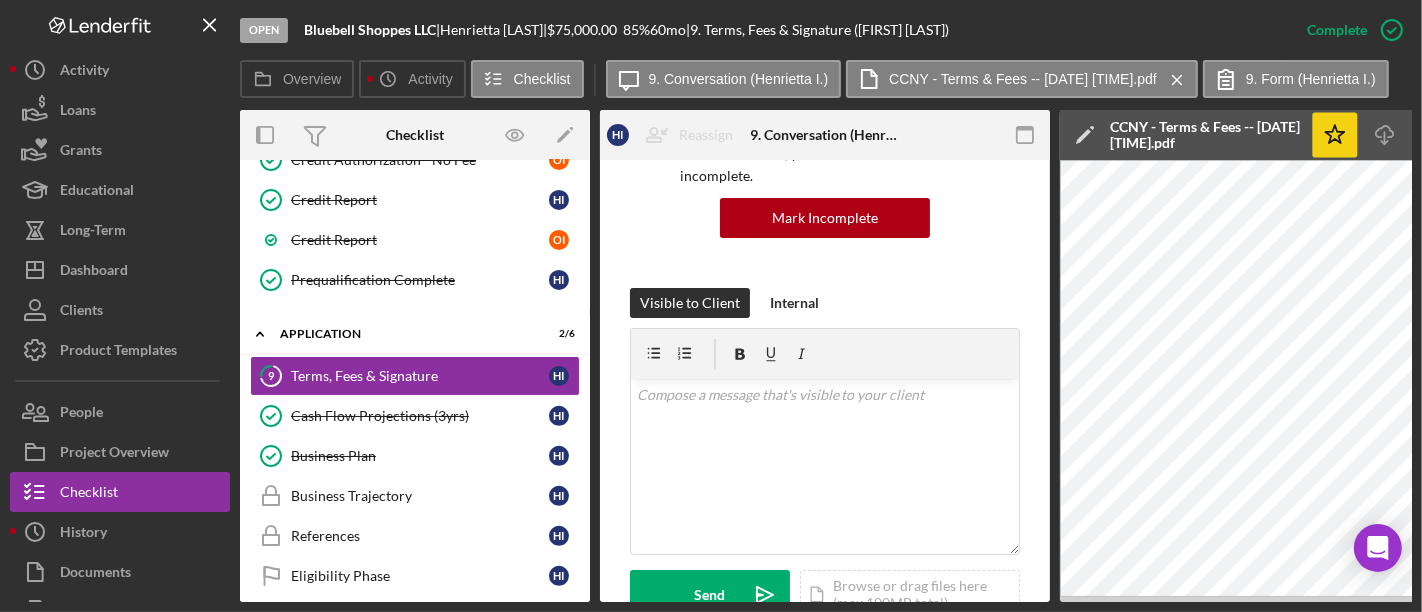 scroll, scrollTop: 541, scrollLeft: 0, axis: vertical 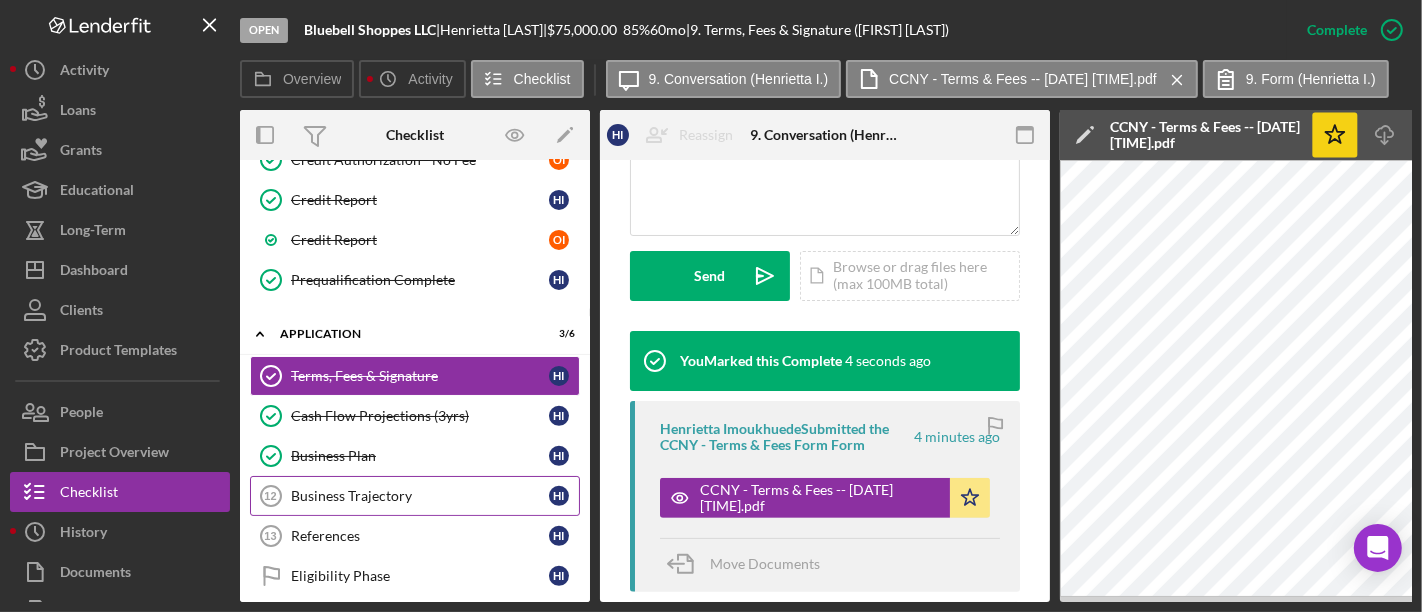 click on "Business Trajectory" at bounding box center (420, 496) 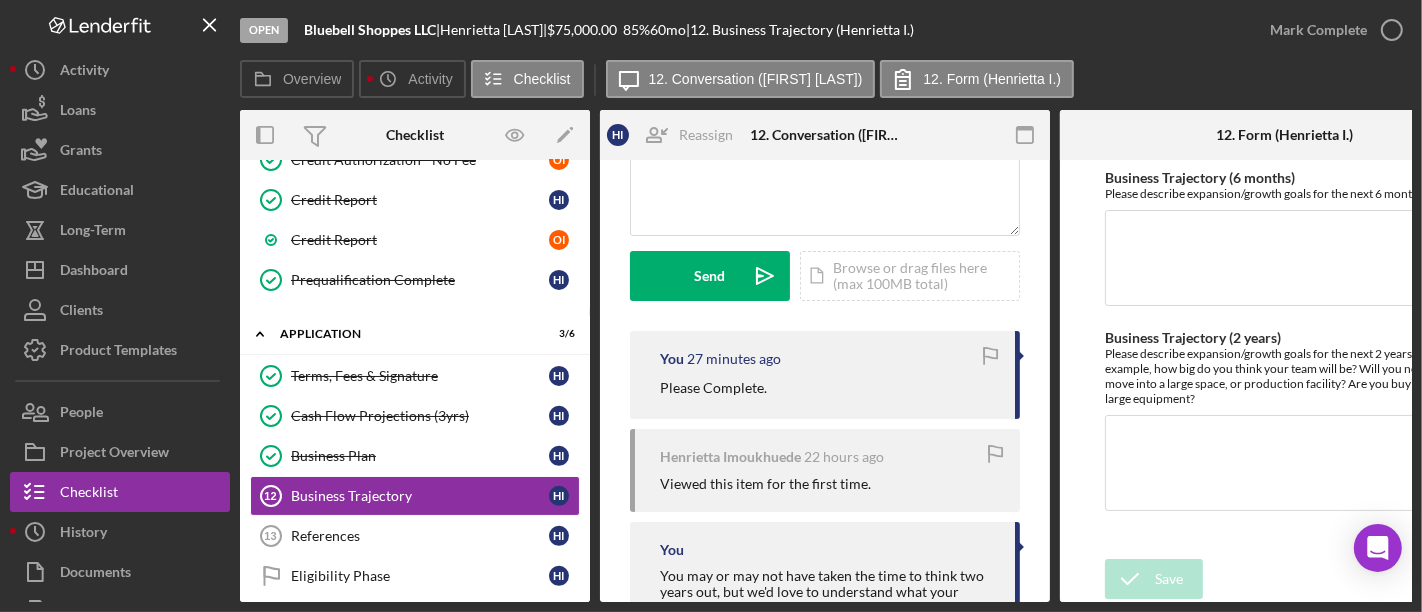 scroll, scrollTop: 363, scrollLeft: 0, axis: vertical 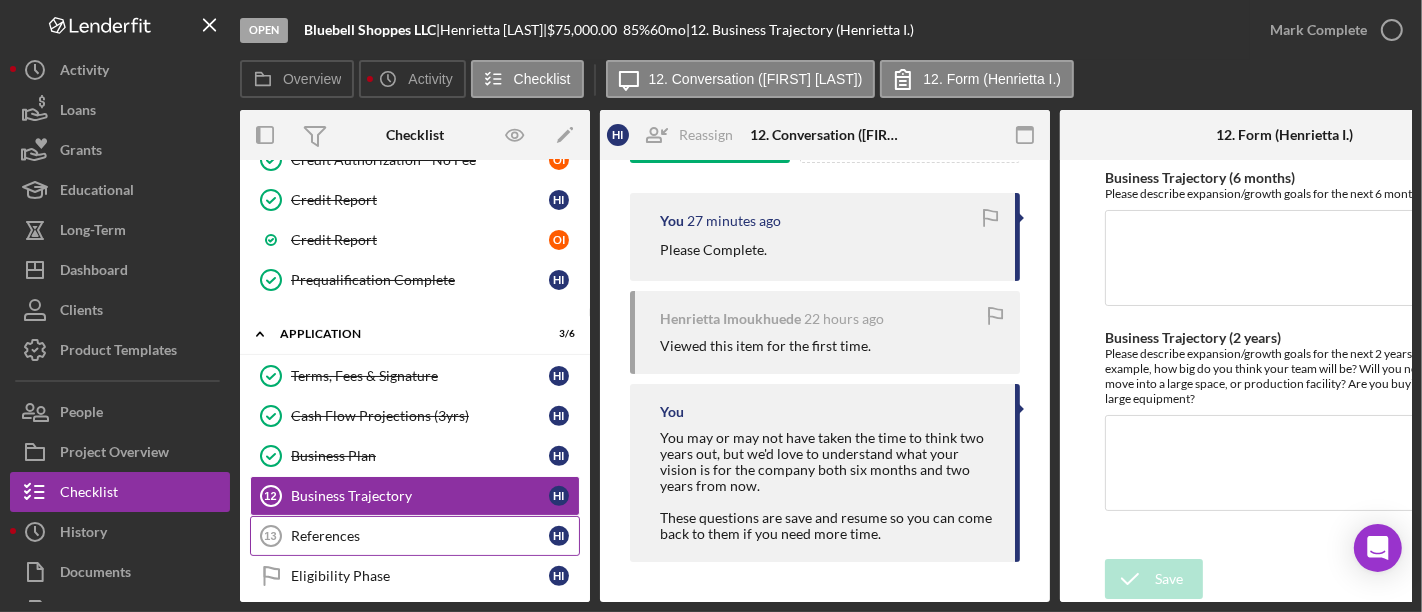 click on "References" at bounding box center [420, 536] 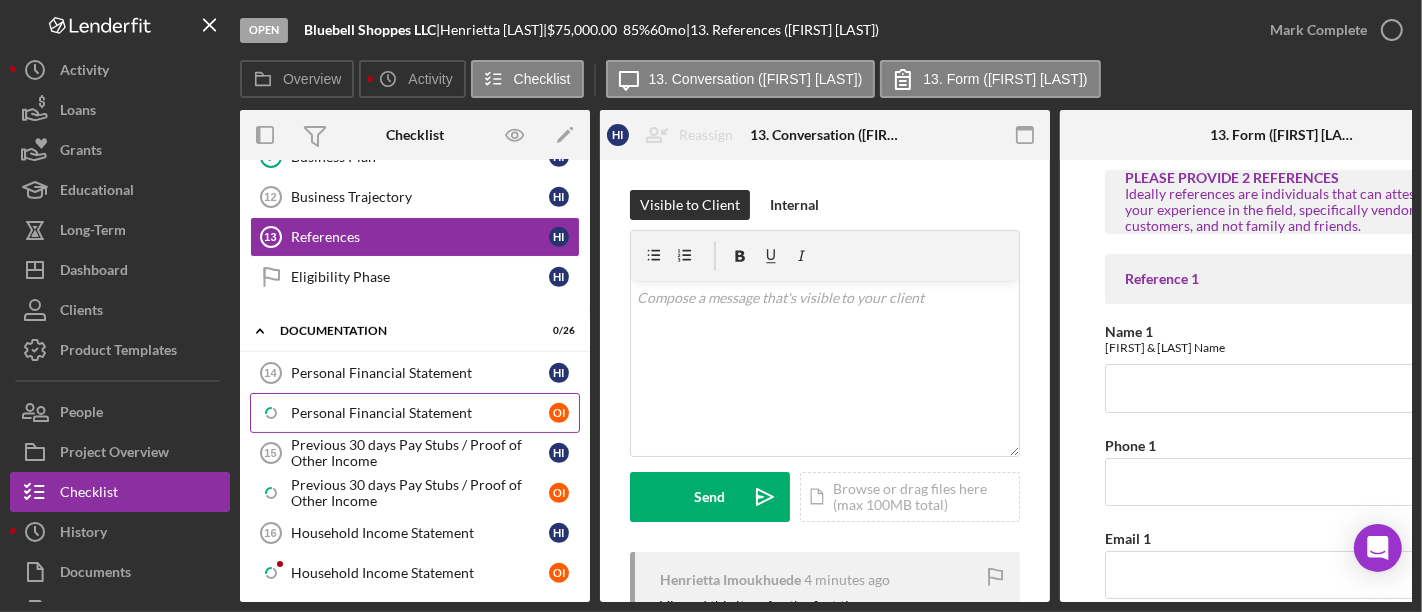scroll, scrollTop: 888, scrollLeft: 0, axis: vertical 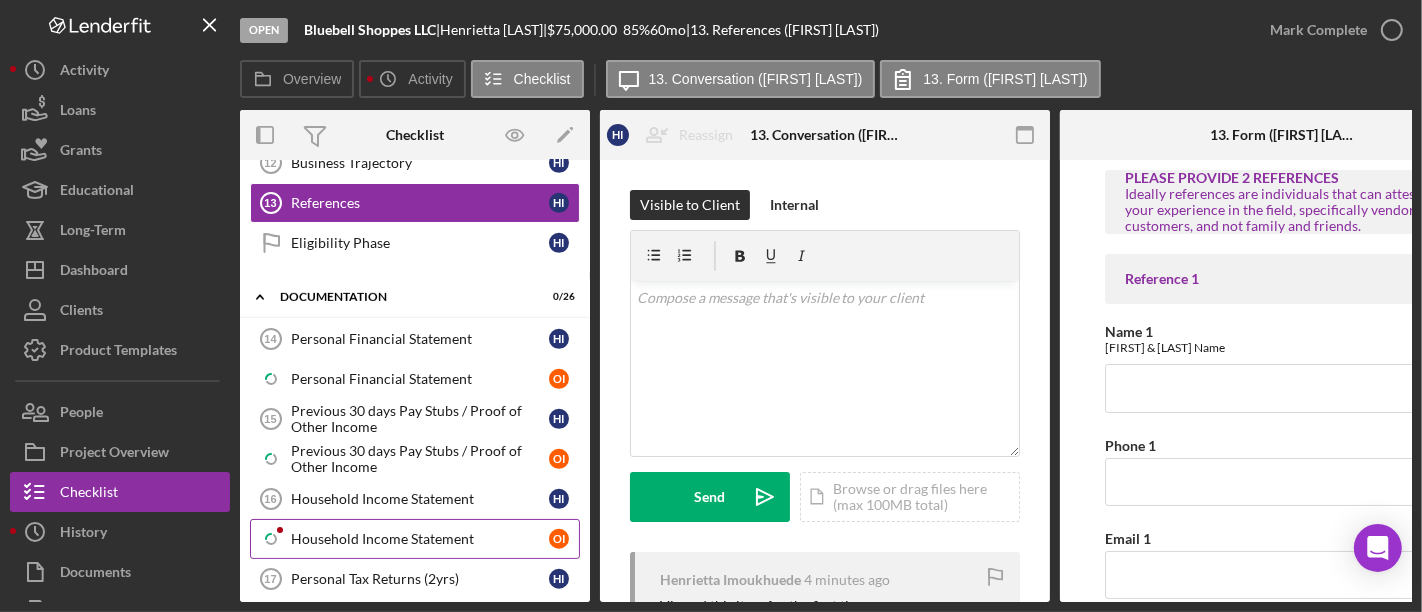 click on "Household Income Statement" at bounding box center [420, 539] 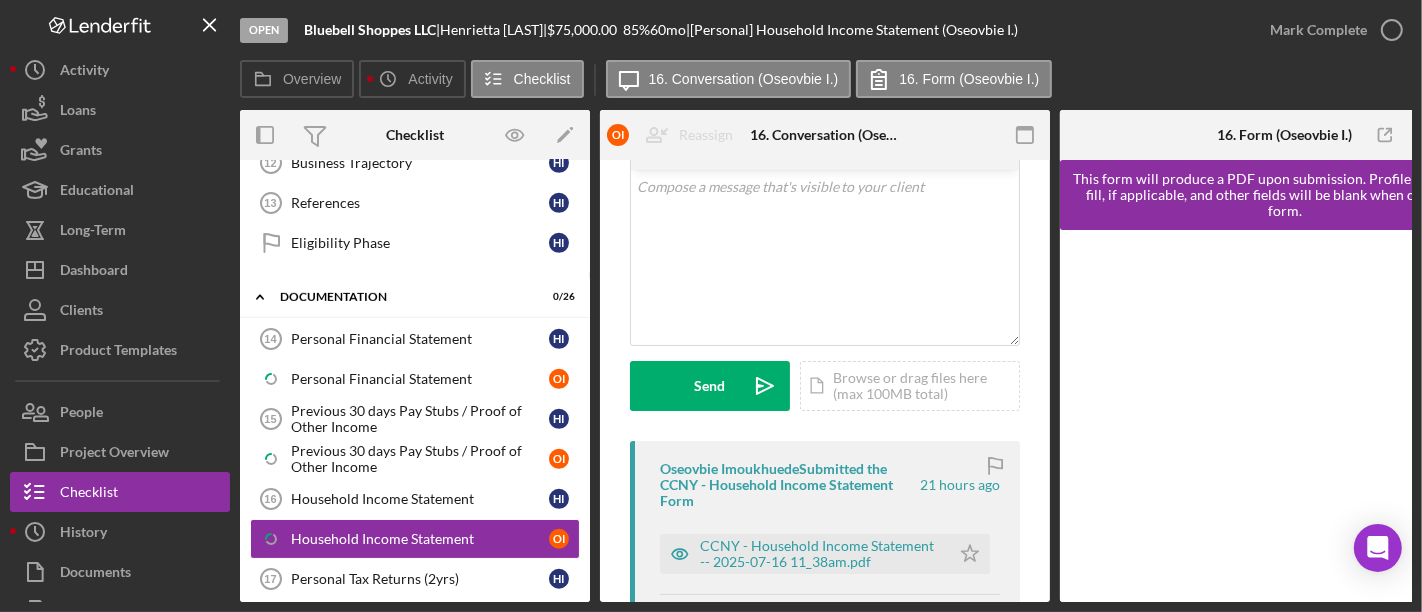 scroll, scrollTop: 222, scrollLeft: 0, axis: vertical 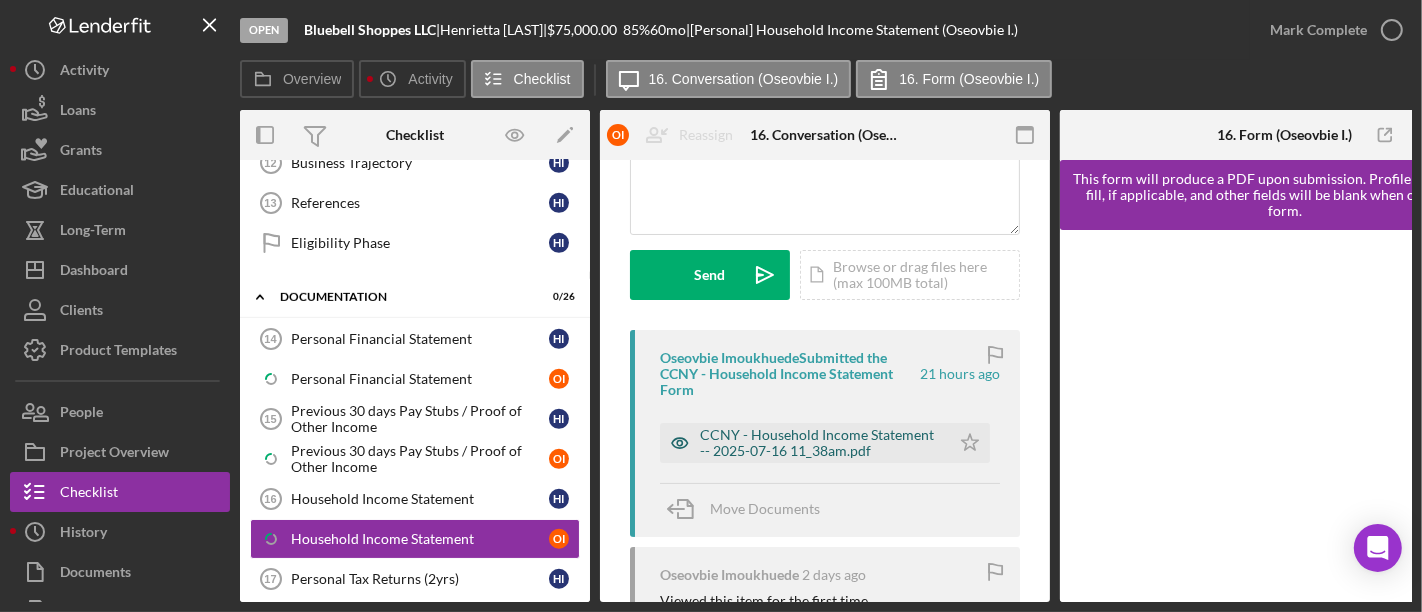 click on "CCNY - Household Income Statement -- 2025-07-16 11_38am.pdf" at bounding box center (820, 443) 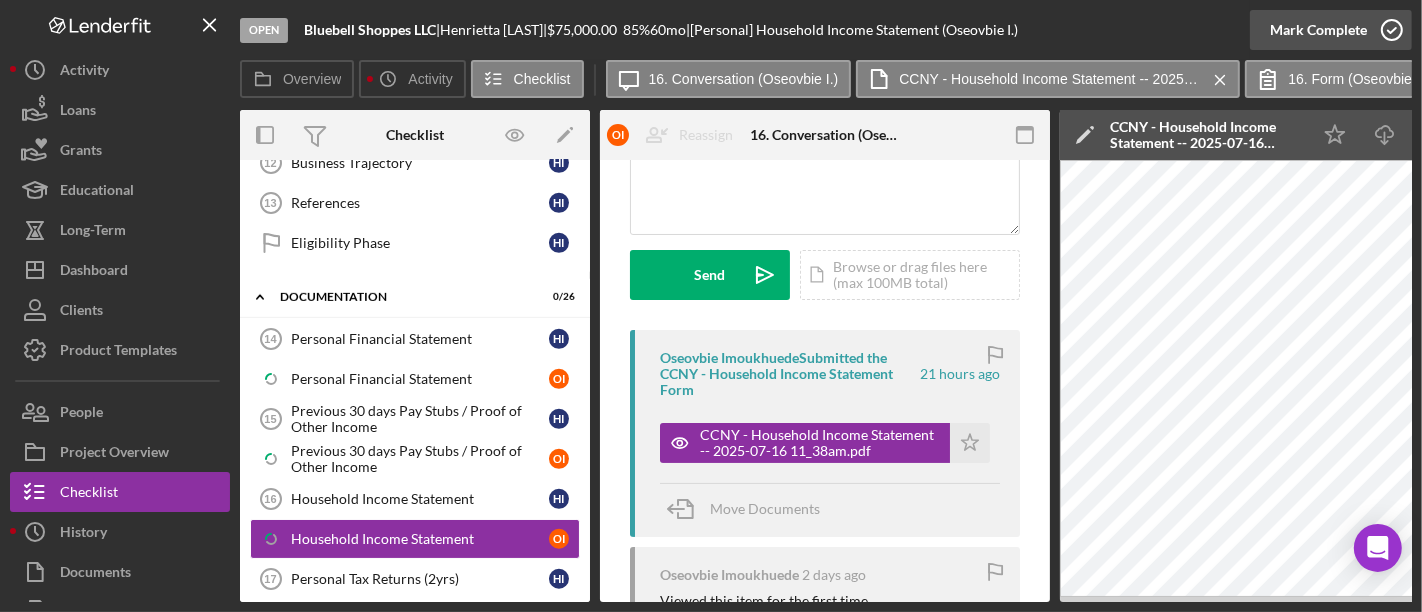 click on "Mark Complete" at bounding box center (1318, 30) 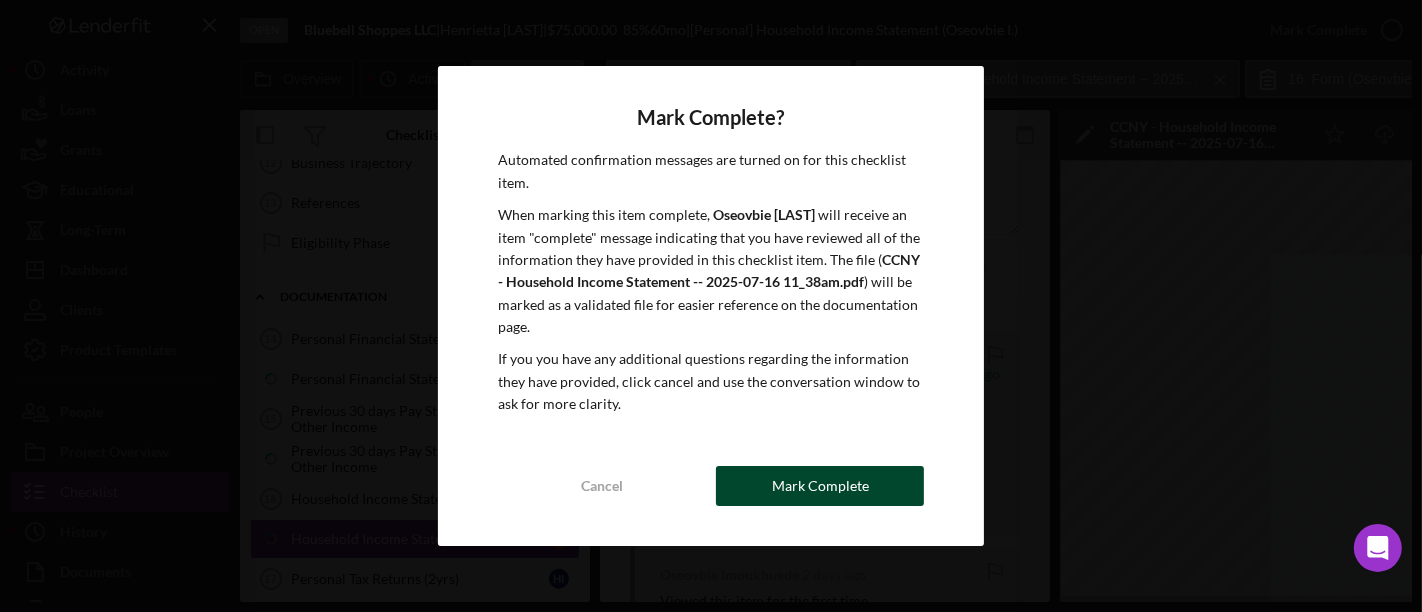 click on "Mark Complete" at bounding box center (820, 486) 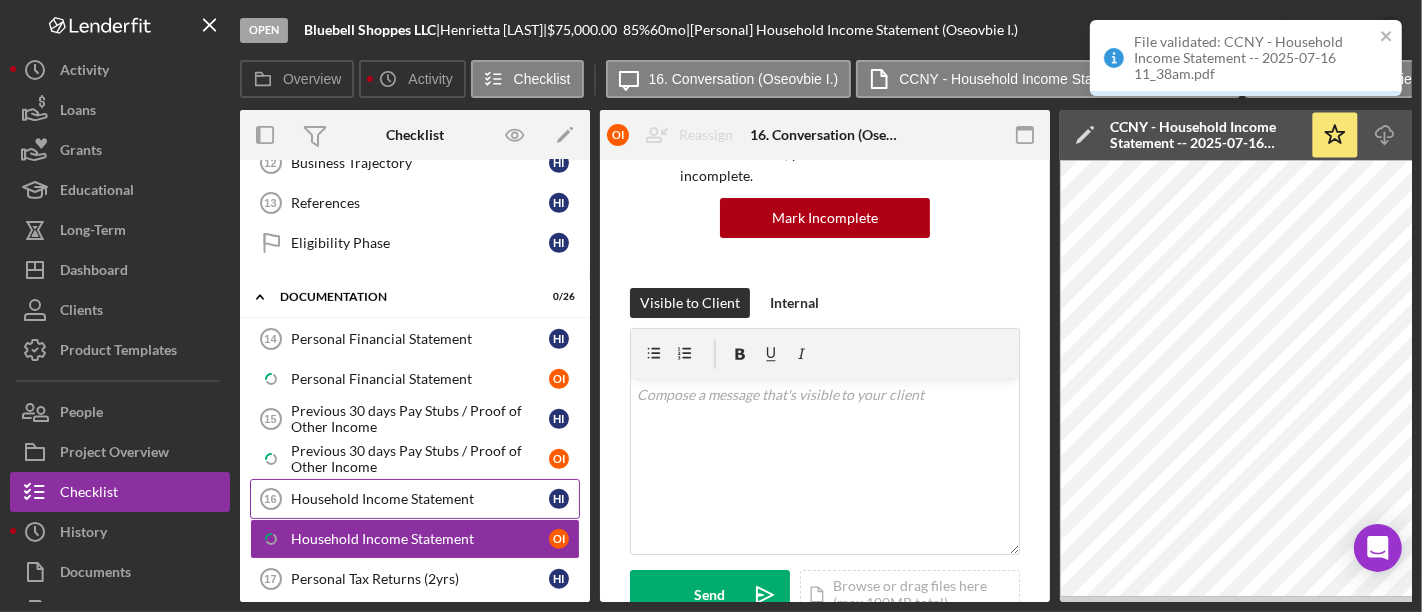 scroll, scrollTop: 541, scrollLeft: 0, axis: vertical 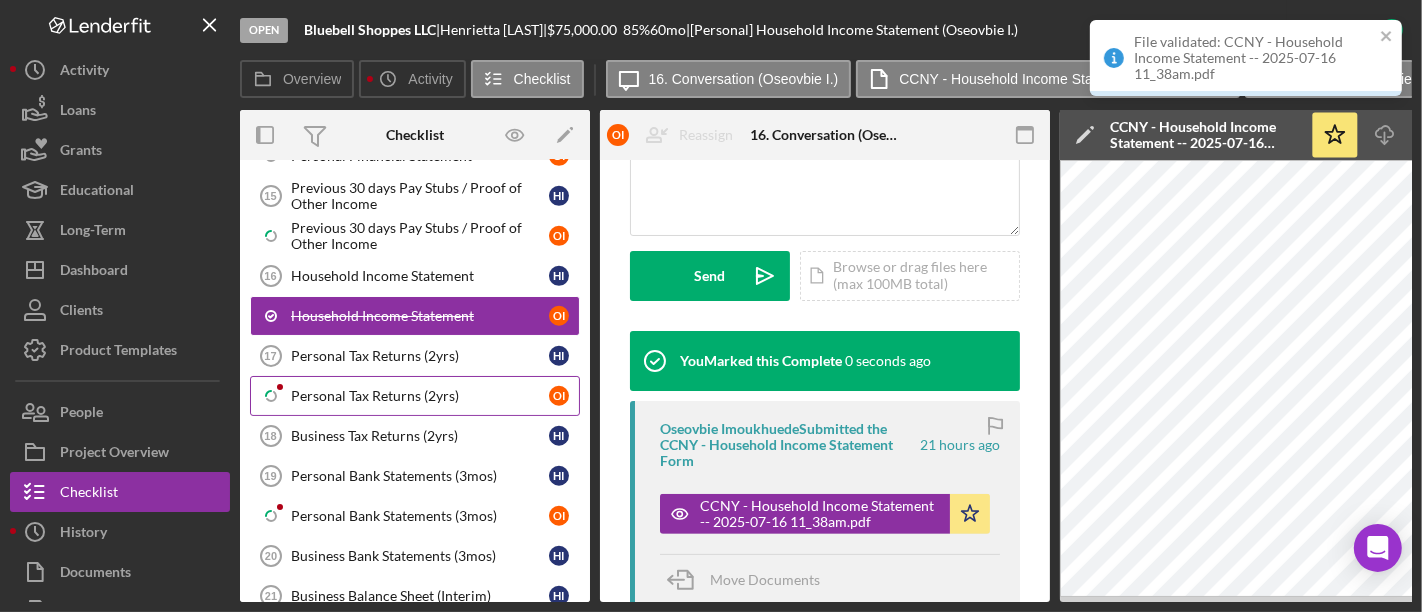 click on "Personal Tax Returns (2yrs)" at bounding box center (420, 396) 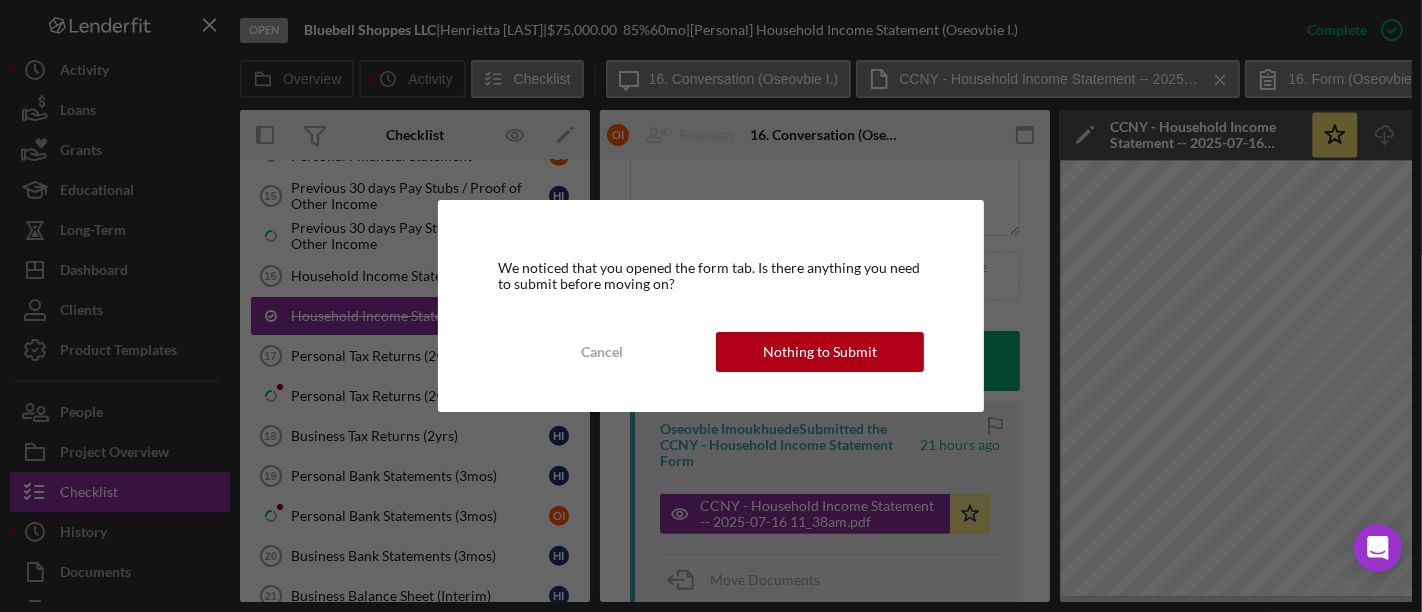 drag, startPoint x: 832, startPoint y: 356, endPoint x: 832, endPoint y: 339, distance: 17 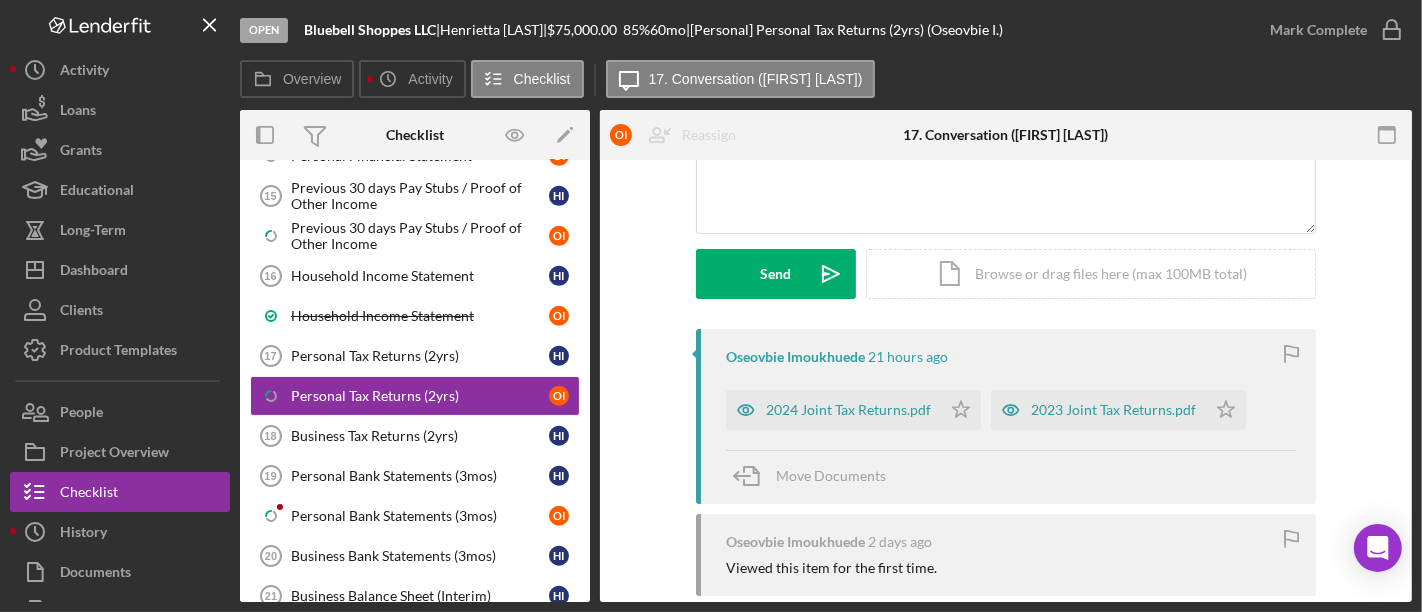 scroll, scrollTop: 379, scrollLeft: 0, axis: vertical 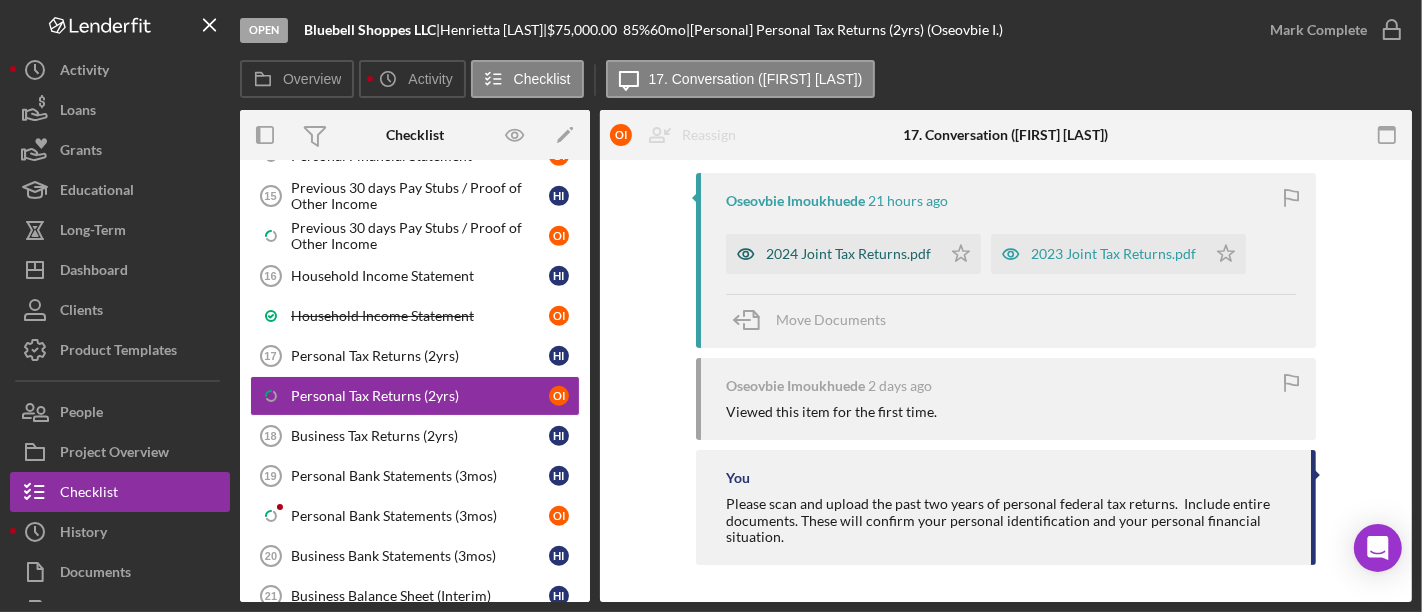 click on "2024 Joint Tax Returns.pdf" at bounding box center [848, 254] 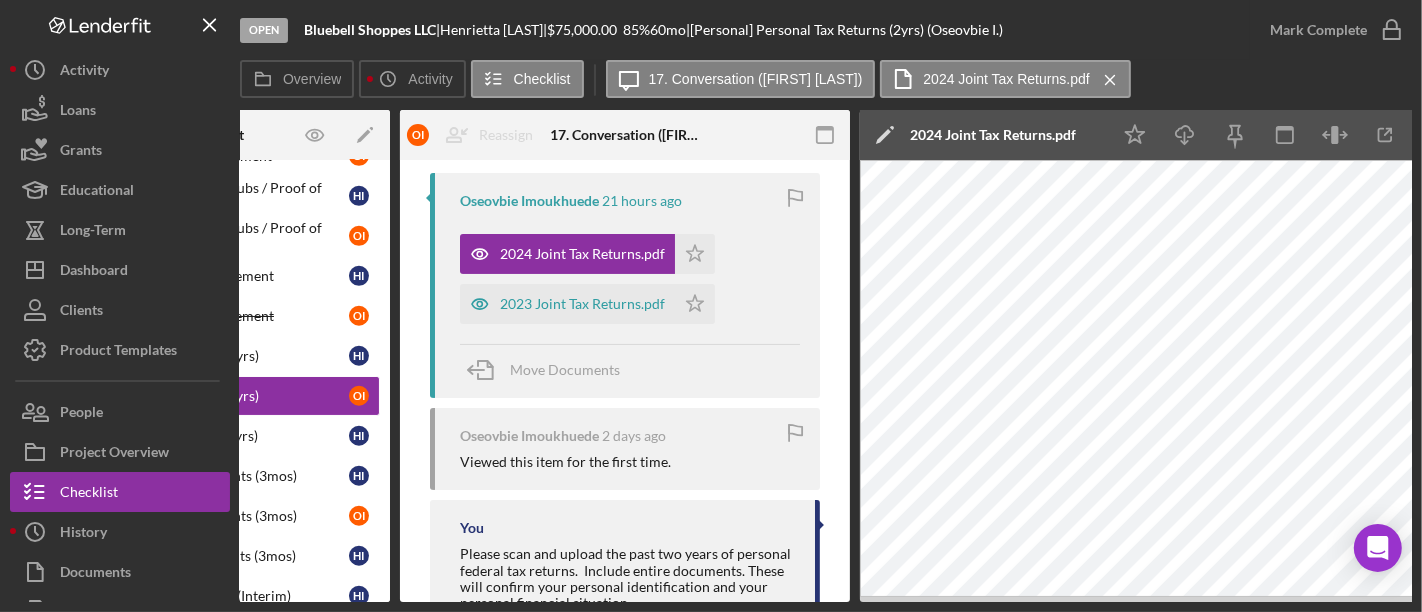 scroll, scrollTop: 0, scrollLeft: 247, axis: horizontal 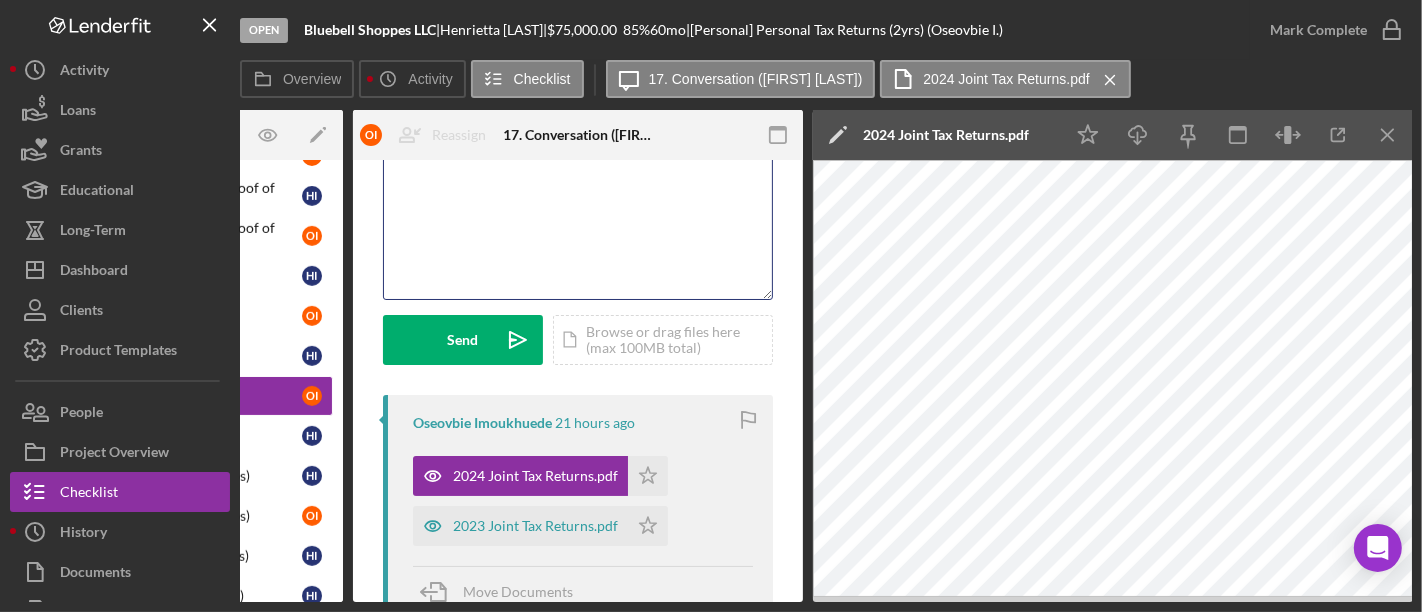 click on "v Color teal Color pink Remove color Add row above Add row below Add column before Add column after Merge cells Split cells Remove column Remove row Remove table" at bounding box center (578, 211) 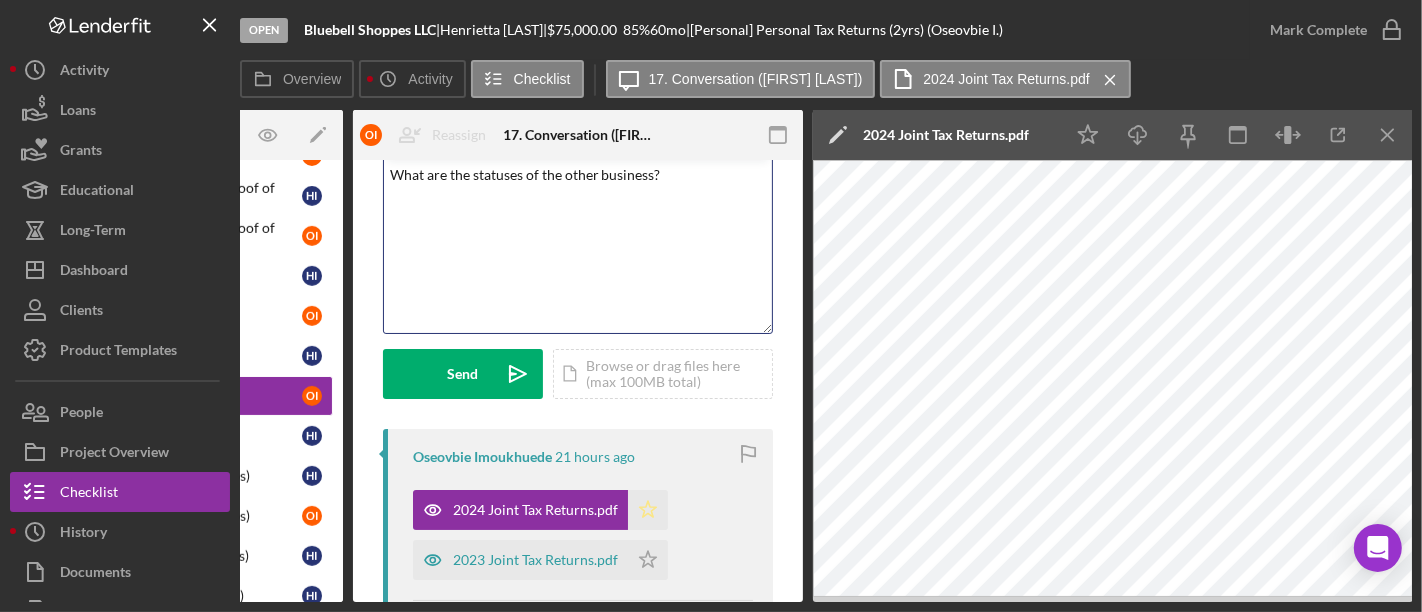 click 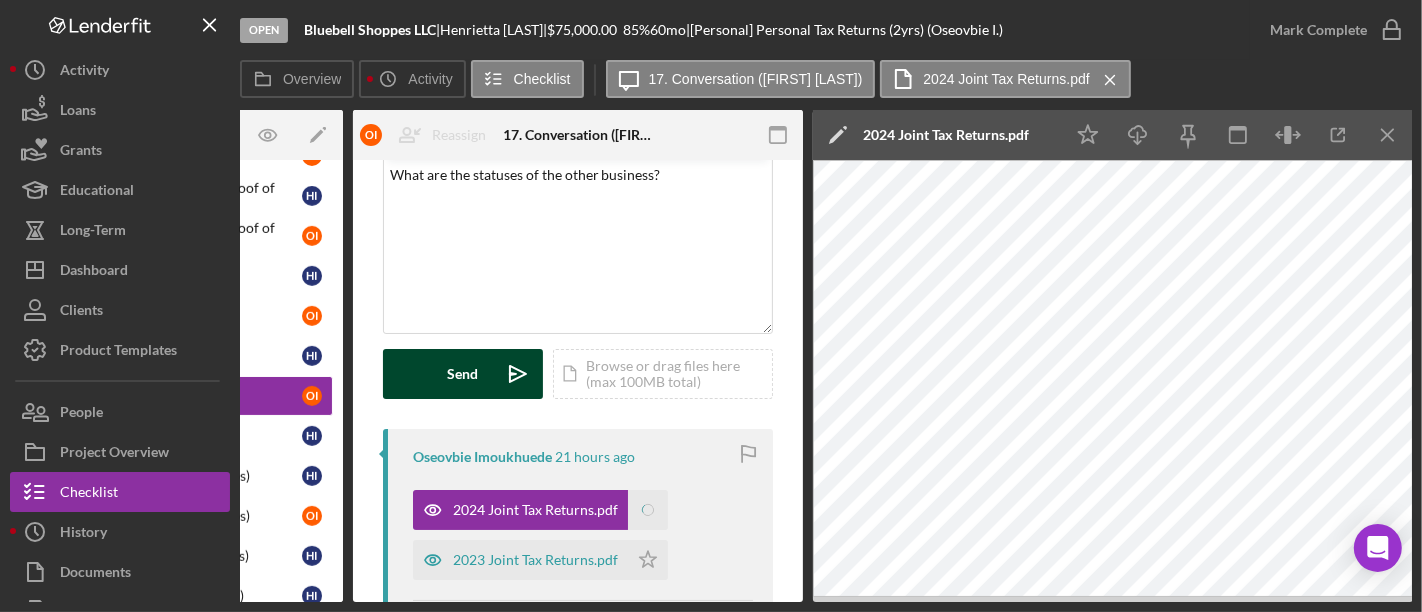 click on "Send" at bounding box center (463, 374) 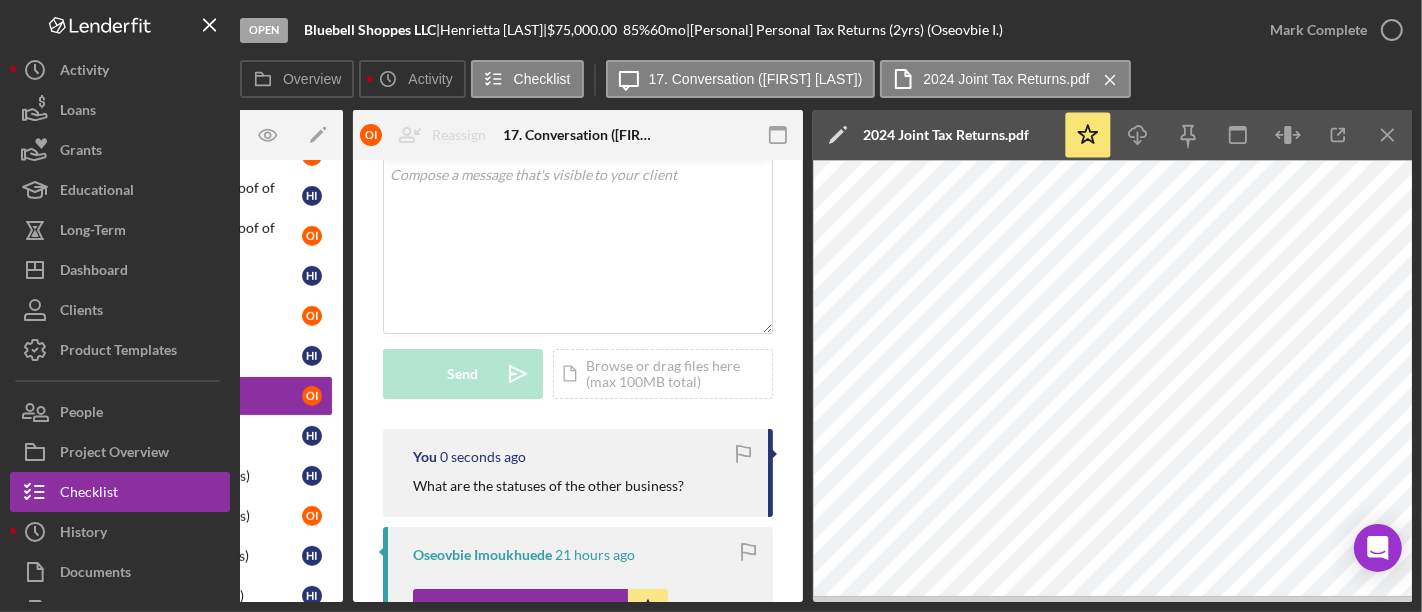 click on "21 hours ago" at bounding box center [595, 555] 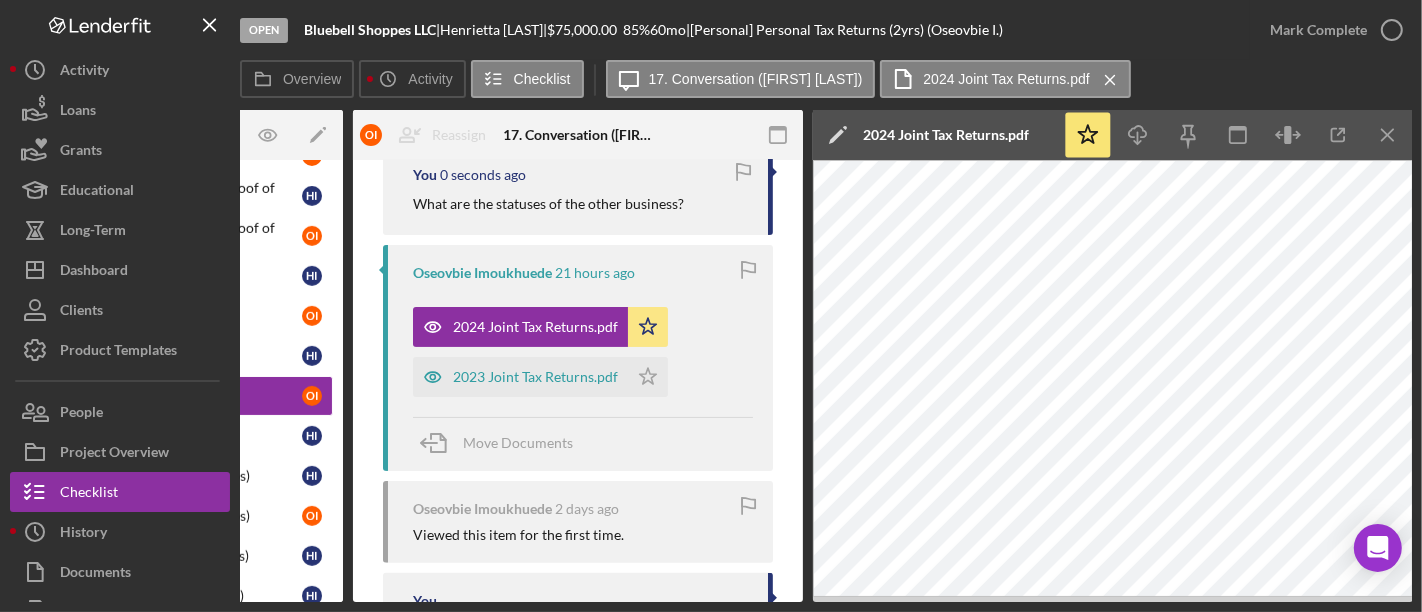 scroll, scrollTop: 549, scrollLeft: 0, axis: vertical 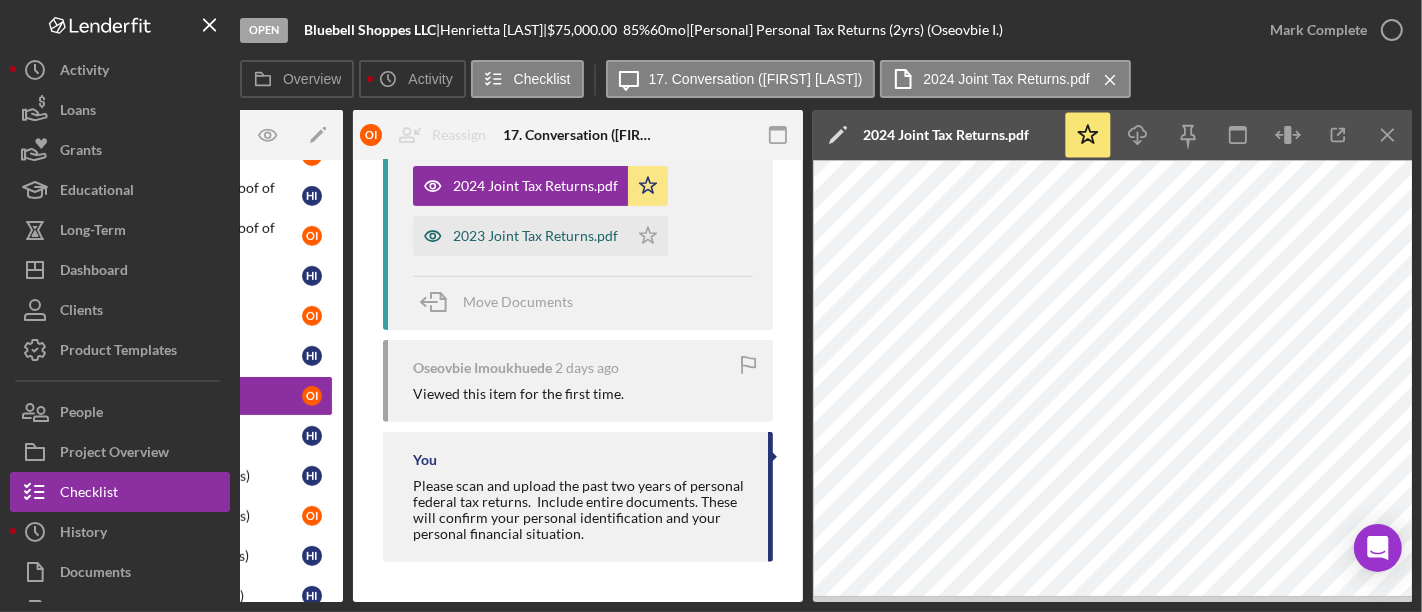 click on "2023 Joint Tax Returns.pdf" at bounding box center (535, 236) 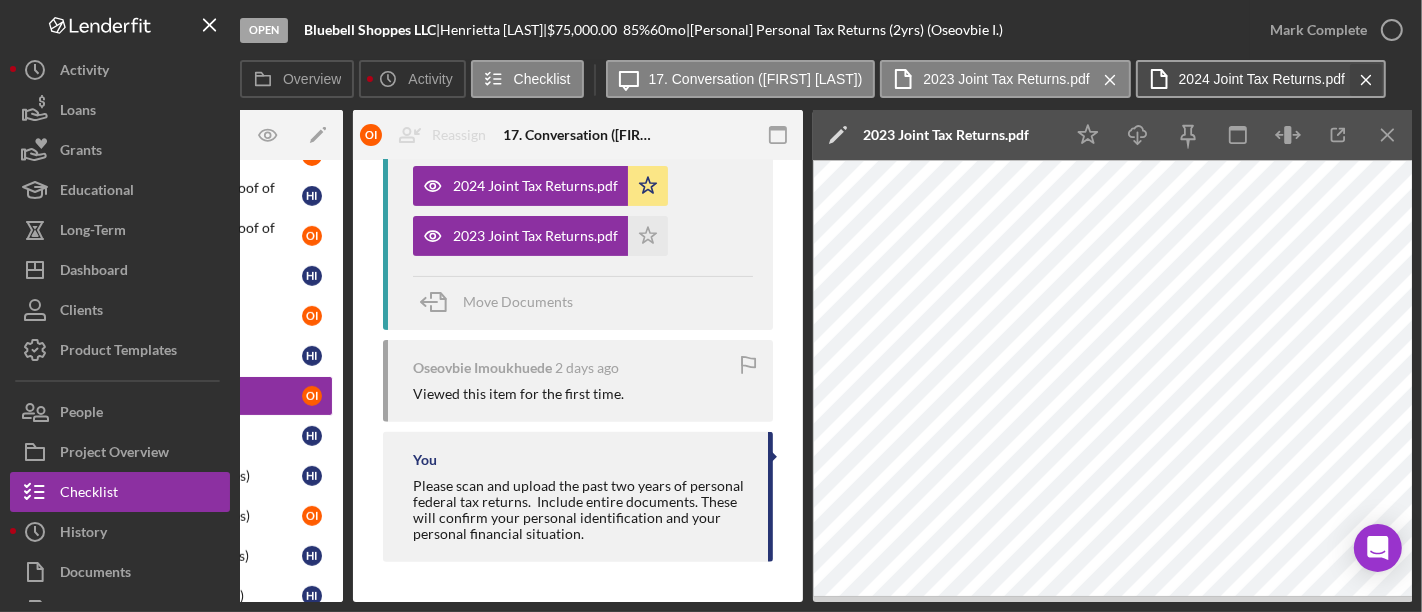 drag, startPoint x: 1331, startPoint y: 34, endPoint x: 1337, endPoint y: 72, distance: 38.470768 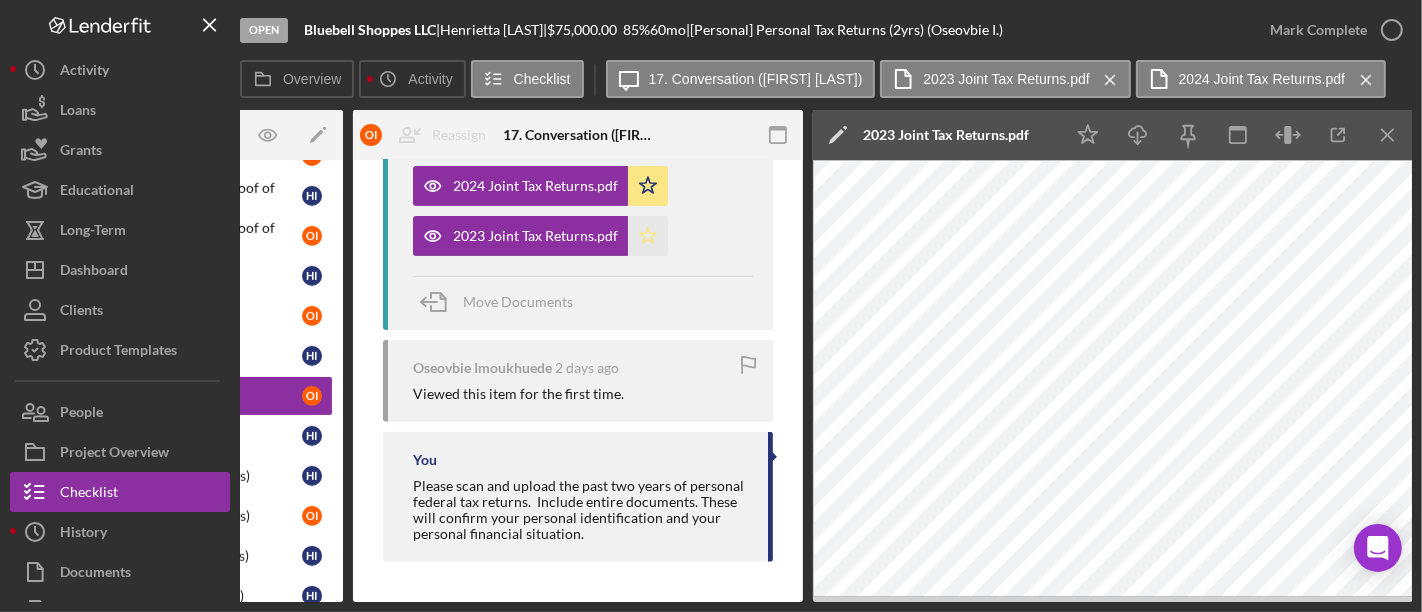 click on "Icon/Star" 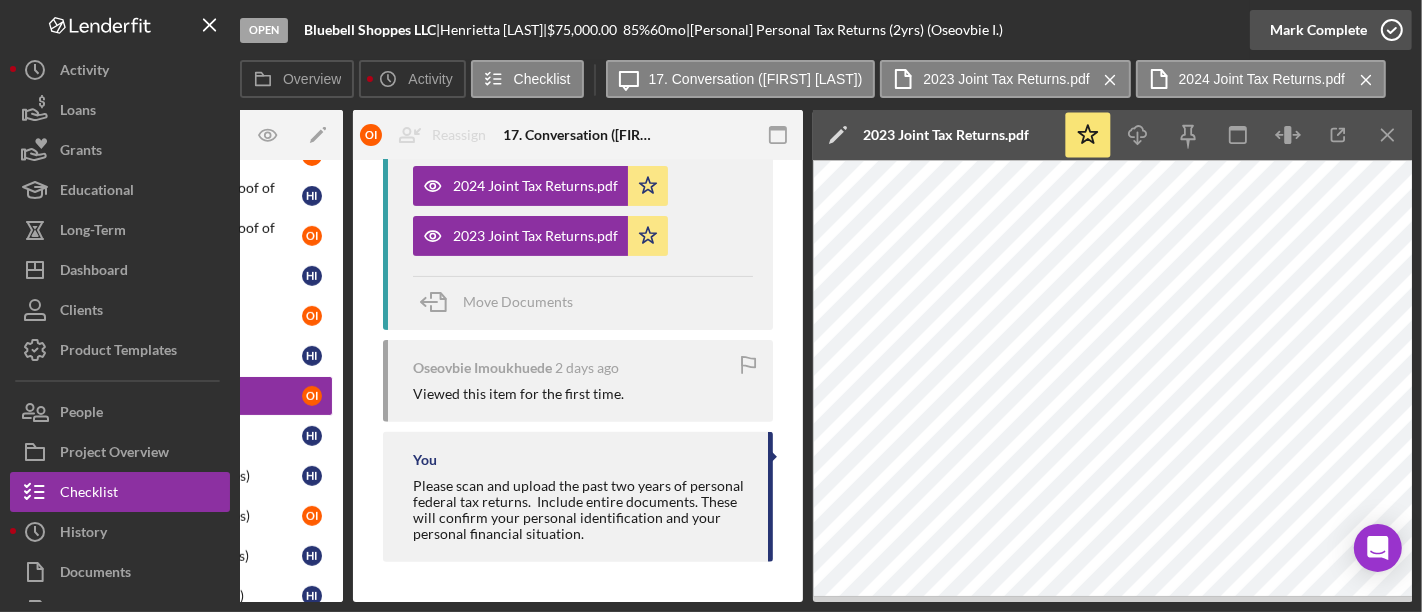 click on "Mark Complete" at bounding box center [1318, 30] 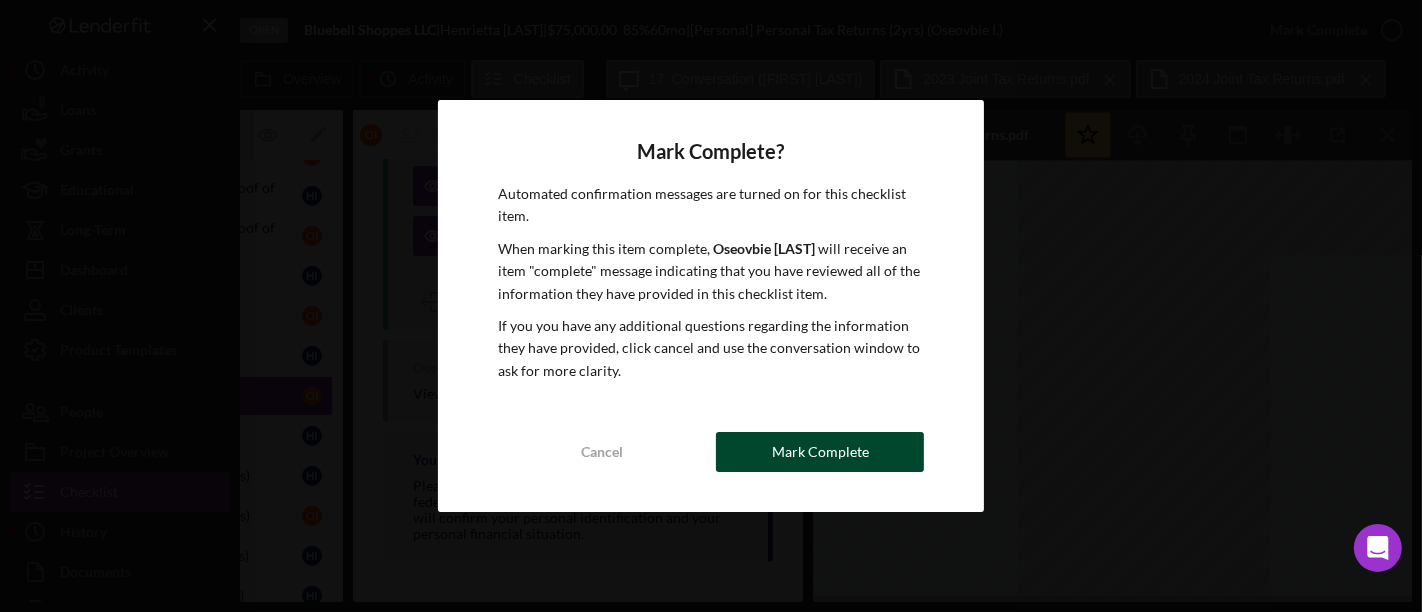 click on "Mark Complete" at bounding box center (820, 452) 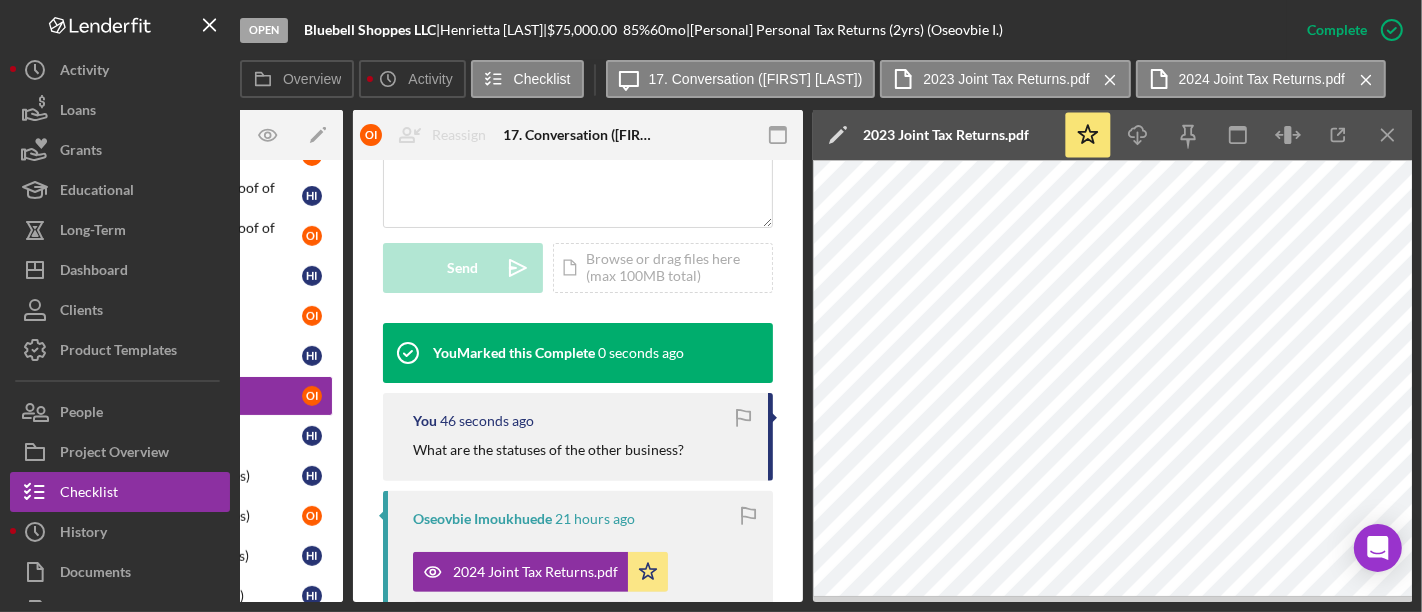 scroll, scrollTop: 939, scrollLeft: 0, axis: vertical 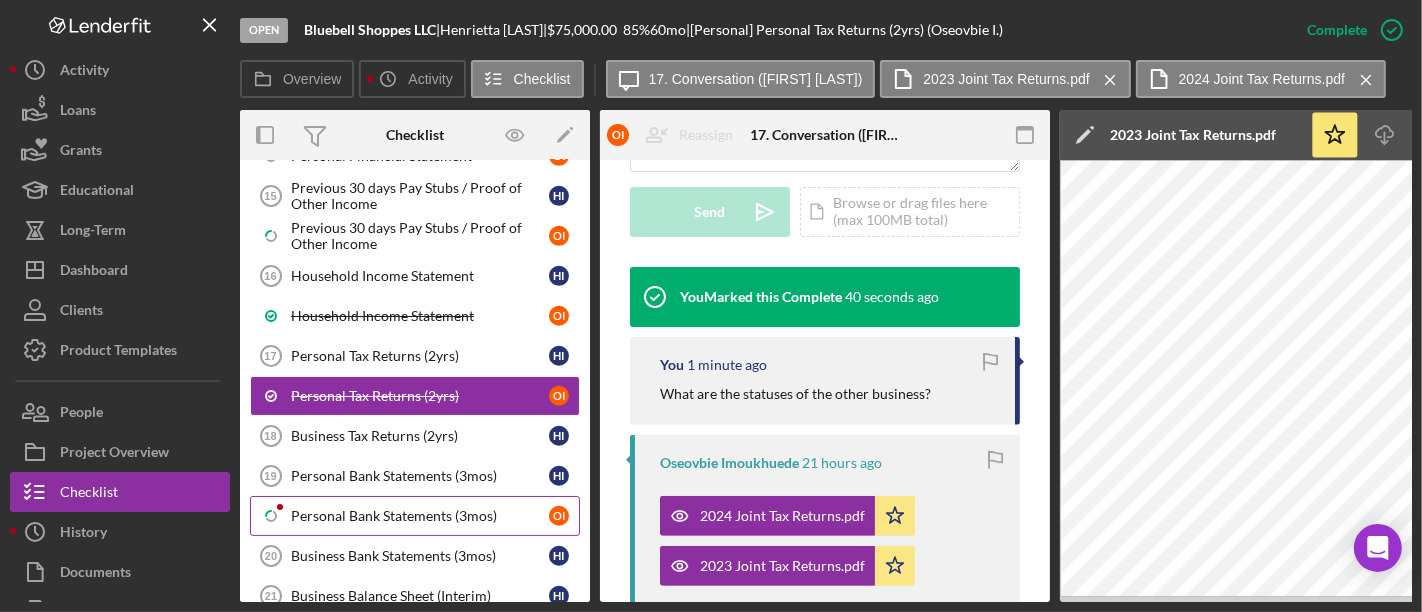 click on "Personal Bank Statements (3mos)" at bounding box center [420, 516] 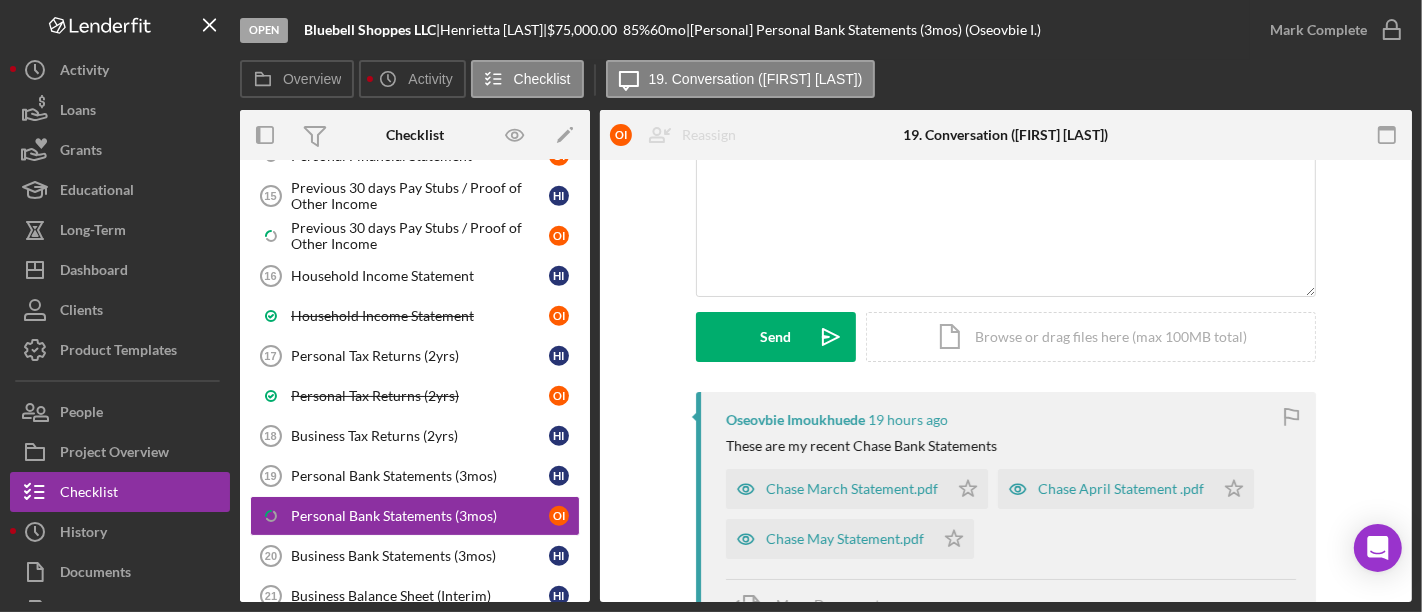 scroll, scrollTop: 111, scrollLeft: 0, axis: vertical 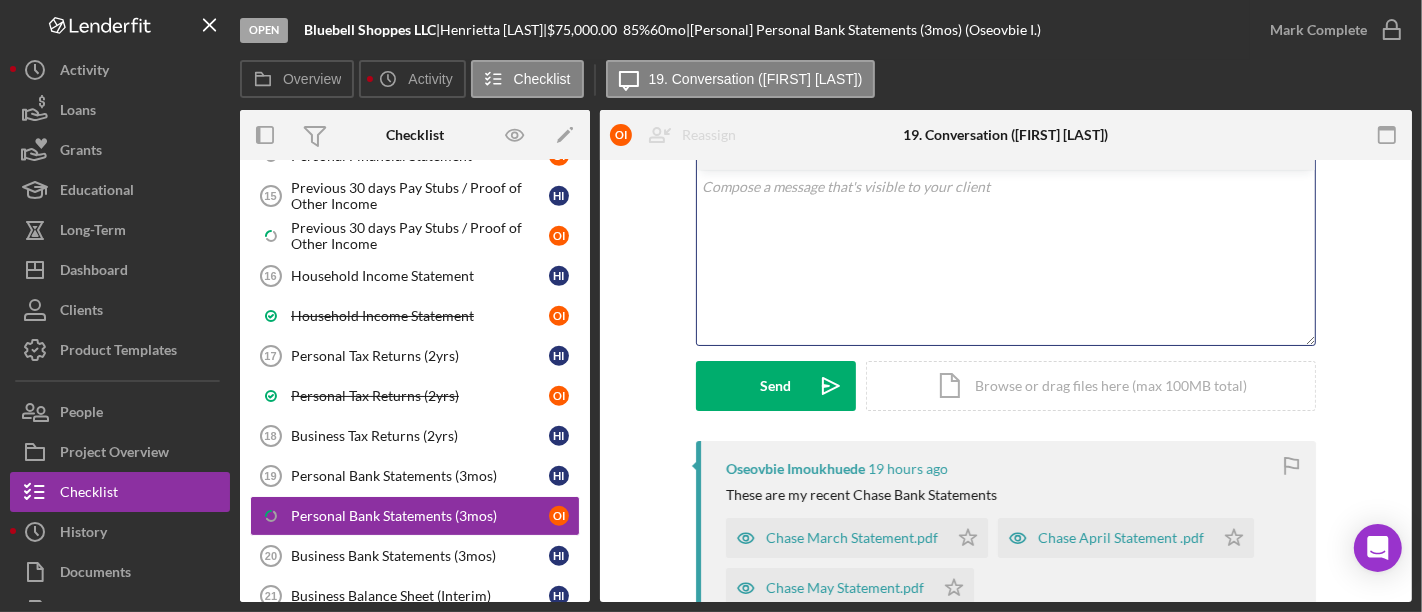 click on "v Color teal Color pink Remove color Add row above Add row below Add column before Add column after Merge cells Split cells Remove column Remove row Remove table" at bounding box center (1006, 257) 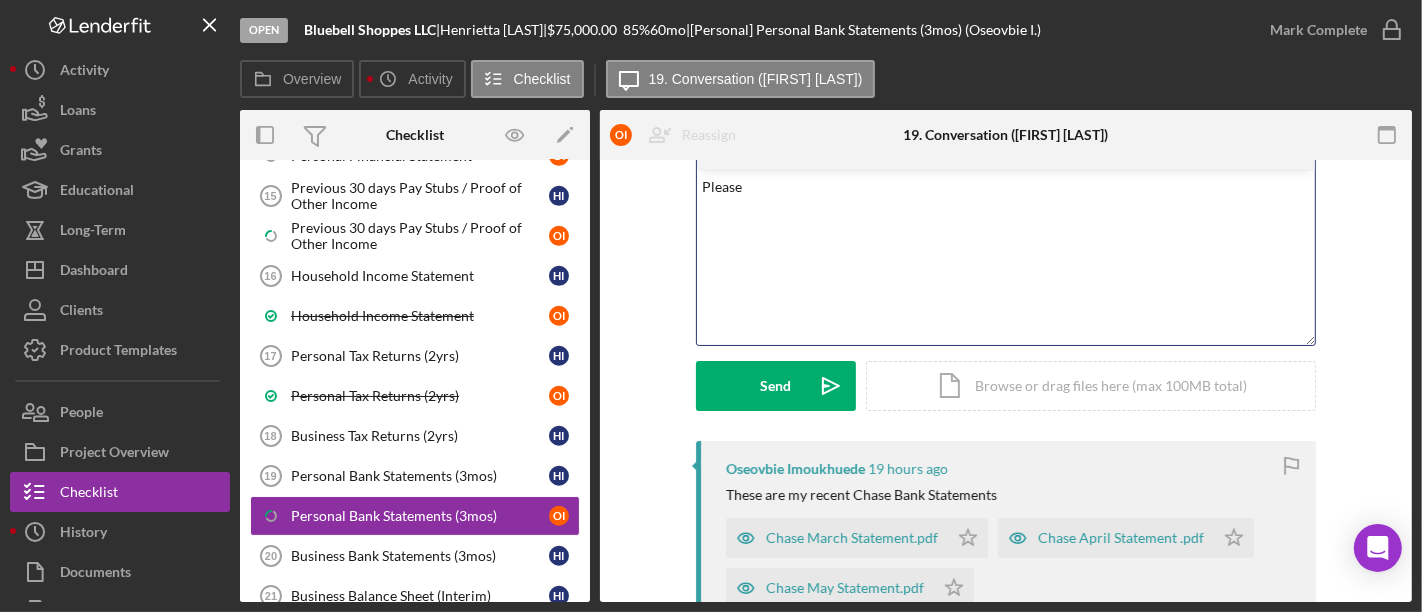 scroll, scrollTop: 222, scrollLeft: 0, axis: vertical 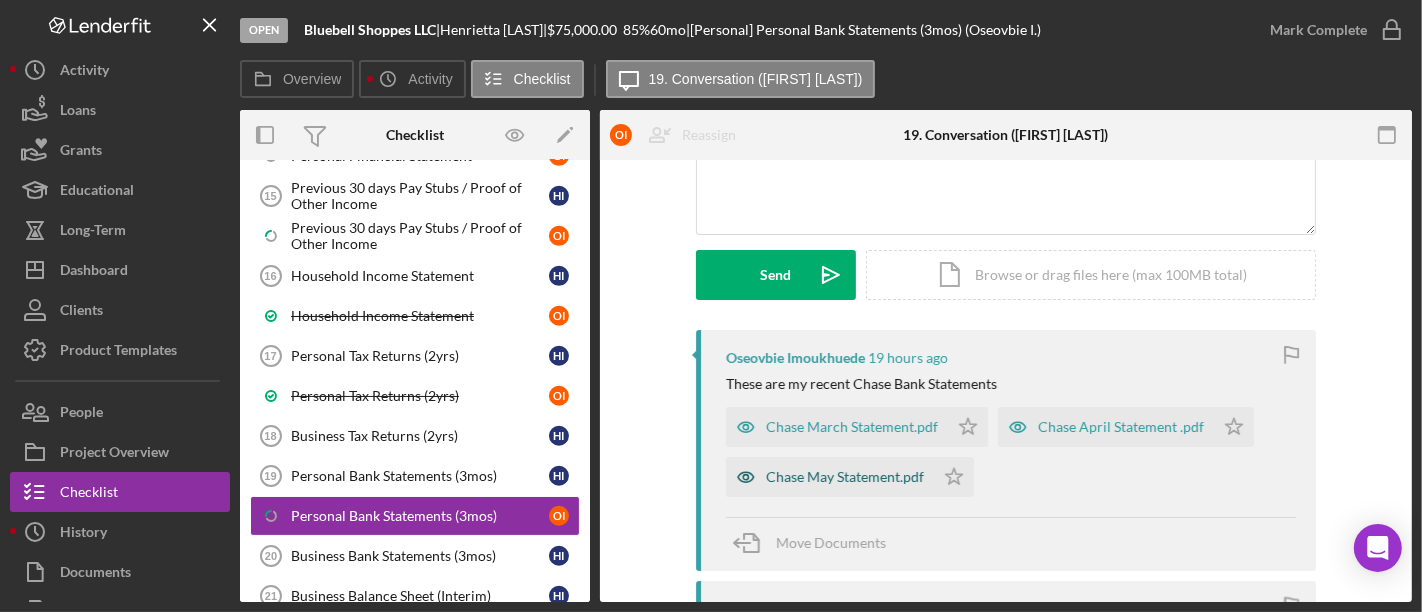 click on "Chase May Statement.pdf" at bounding box center [845, 477] 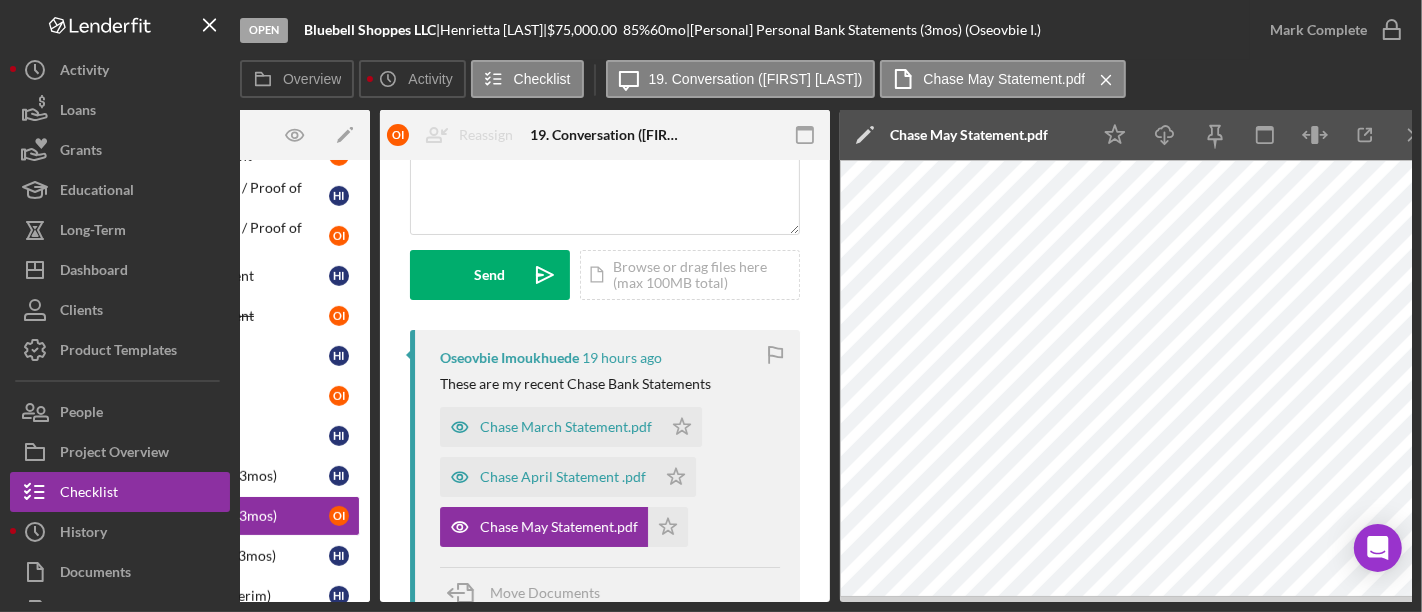 scroll, scrollTop: 0, scrollLeft: 222, axis: horizontal 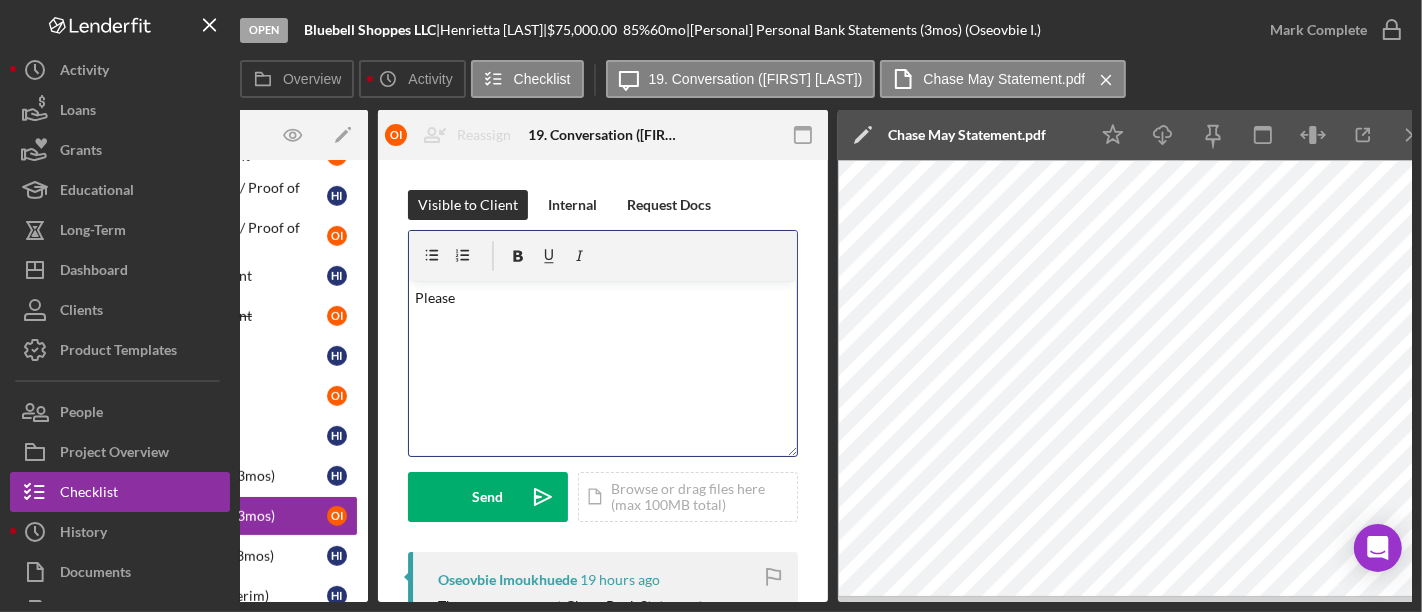 click on "v Color teal Color pink Remove color Add row above Add row below Add column before Add column after Merge cells Split cells Remove column Remove row Remove table Please" at bounding box center (603, 368) 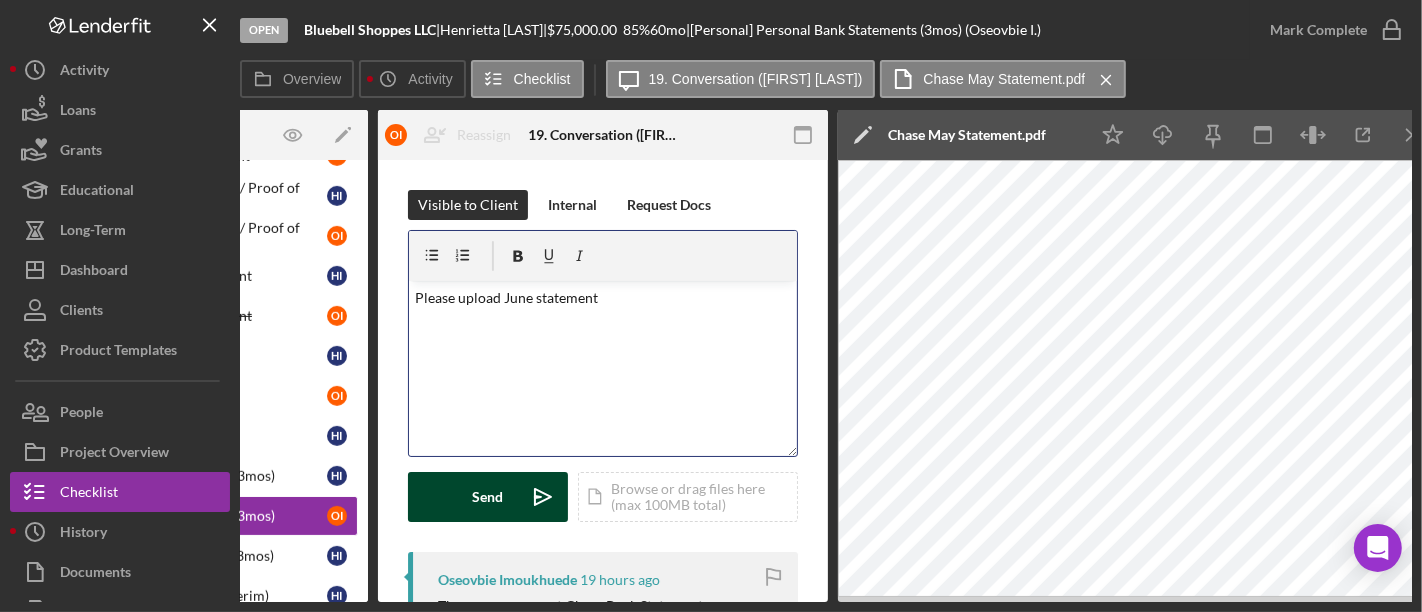 click on "Send Icon/icon-invite-send" at bounding box center [488, 497] 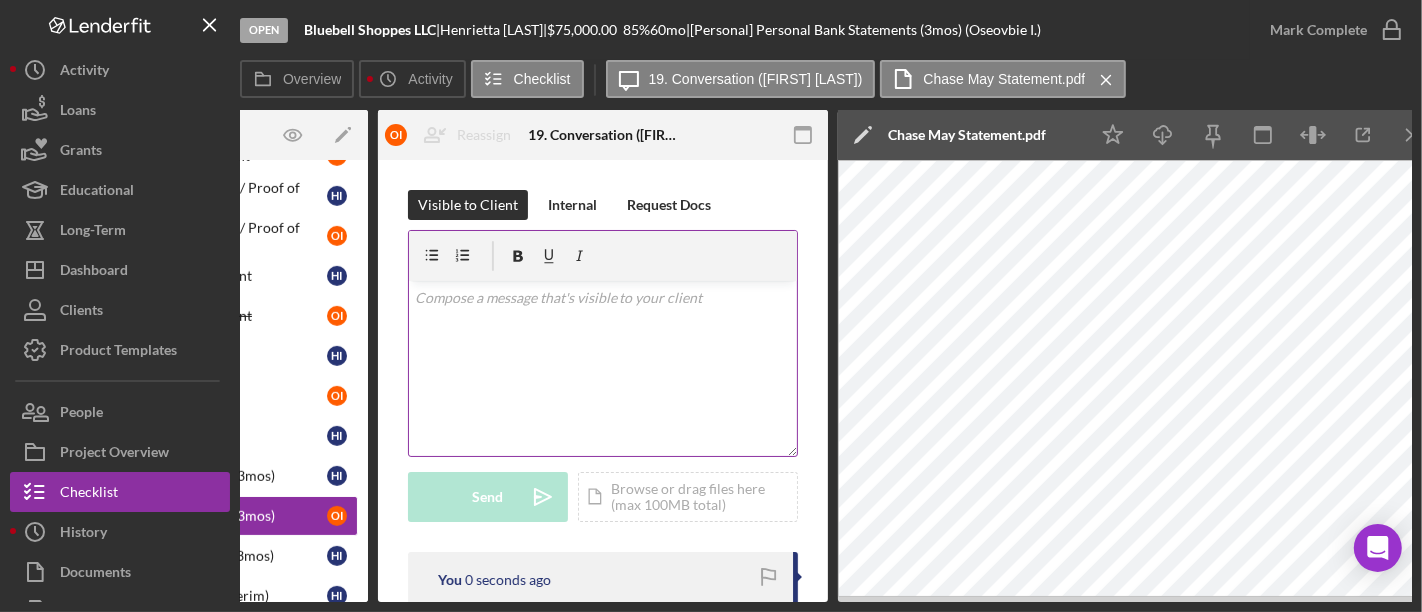 scroll, scrollTop: 444, scrollLeft: 0, axis: vertical 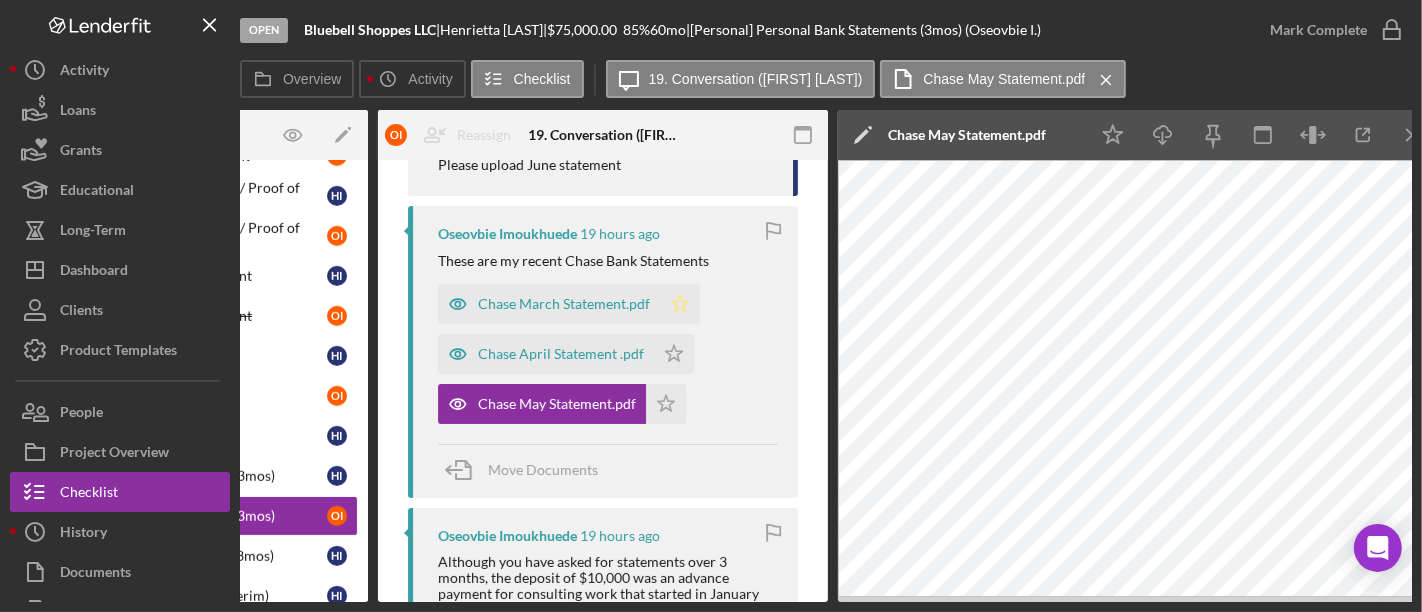 click 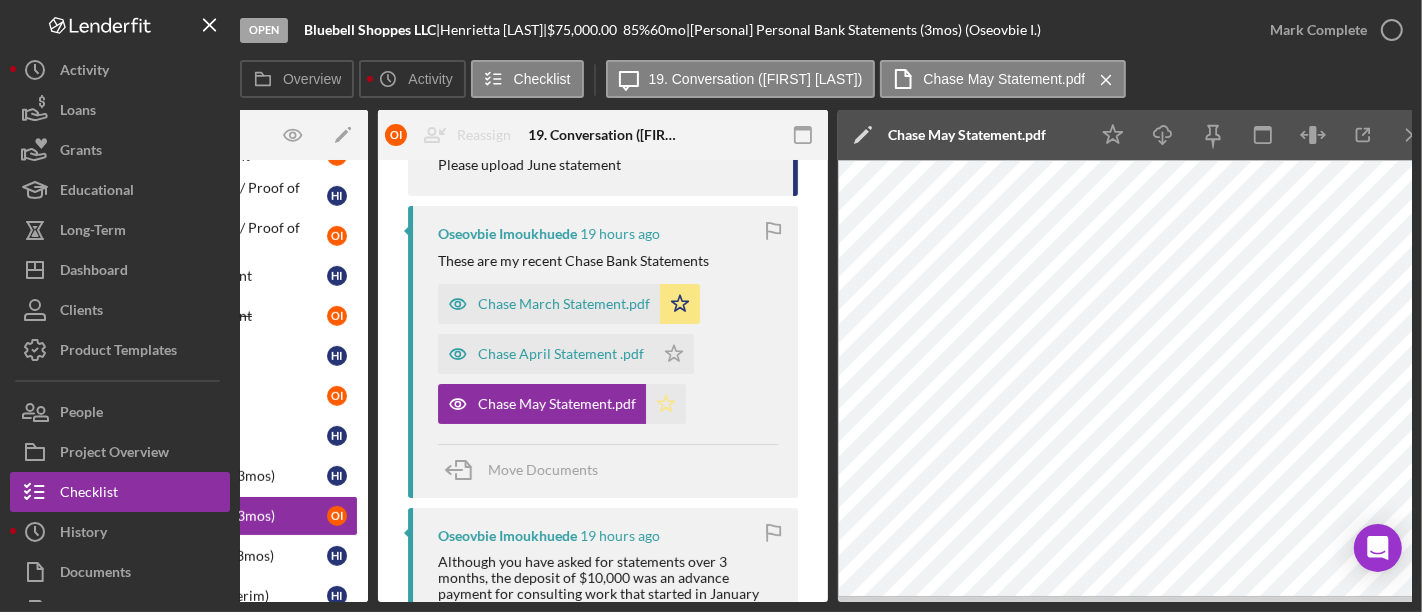 drag, startPoint x: 666, startPoint y: 351, endPoint x: 681, endPoint y: 392, distance: 43.65776 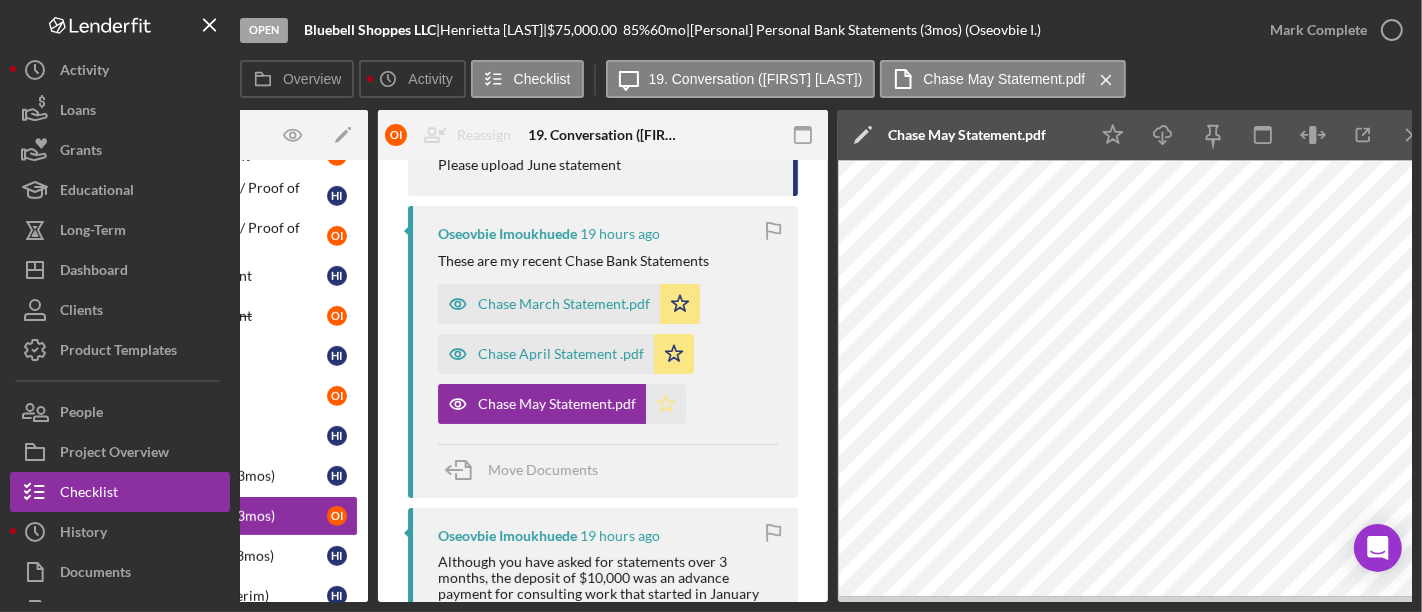 click on "Icon/Star" 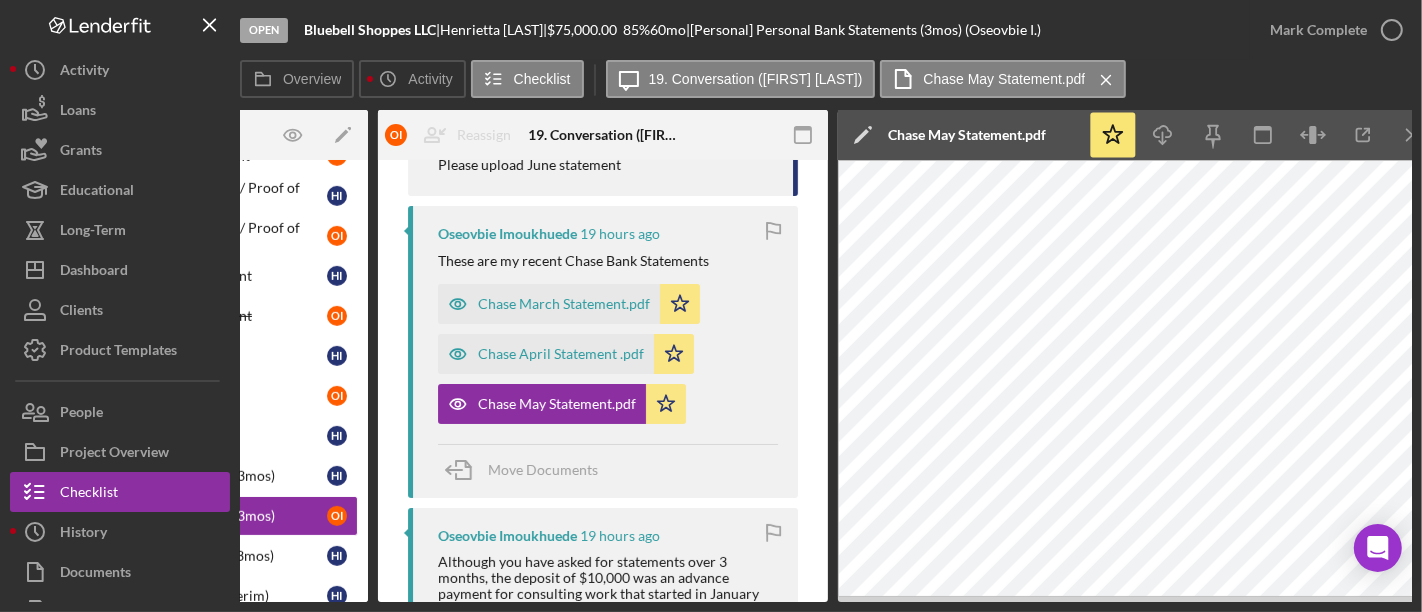 scroll, scrollTop: 0, scrollLeft: 0, axis: both 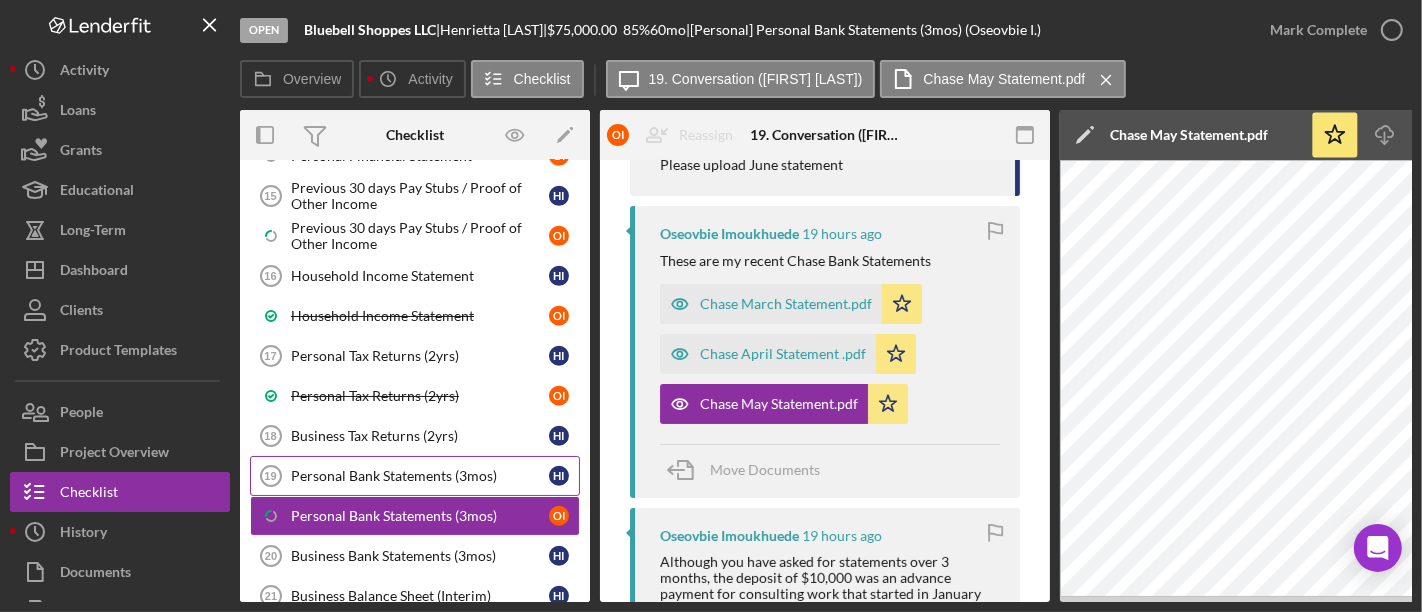 click on "Personal Bank Statements (3mos)" at bounding box center [420, 476] 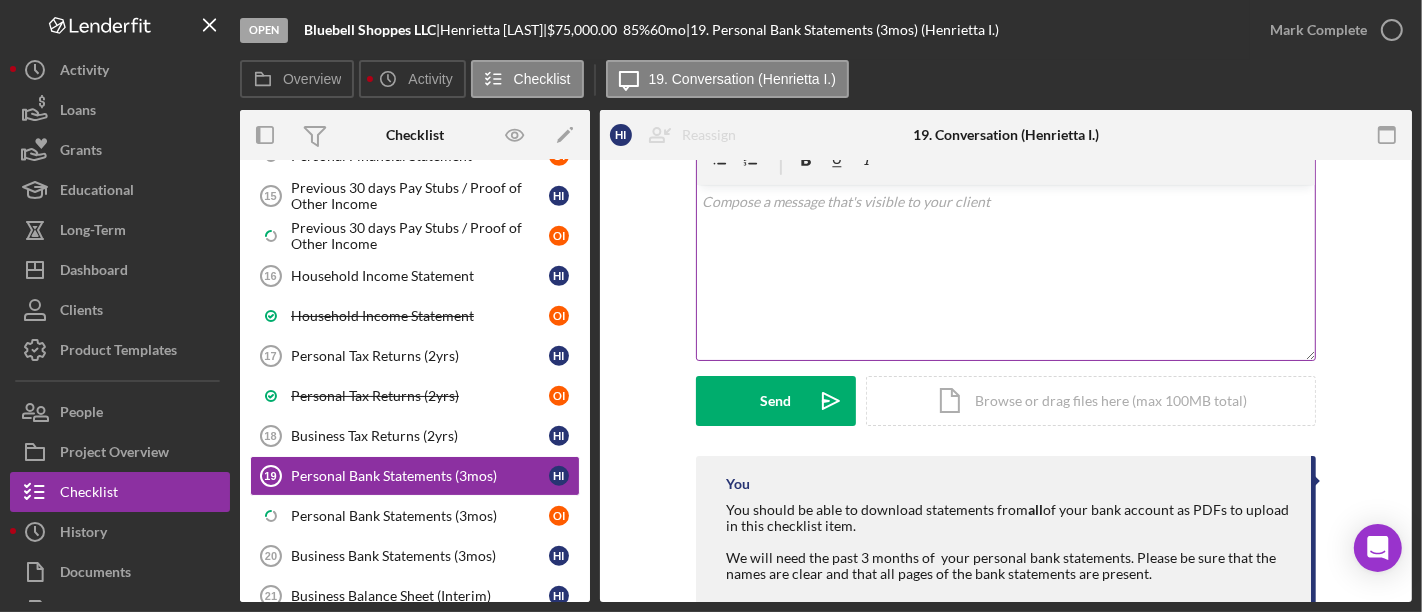 scroll, scrollTop: 167, scrollLeft: 0, axis: vertical 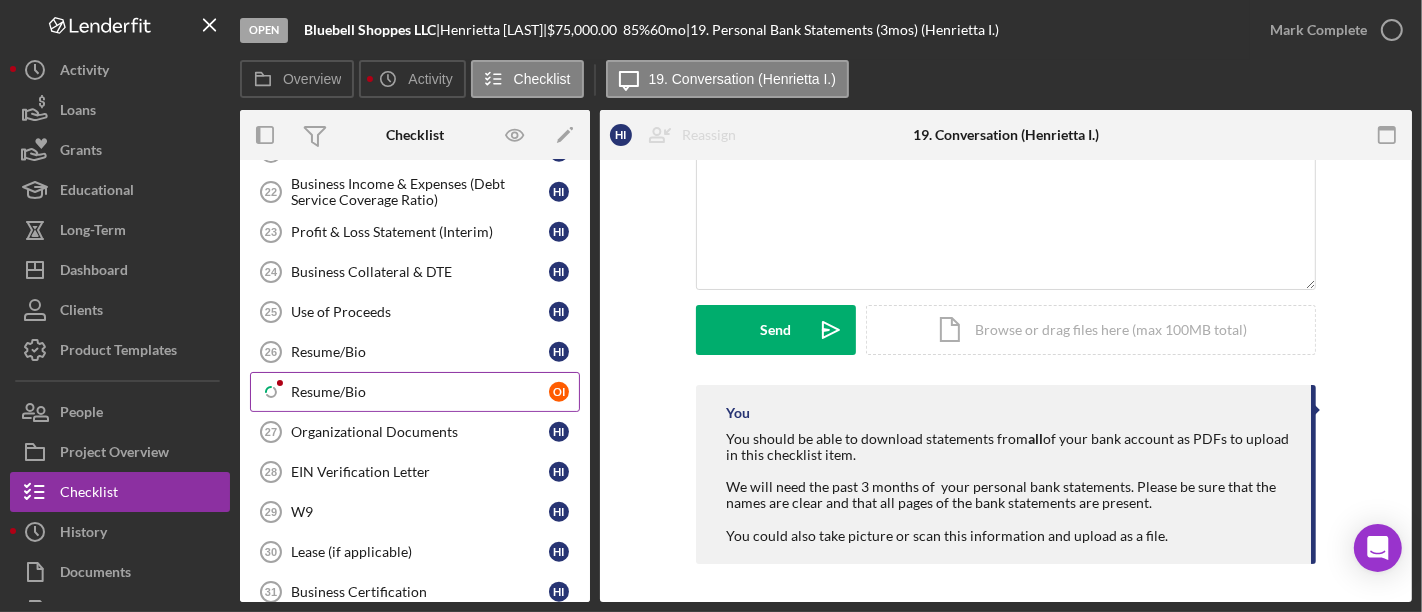 click on "Resume/Bio" at bounding box center [420, 392] 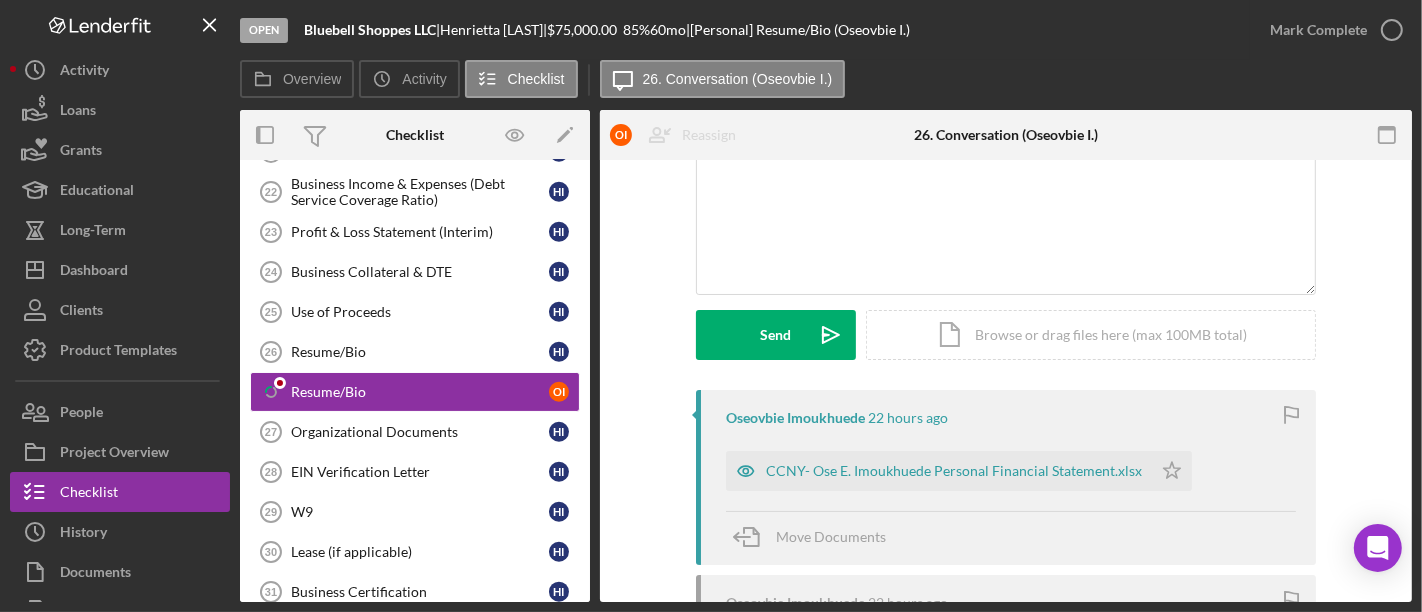 scroll, scrollTop: 395, scrollLeft: 0, axis: vertical 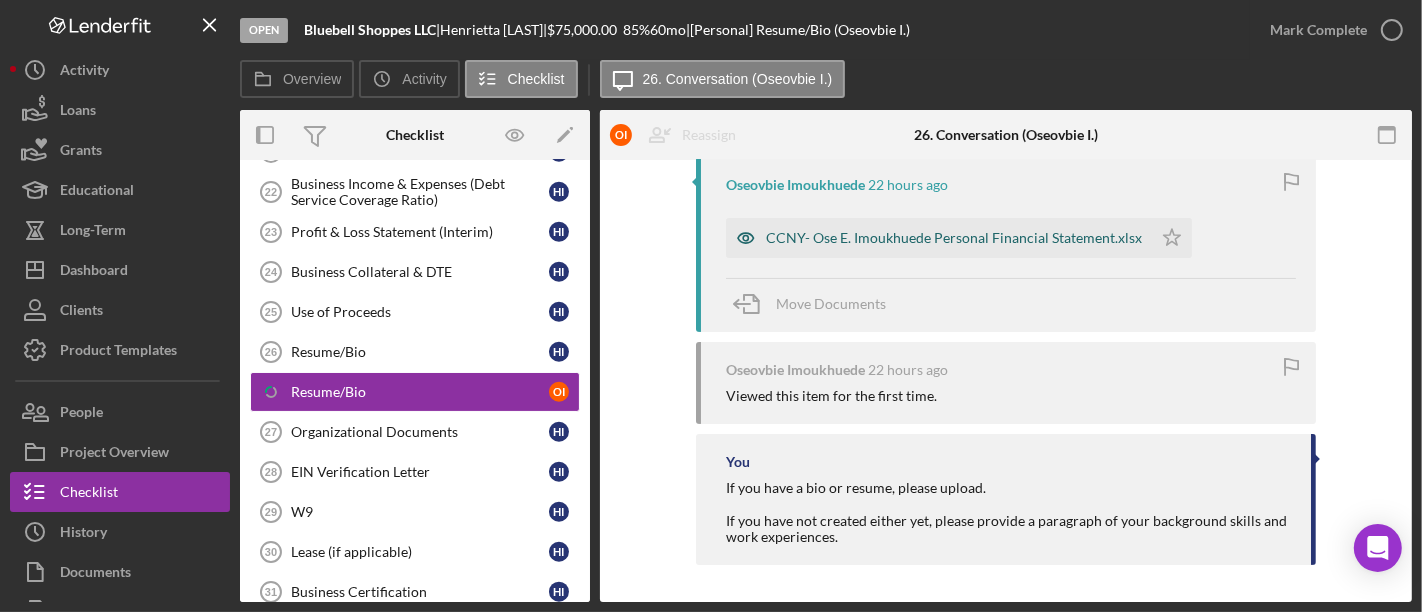 click on "CCNY- Ose E. Imoukhuede Personal Financial Statement.xlsx" at bounding box center (954, 238) 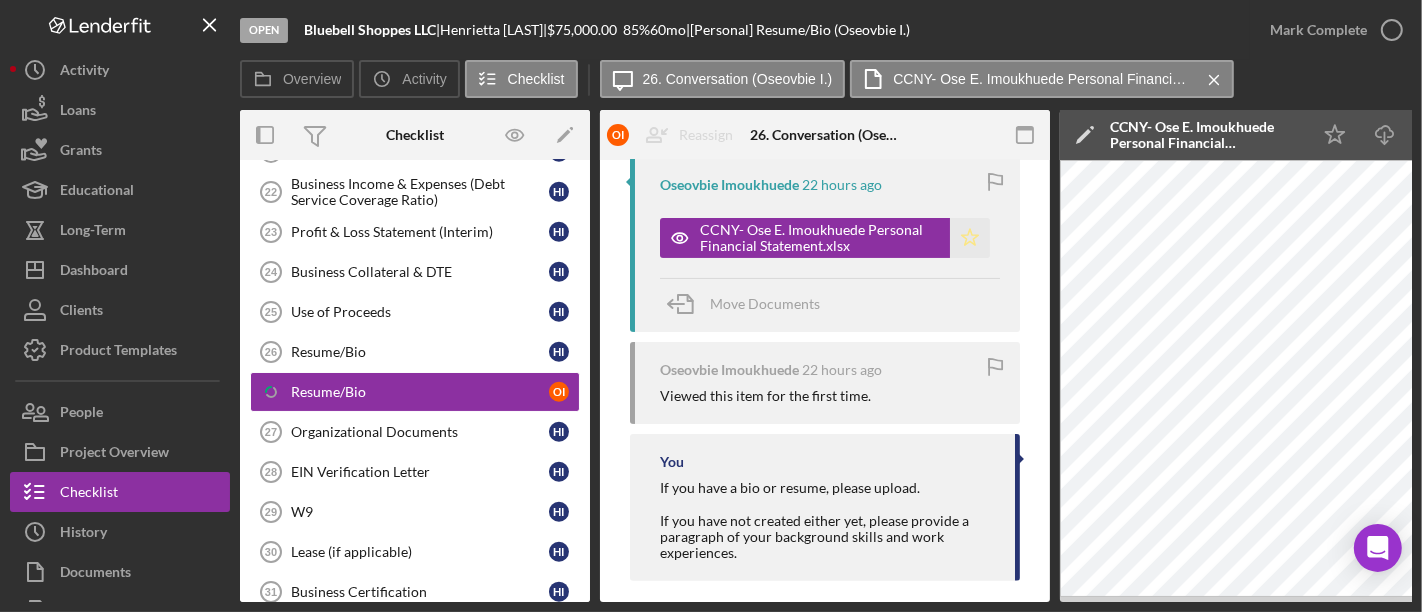 click on "Icon/Star" 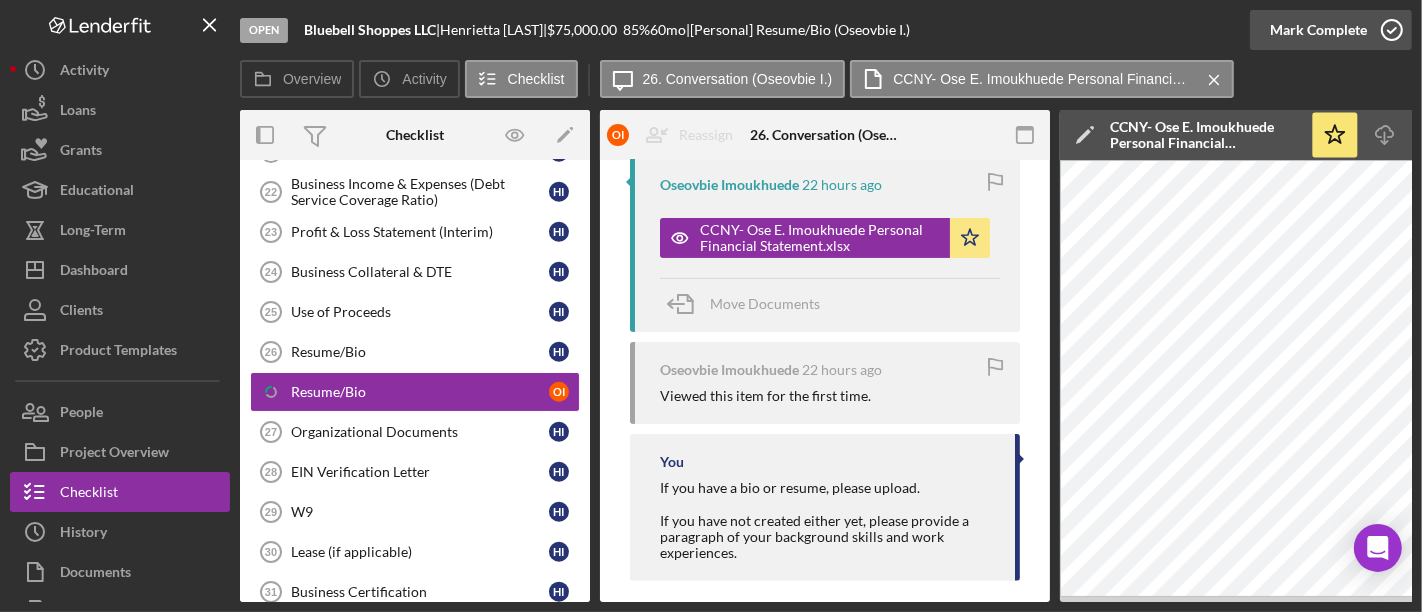 click 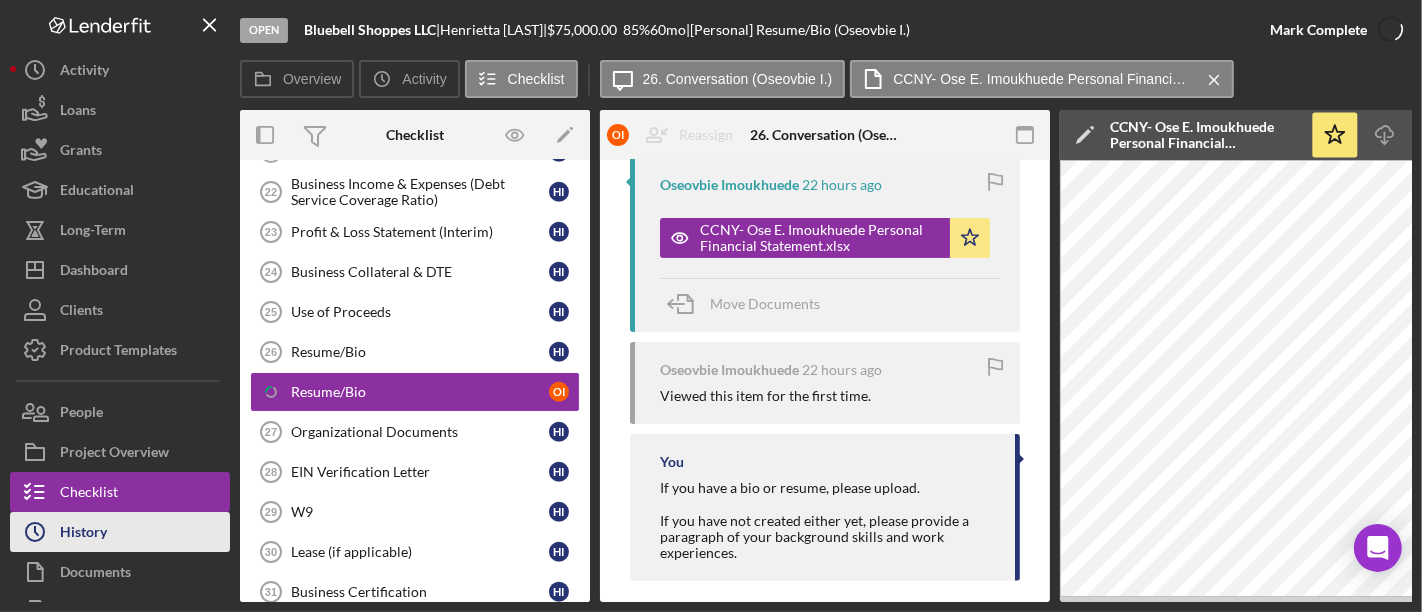 scroll, scrollTop: 785, scrollLeft: 0, axis: vertical 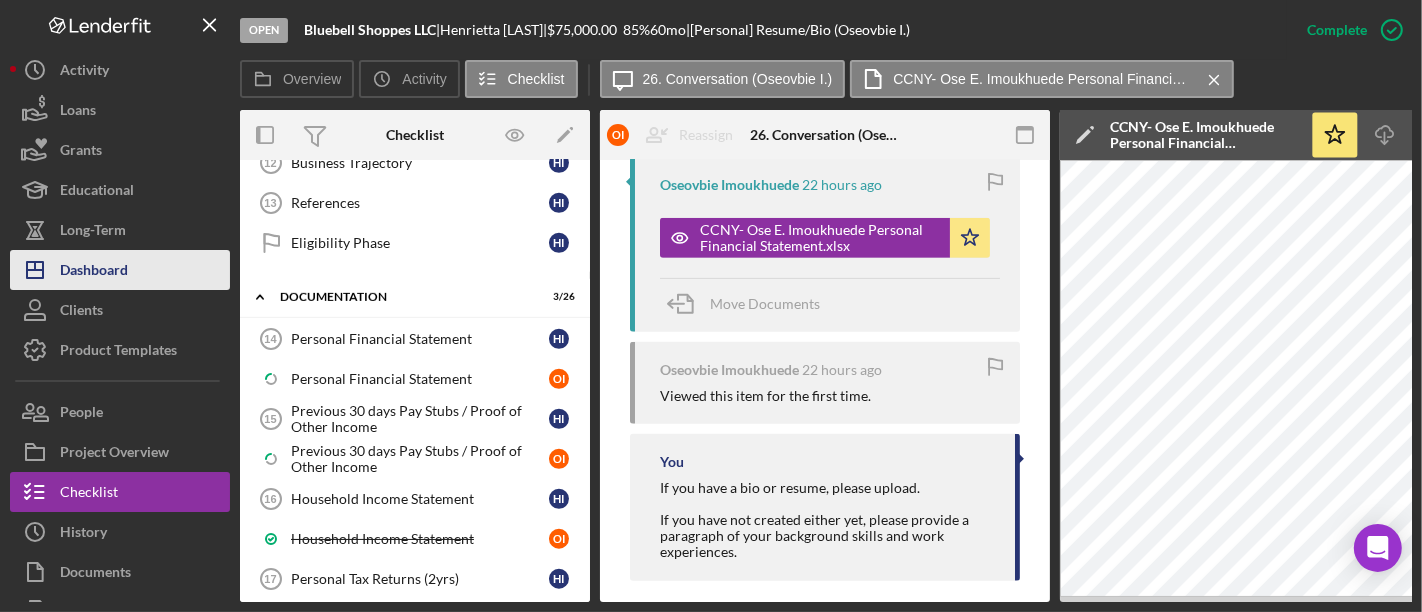 click on "Icon/Dashboard Dashboard" at bounding box center (120, 270) 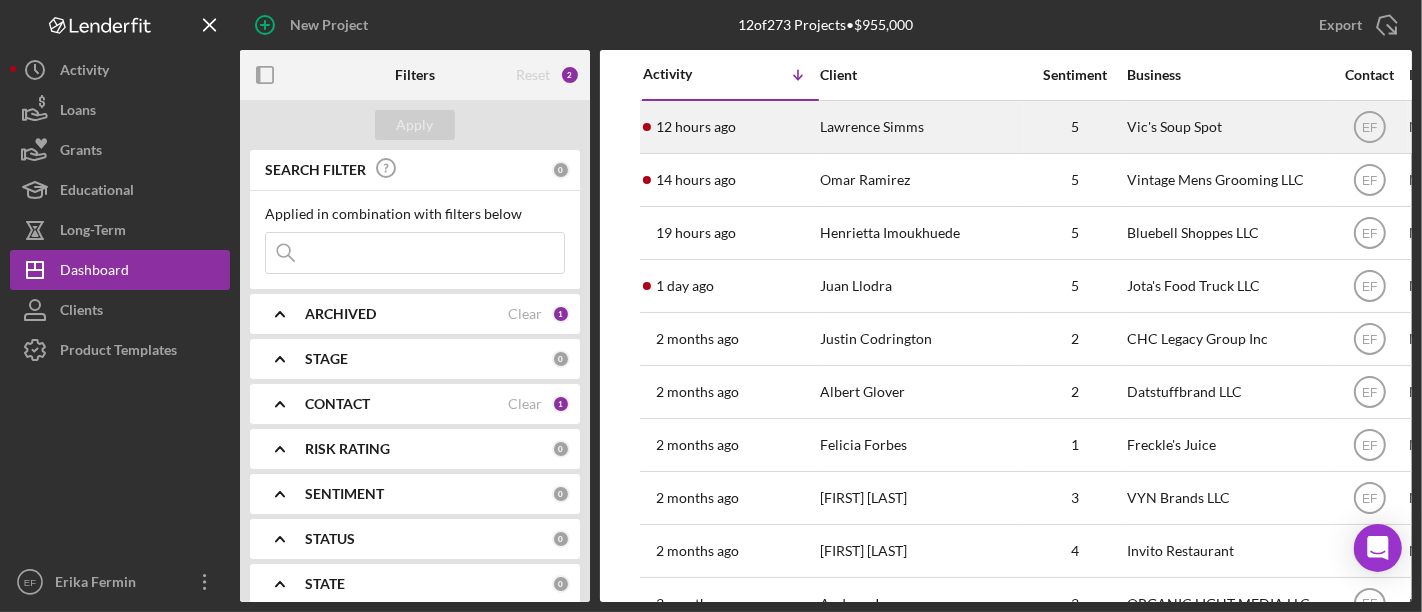 click on "12 hours ago Lawrence Simms" at bounding box center [730, 127] 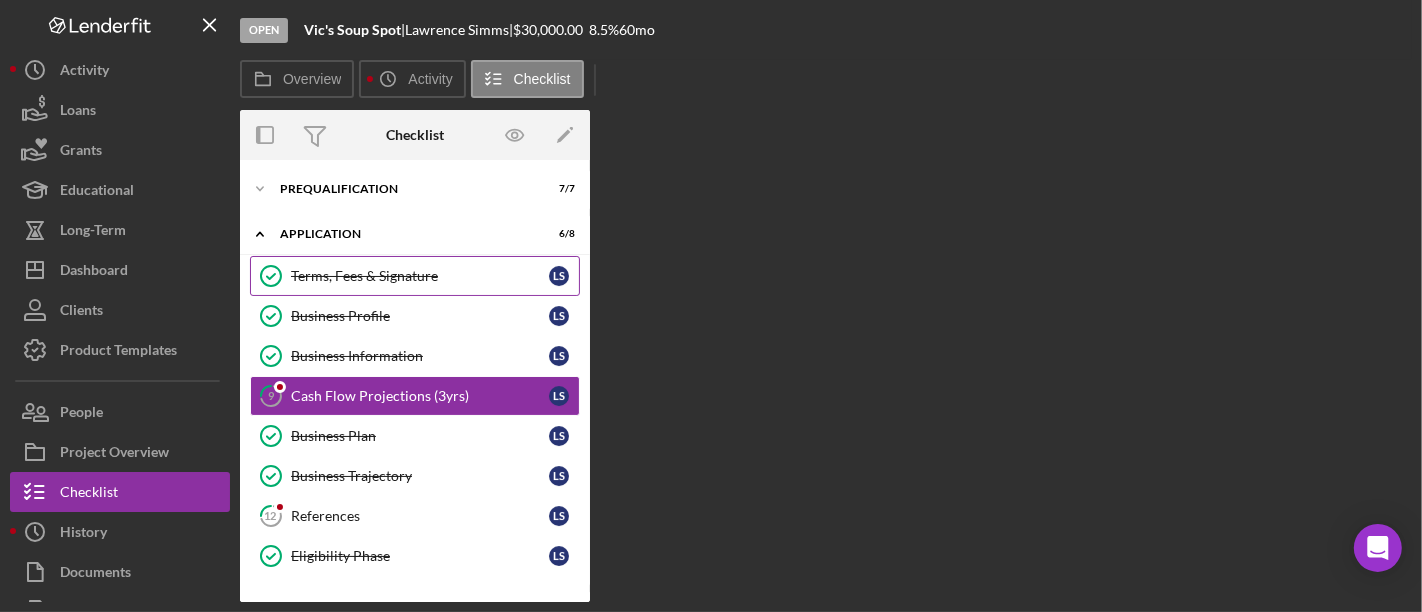 scroll, scrollTop: 12, scrollLeft: 0, axis: vertical 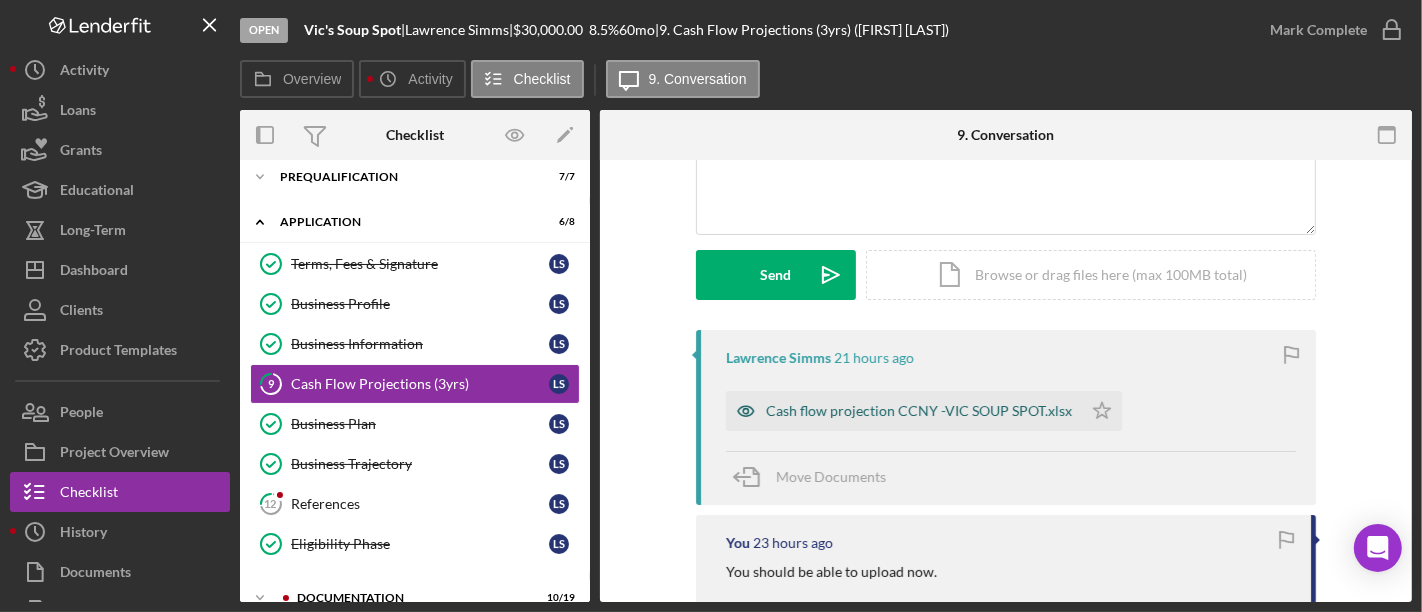 click on "Cash flow projection CCNY -VIC SOUP SPOT.xlsx" at bounding box center [919, 411] 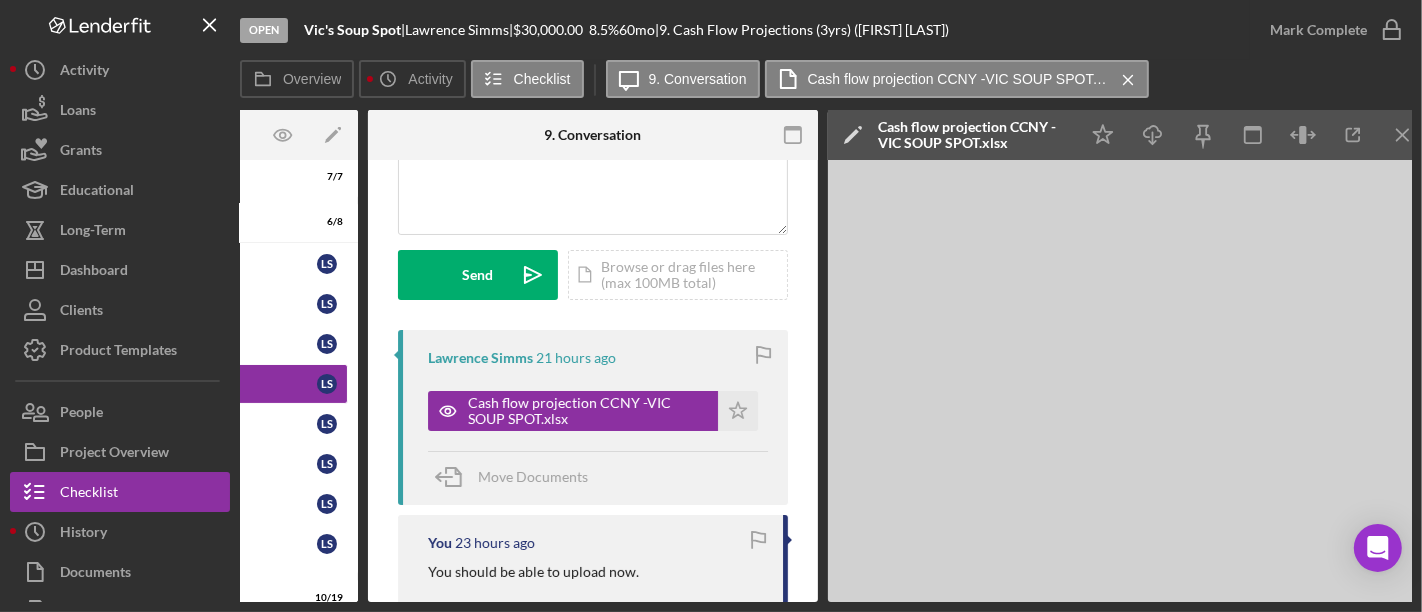 scroll, scrollTop: 0, scrollLeft: 247, axis: horizontal 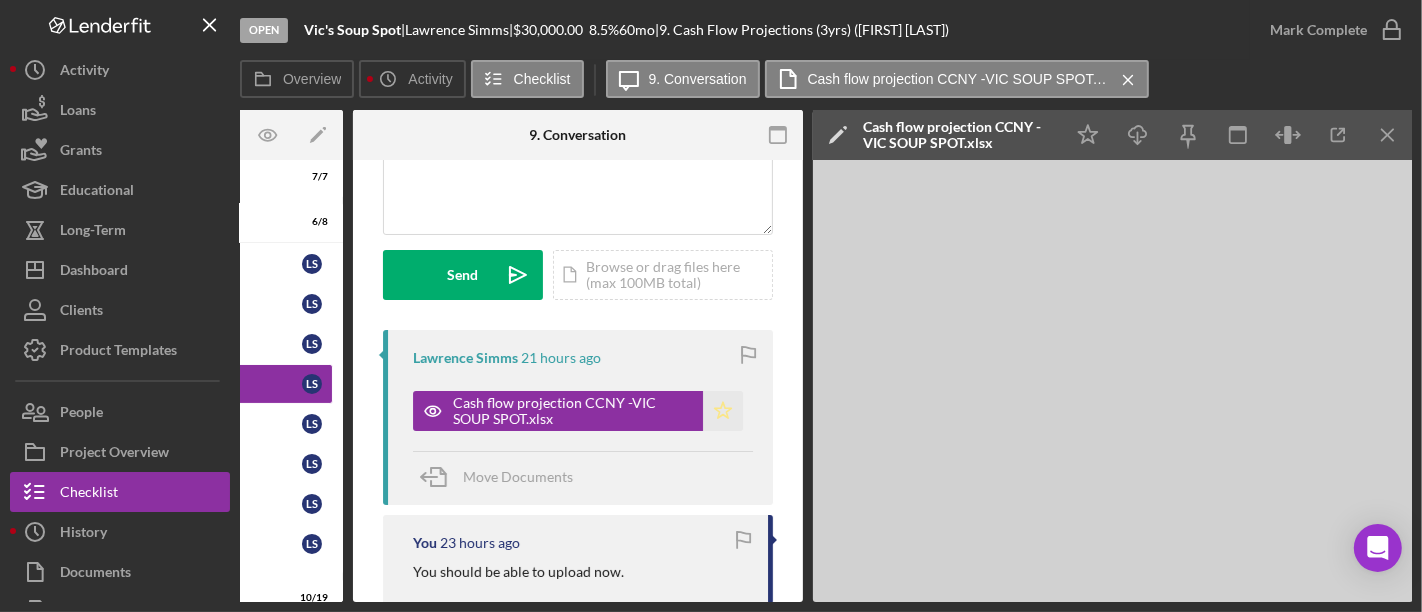 click on "Icon/Star" 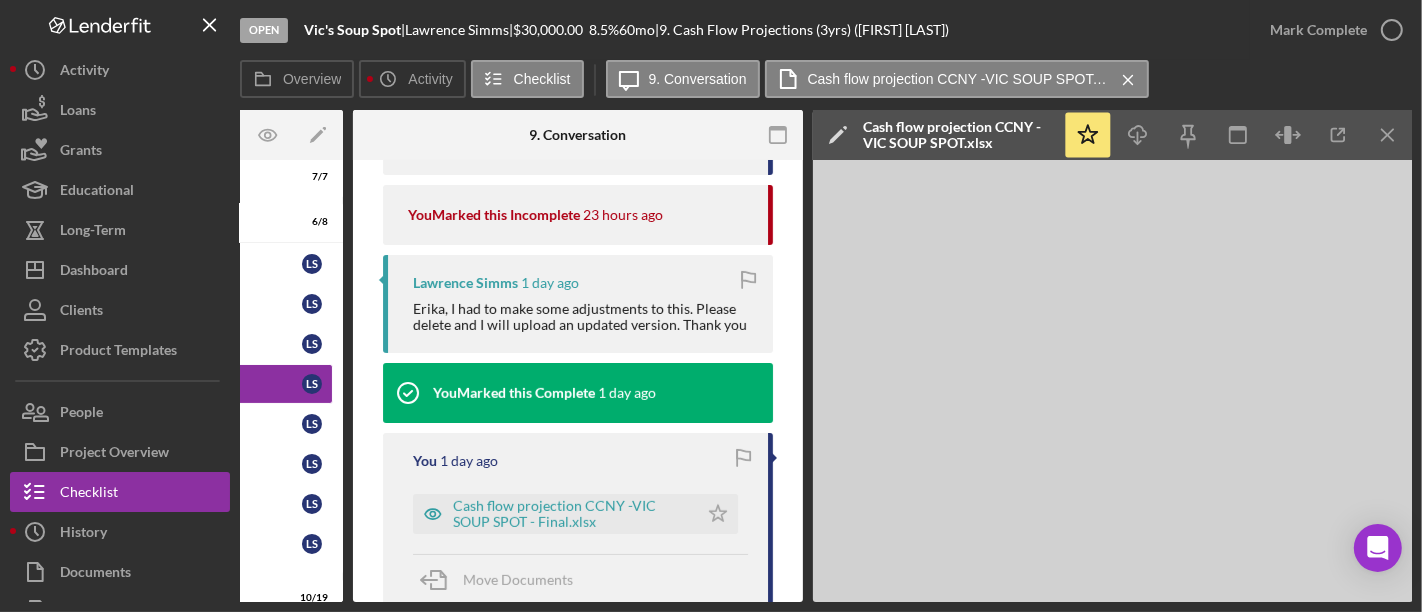 scroll, scrollTop: 666, scrollLeft: 0, axis: vertical 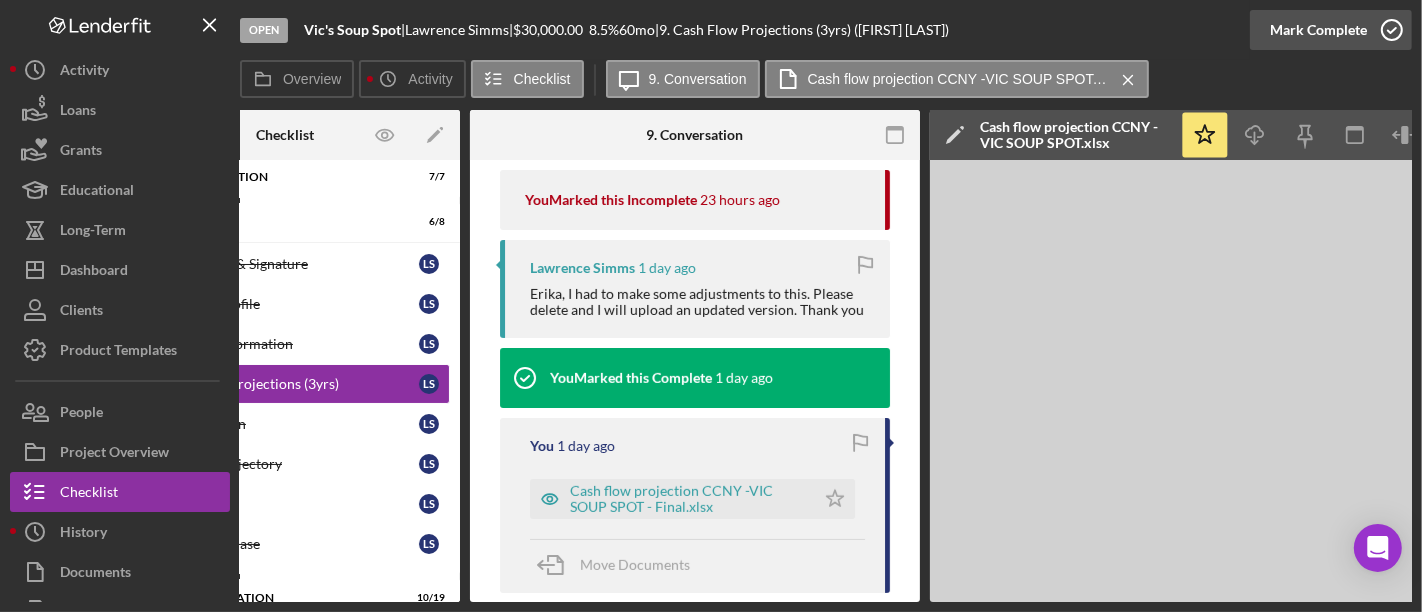 click on "Mark Complete" at bounding box center [1318, 30] 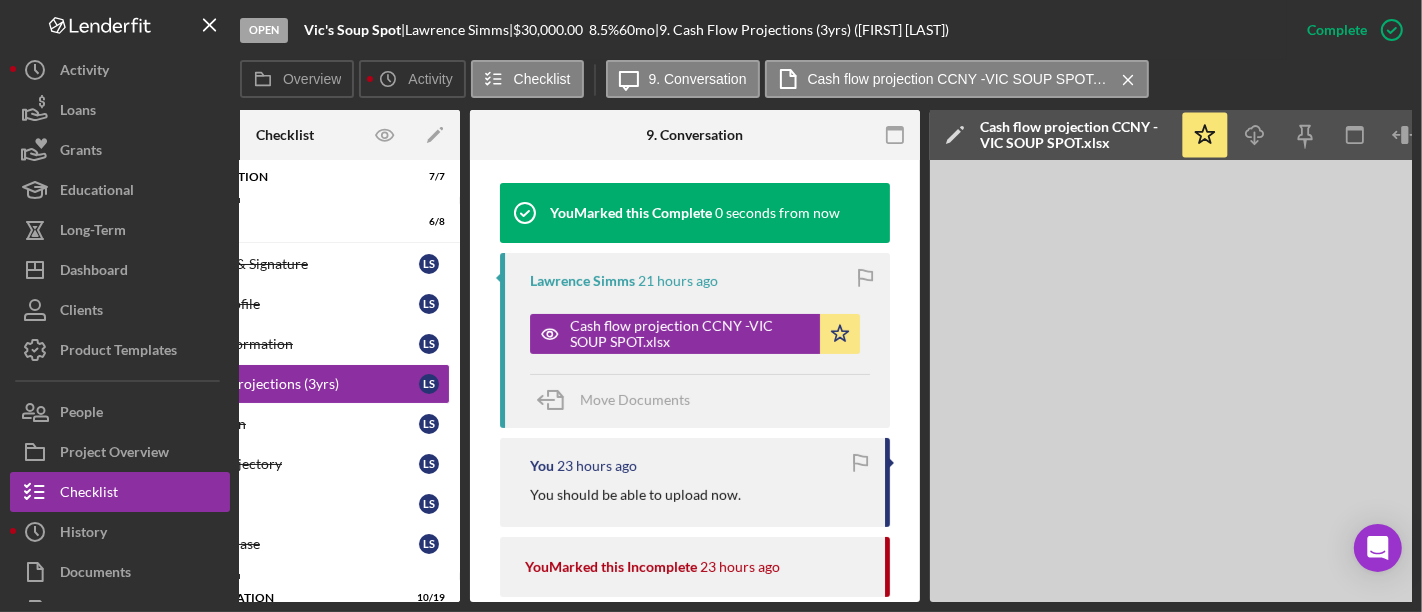 scroll, scrollTop: 1034, scrollLeft: 0, axis: vertical 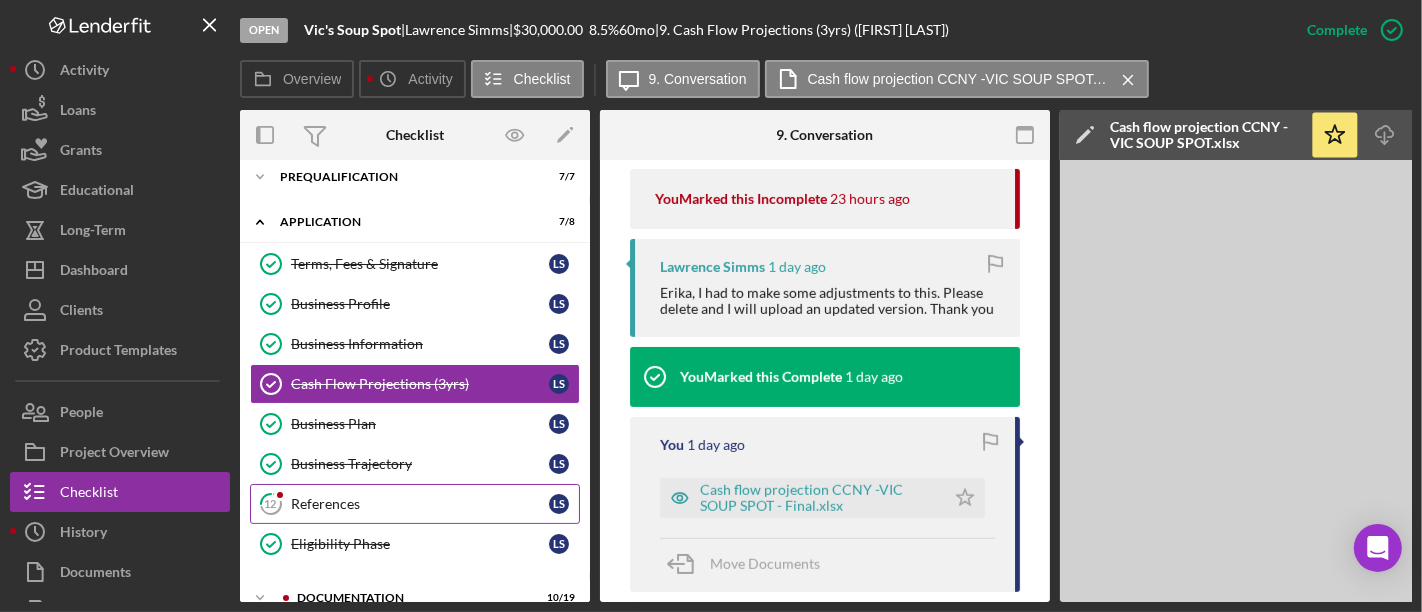 click on "References" at bounding box center (420, 504) 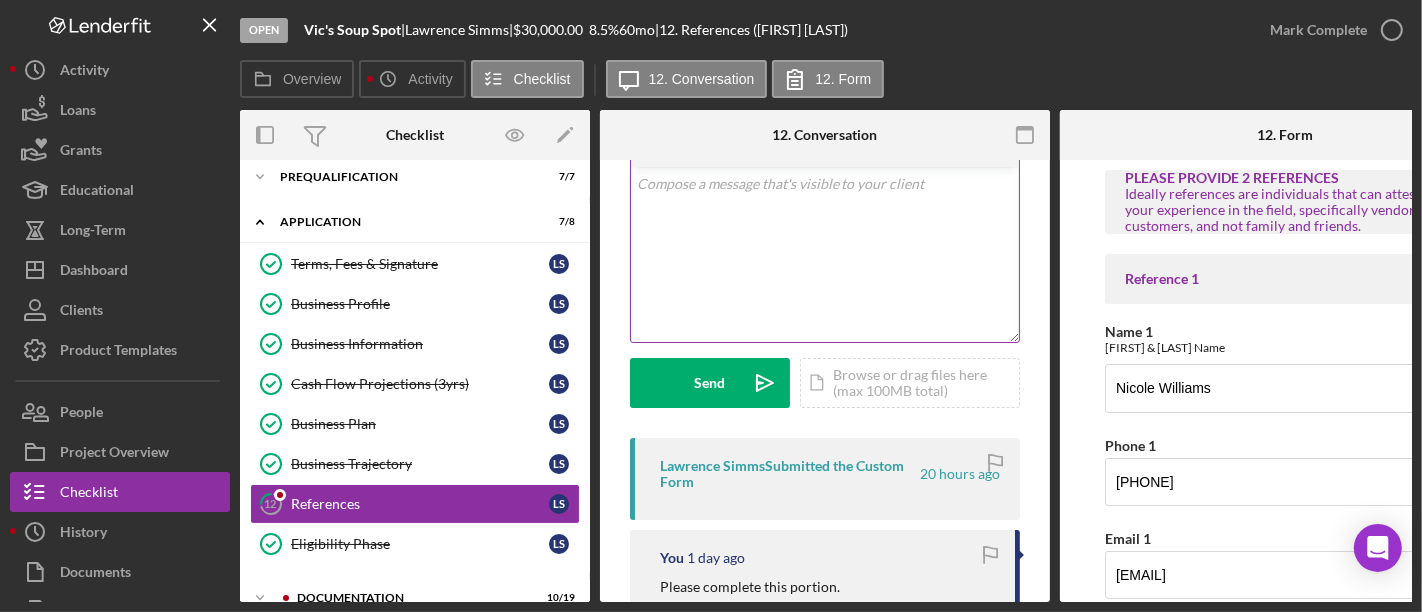 scroll, scrollTop: 333, scrollLeft: 0, axis: vertical 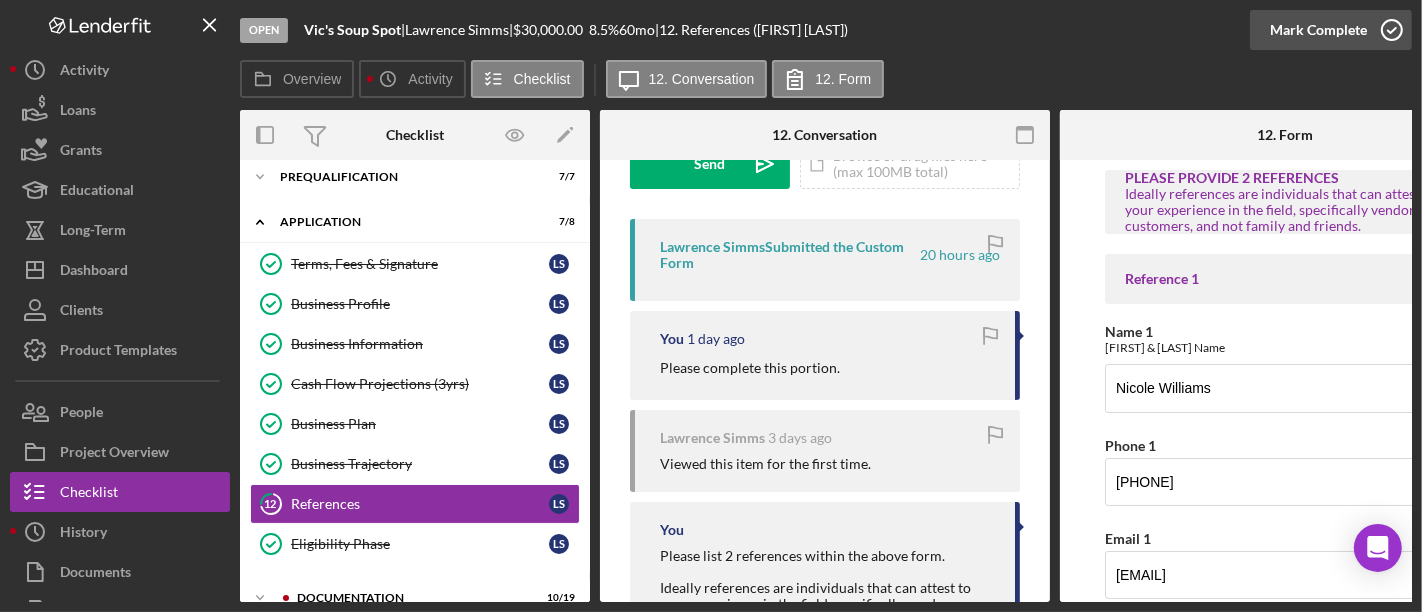 click on "Mark Complete" at bounding box center [1318, 30] 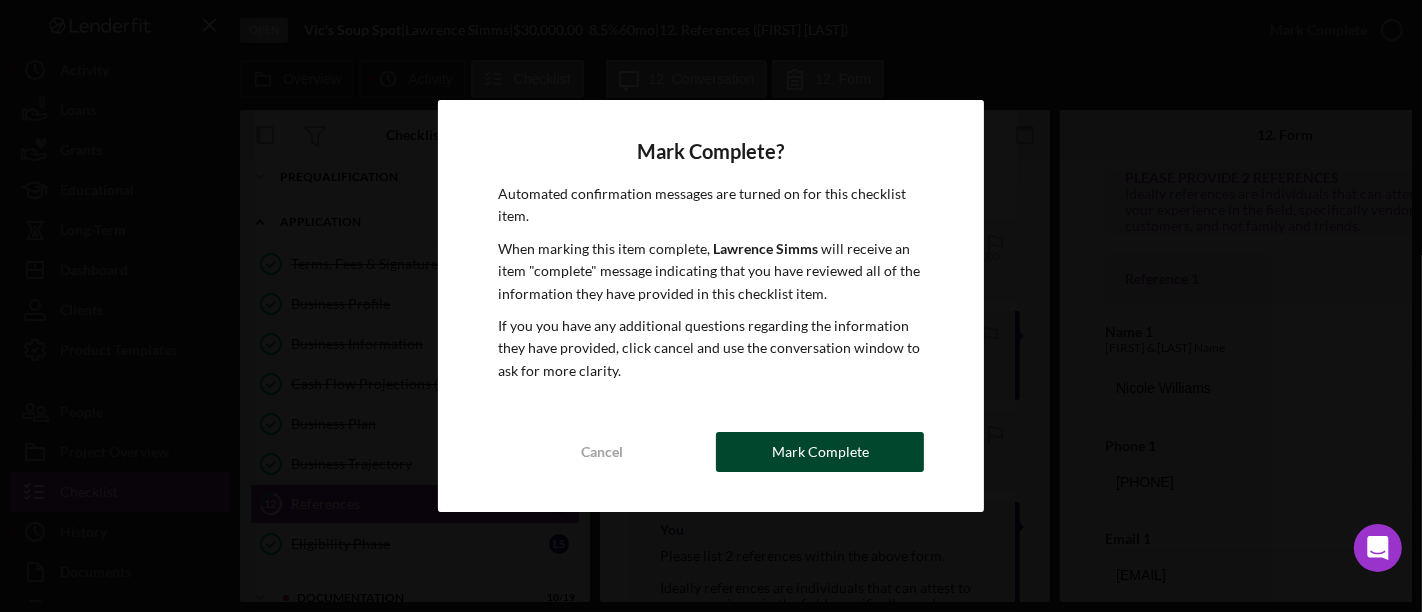 click on "Mark Complete" at bounding box center [820, 452] 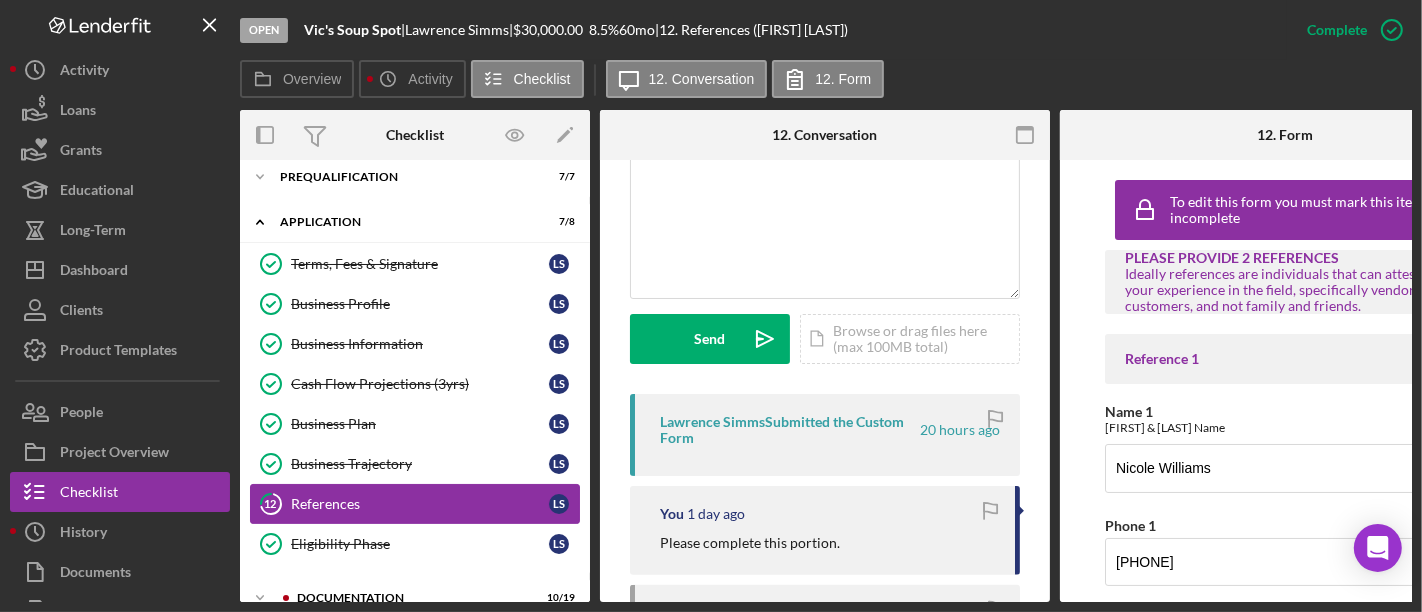 scroll, scrollTop: 822, scrollLeft: 0, axis: vertical 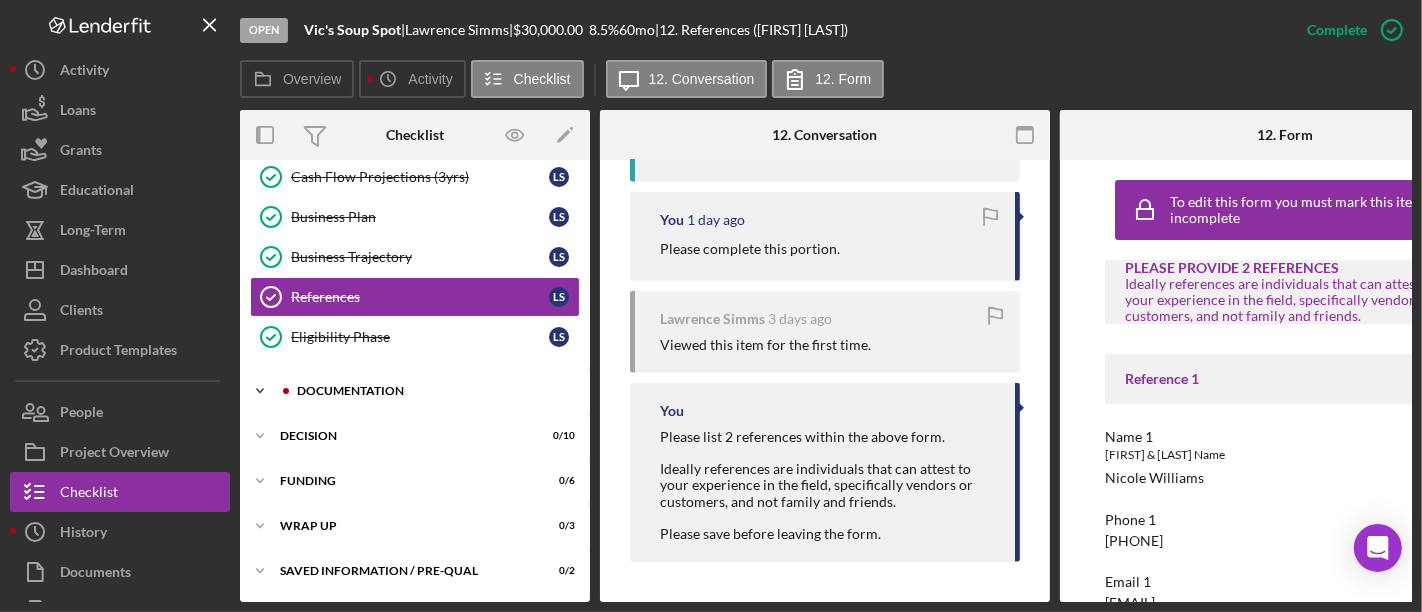 click on "Documentation" at bounding box center [431, 391] 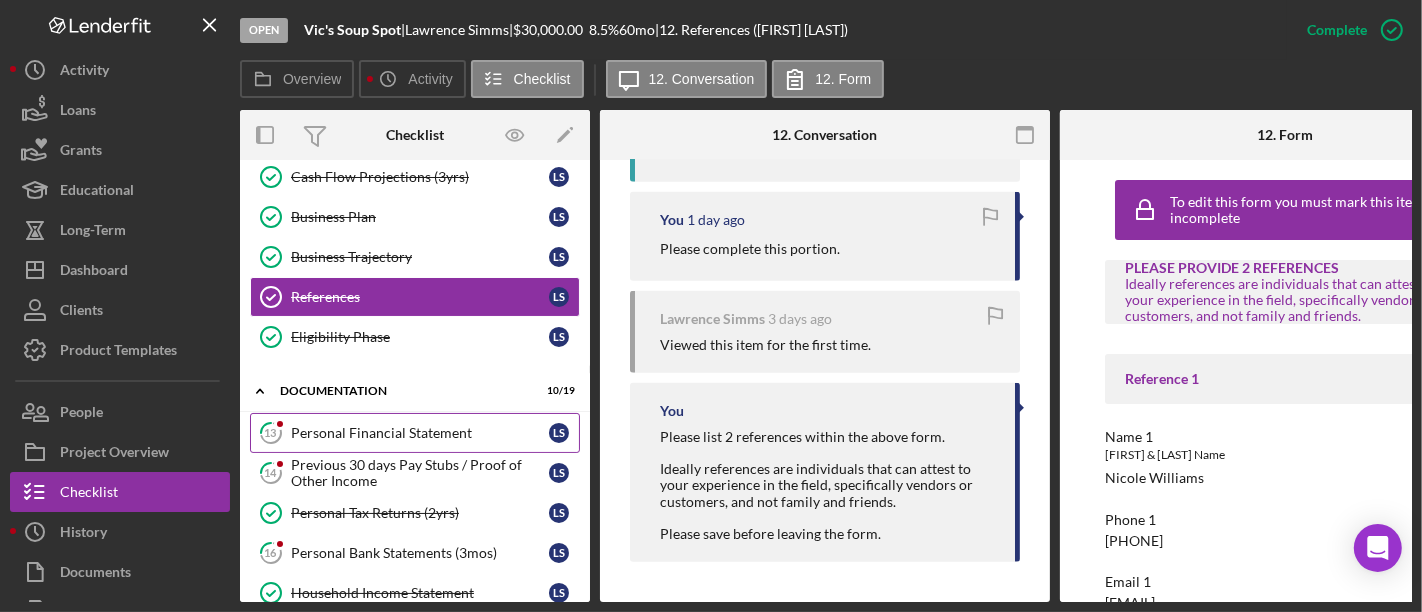 click on "Personal Financial Statement" at bounding box center [420, 433] 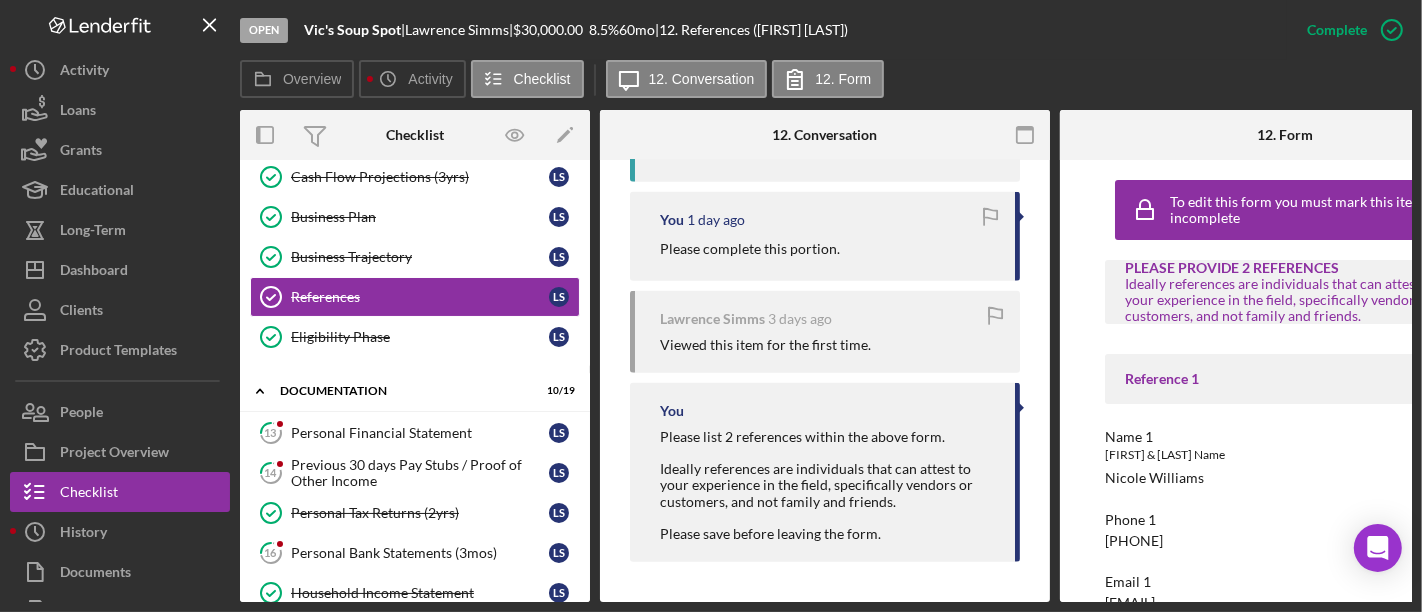 scroll, scrollTop: 0, scrollLeft: 0, axis: both 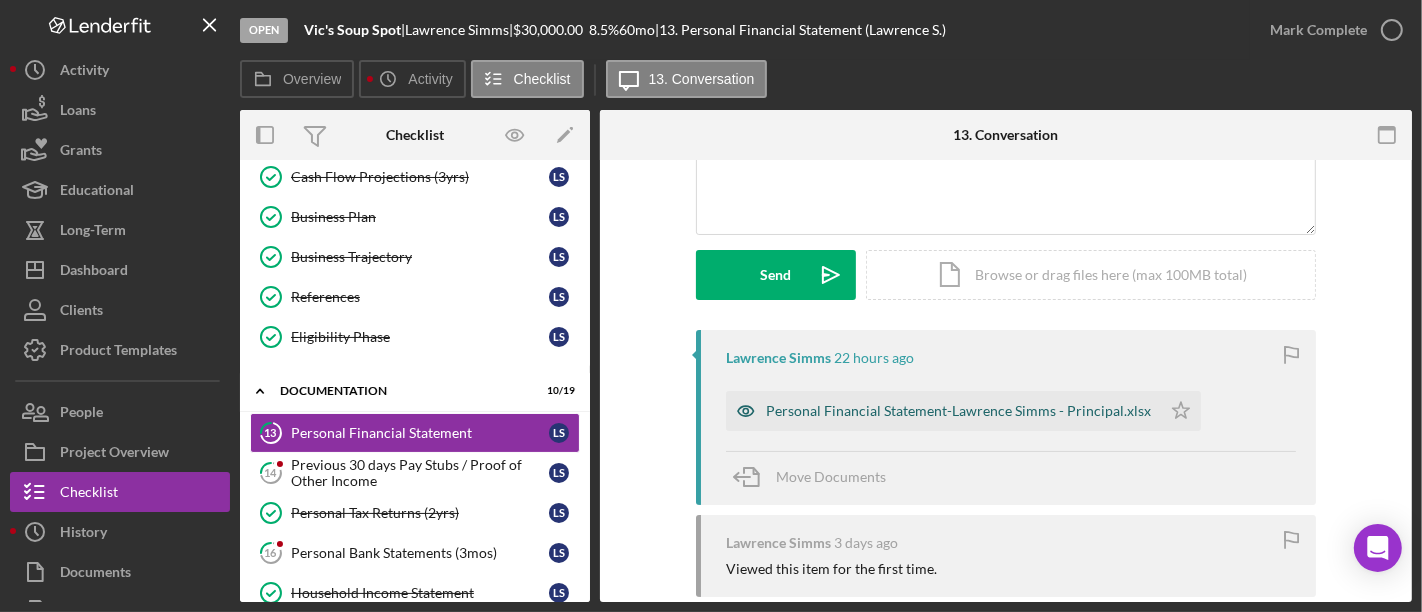 click on "Personal Financial Statement-Lawrence Simms - Principal.xlsx" at bounding box center [958, 411] 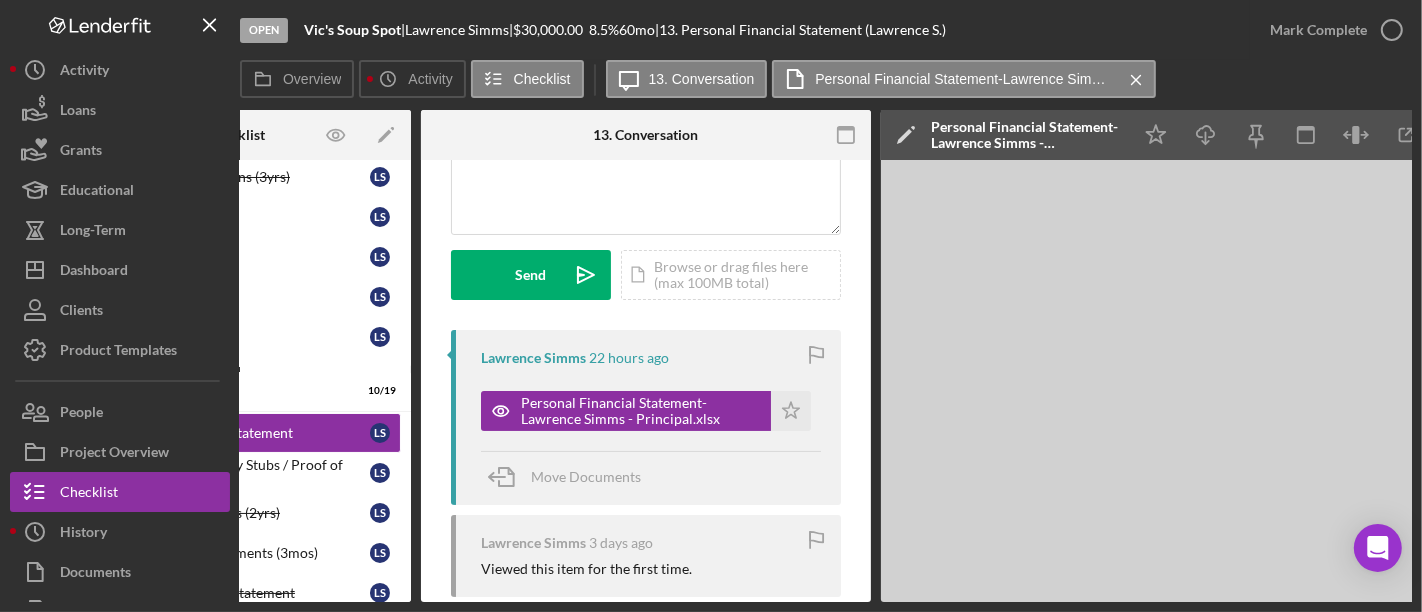 scroll, scrollTop: 0, scrollLeft: 247, axis: horizontal 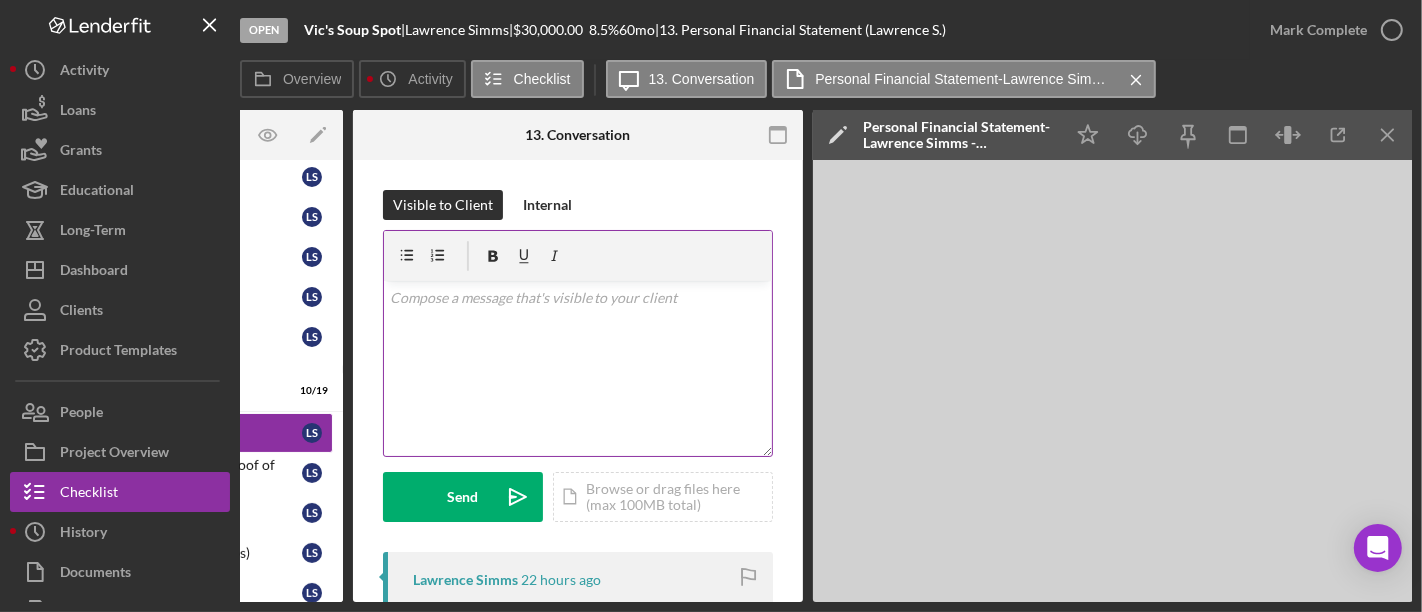 click on "v Color teal Color pink Remove color Add row above Add row below Add column before Add column after Merge cells Split cells Remove column Remove row Remove table" at bounding box center (578, 368) 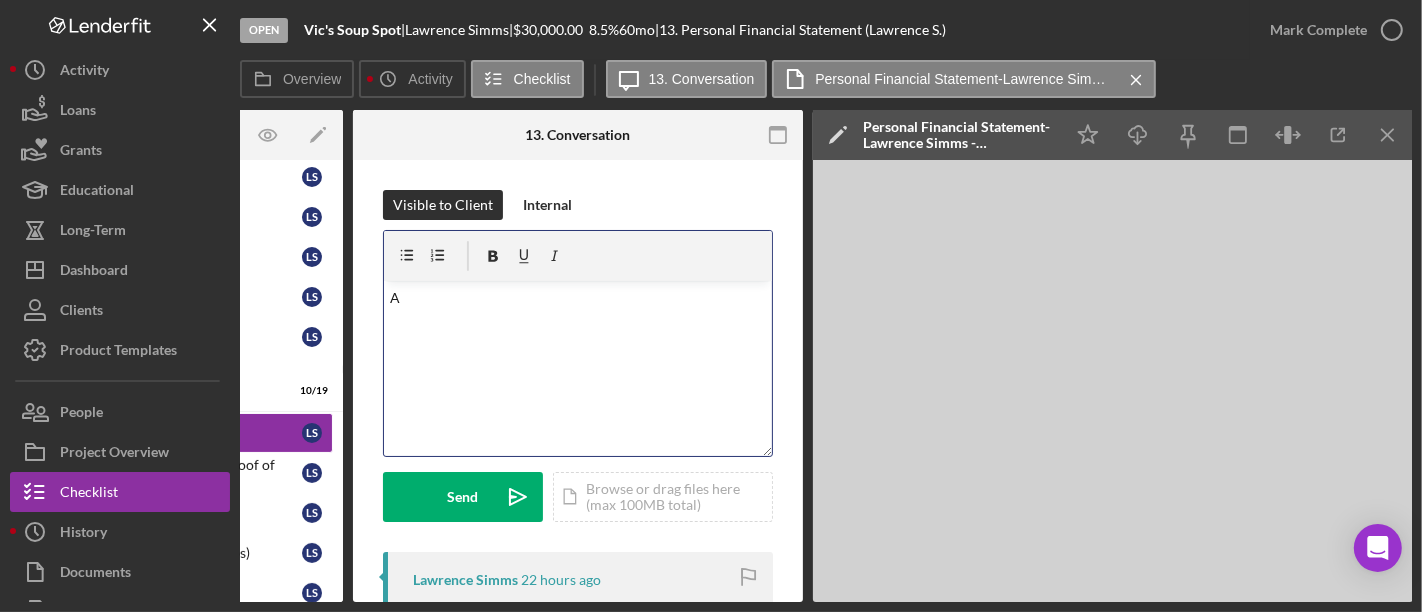 type 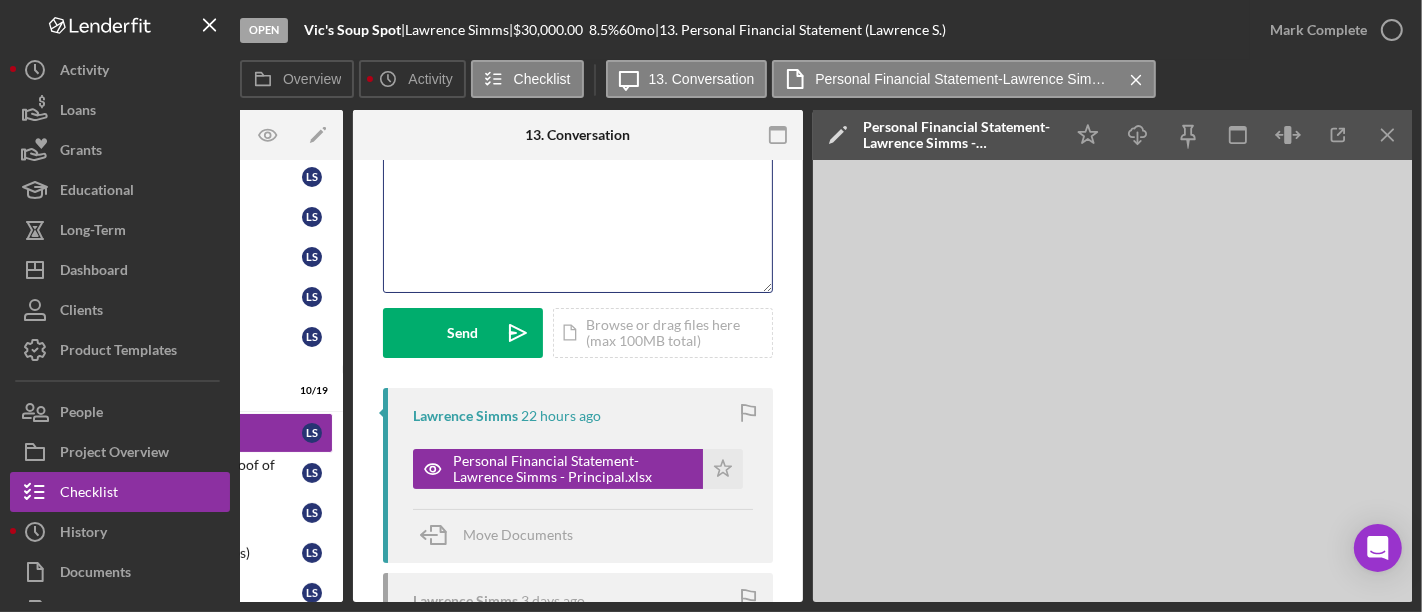 scroll, scrollTop: 0, scrollLeft: 0, axis: both 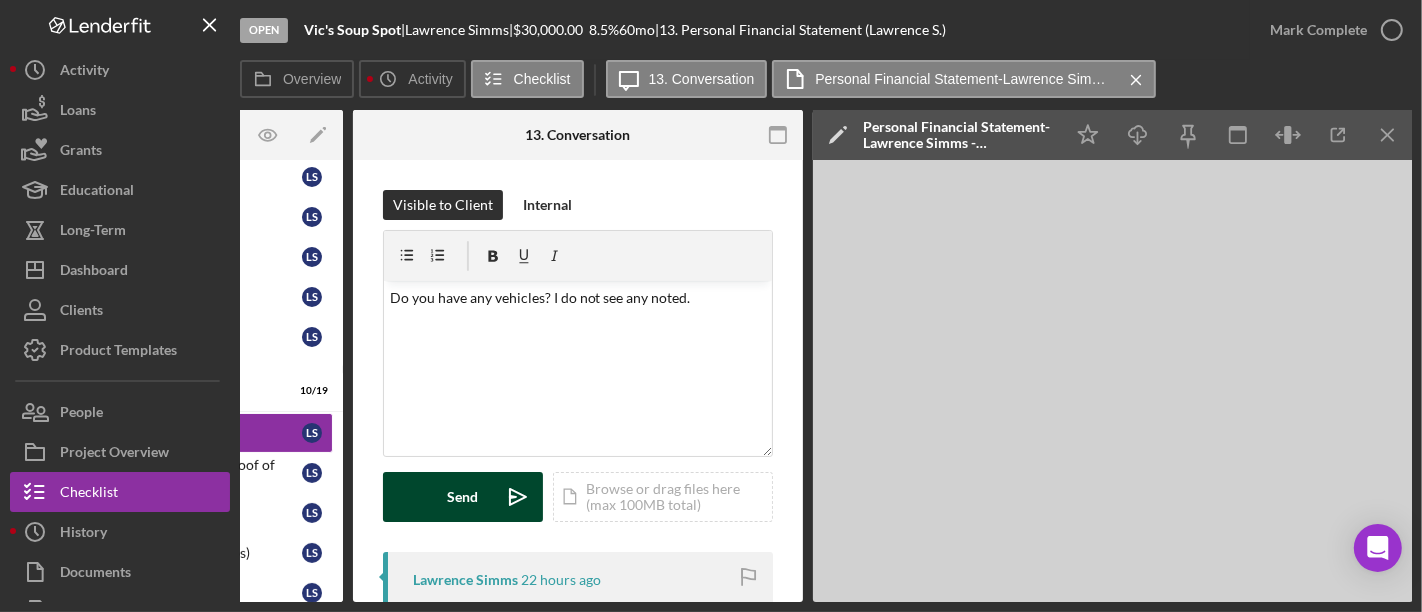 click on "Send Icon/icon-invite-send" at bounding box center [463, 497] 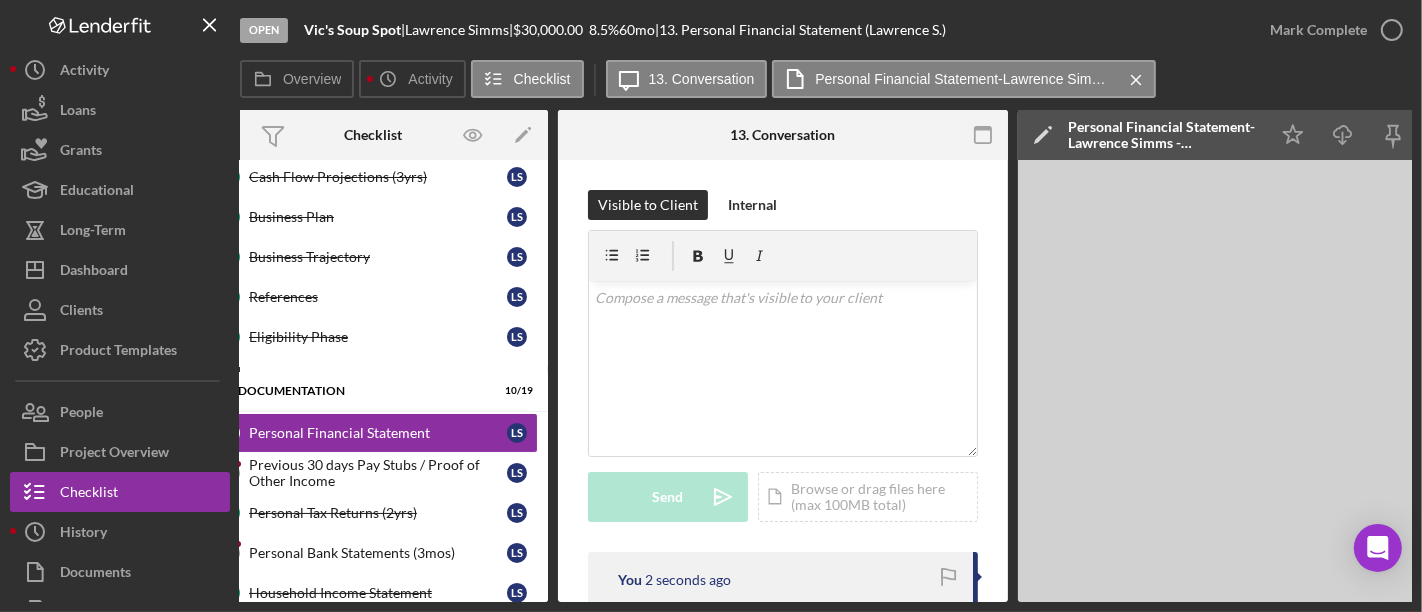 scroll, scrollTop: 0, scrollLeft: 0, axis: both 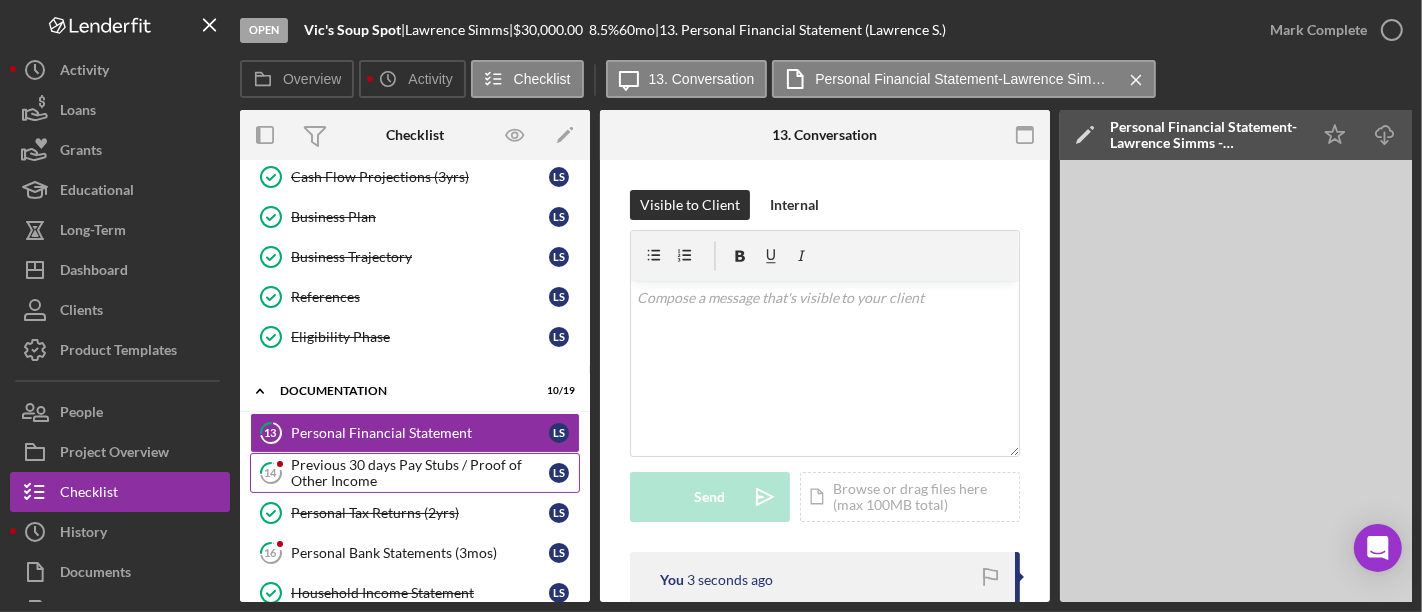 click on "Previous 30 days Pay Stubs / Proof of Other Income" at bounding box center (420, 473) 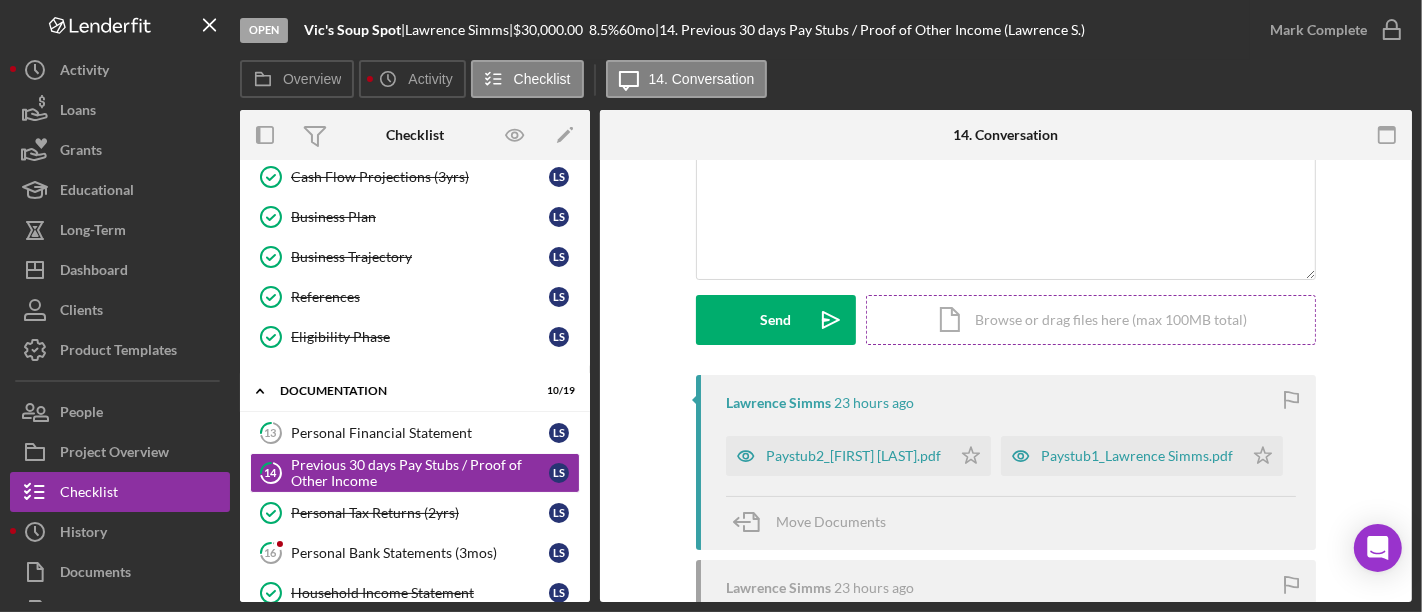 scroll, scrollTop: 222, scrollLeft: 0, axis: vertical 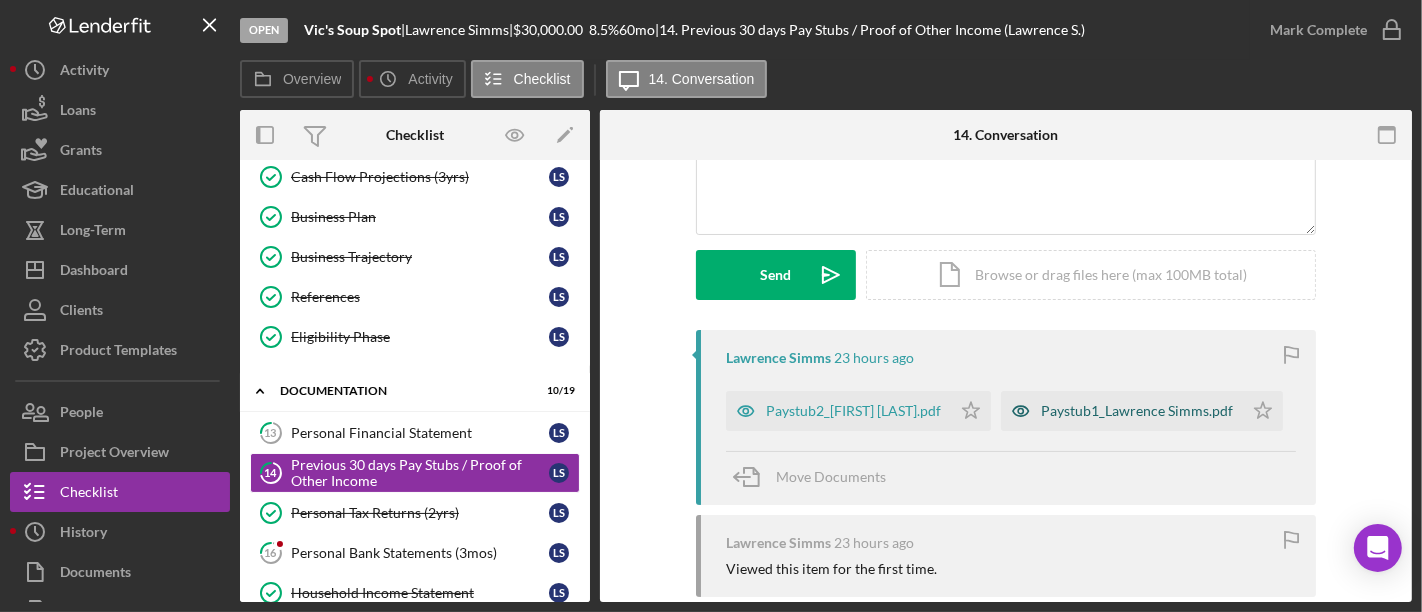 click on "Paystub1_Lawrence Simms.pdf" at bounding box center (1137, 411) 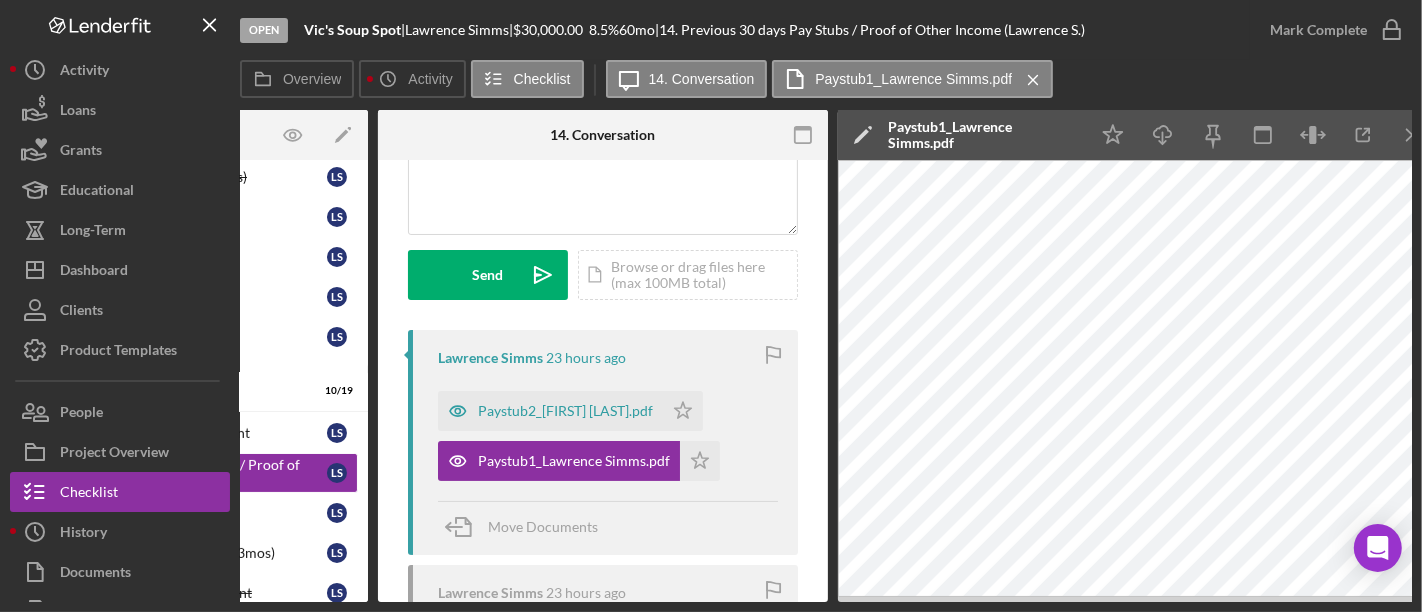 scroll, scrollTop: 0, scrollLeft: 247, axis: horizontal 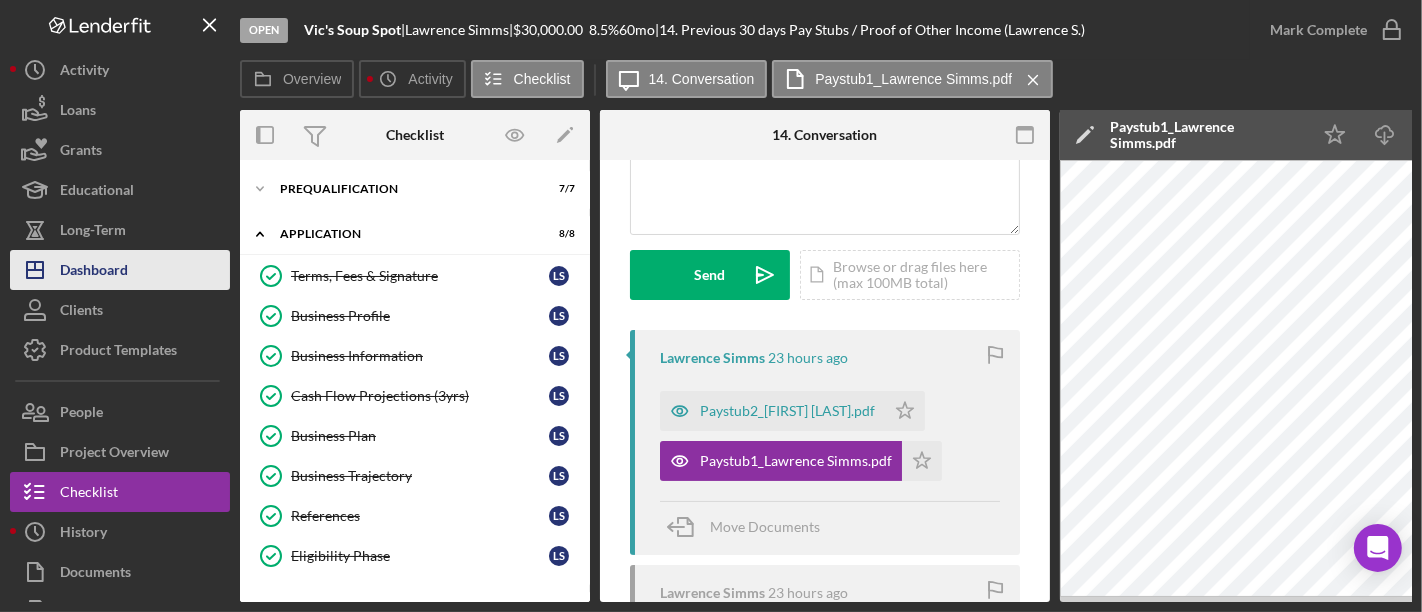 click on "Dashboard" at bounding box center [94, 272] 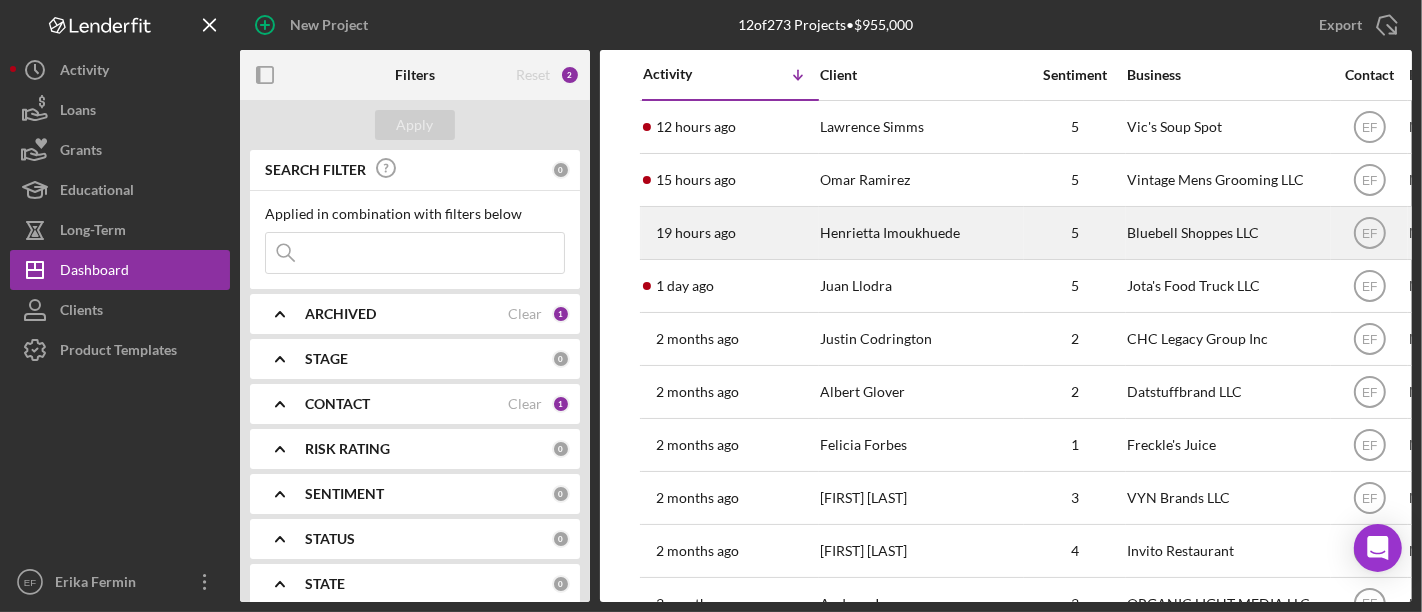 click on "Henrietta Imoukhuede" at bounding box center (920, 233) 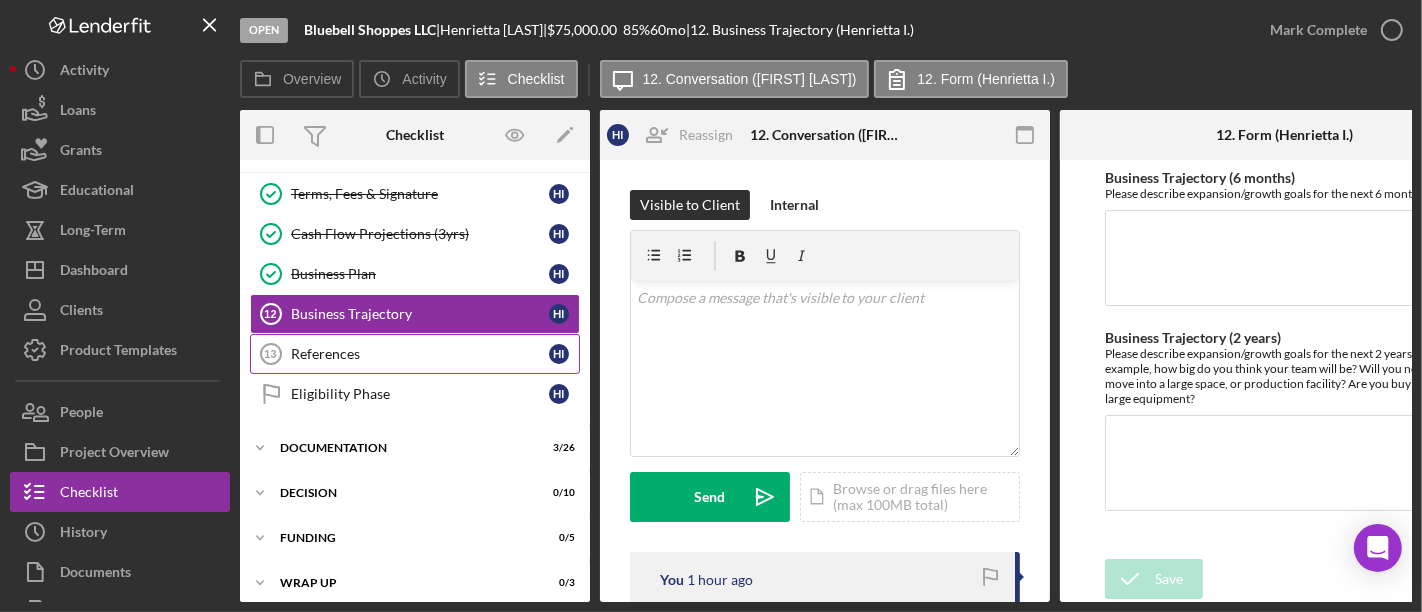 scroll, scrollTop: 184, scrollLeft: 0, axis: vertical 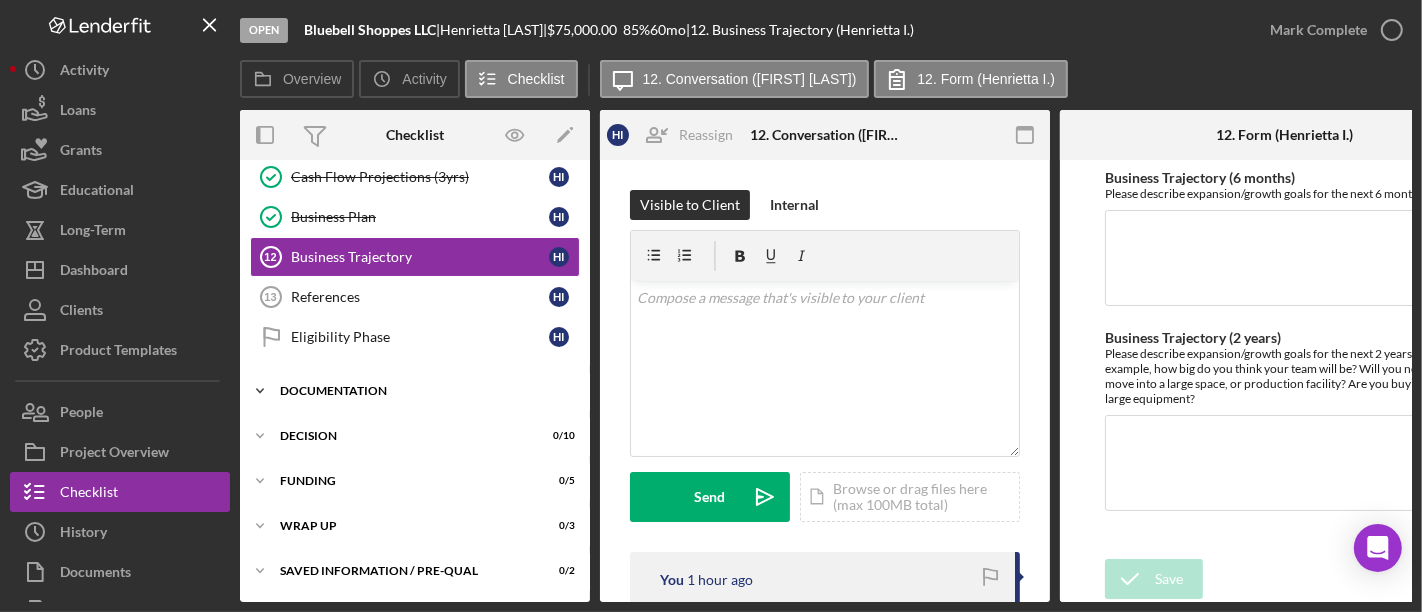 click on "Documentation" at bounding box center (422, 391) 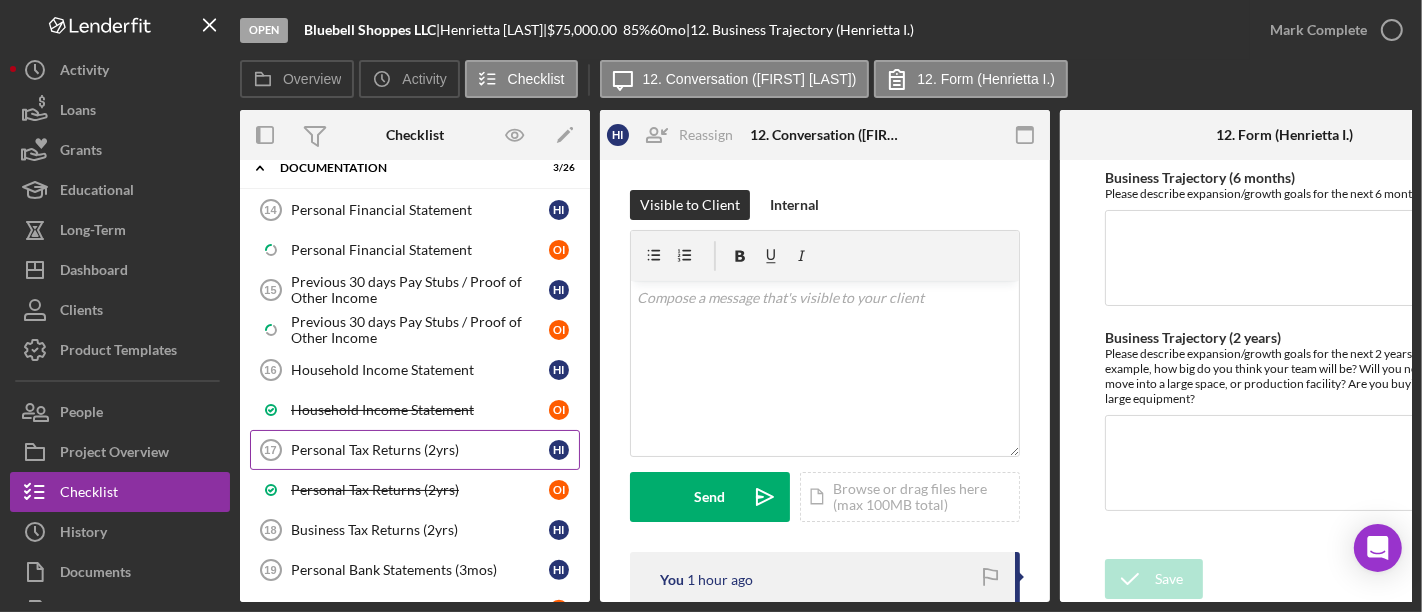 scroll, scrollTop: 0, scrollLeft: 0, axis: both 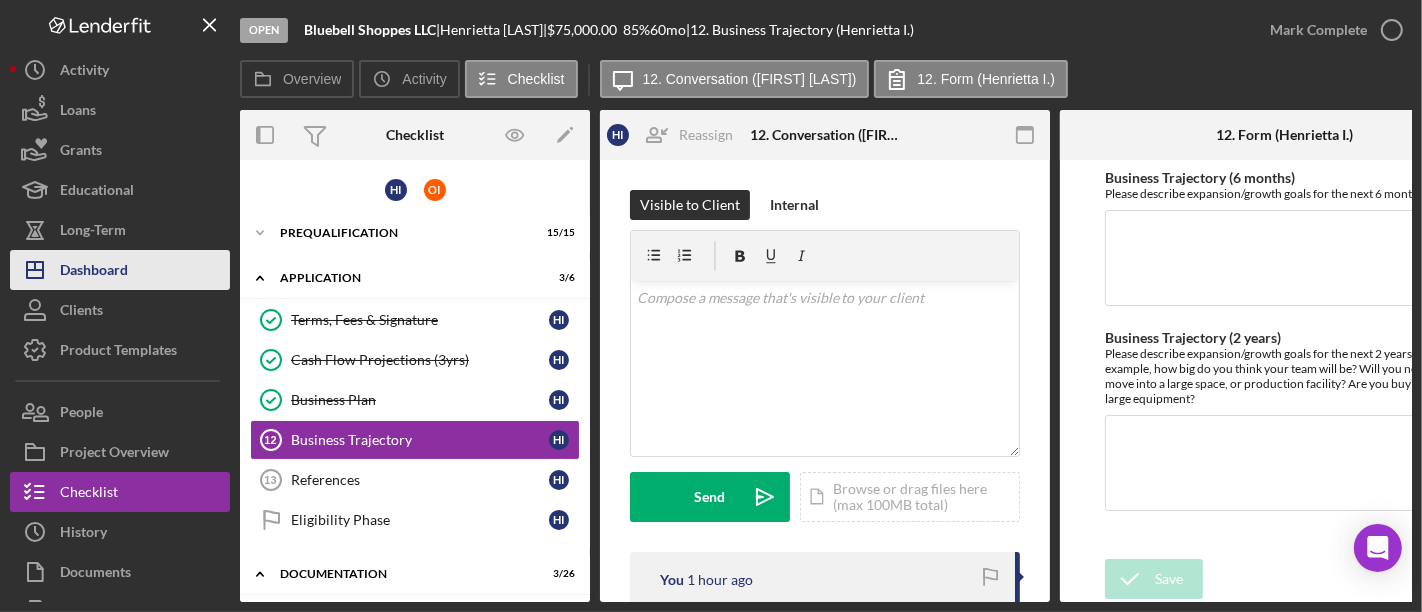 click on "Dashboard" at bounding box center [94, 272] 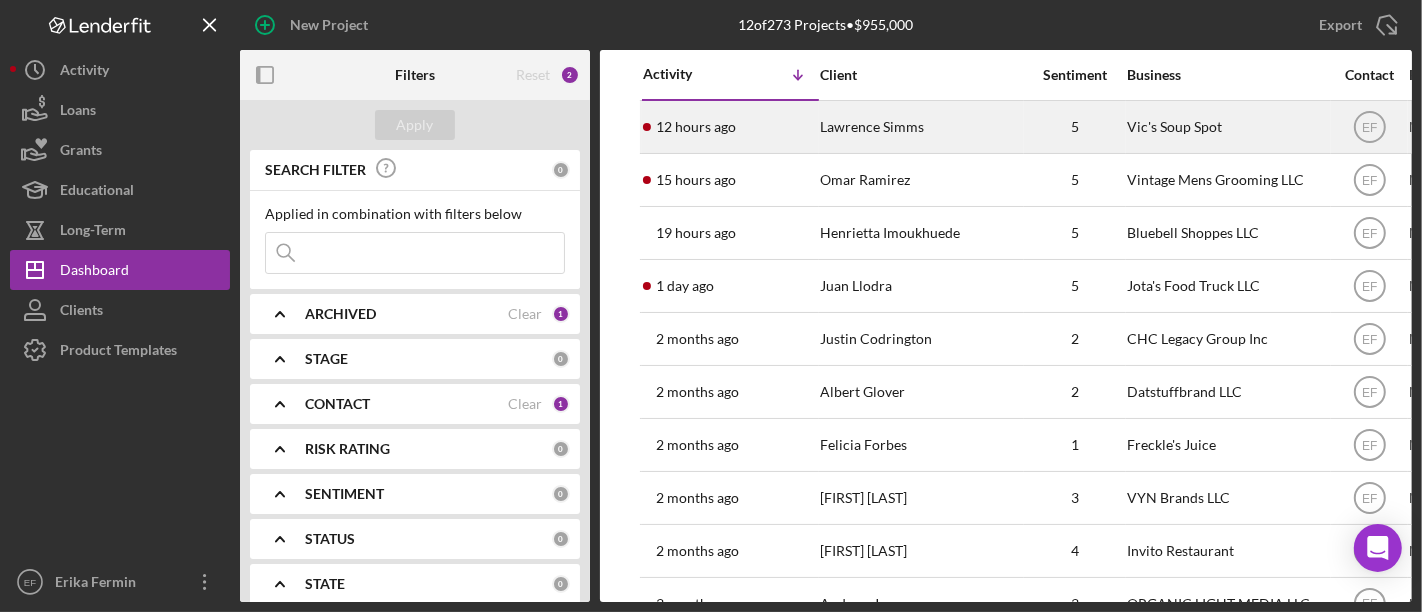 click on "Lawrence Simms" at bounding box center (920, 127) 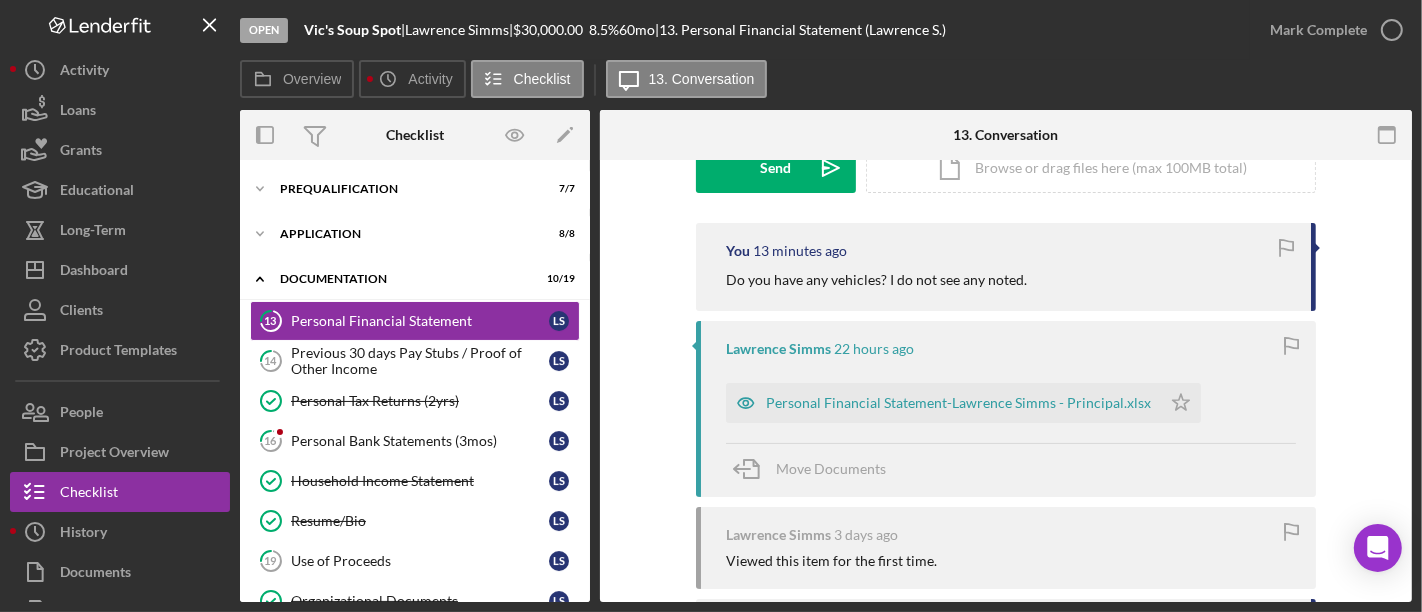 scroll, scrollTop: 333, scrollLeft: 0, axis: vertical 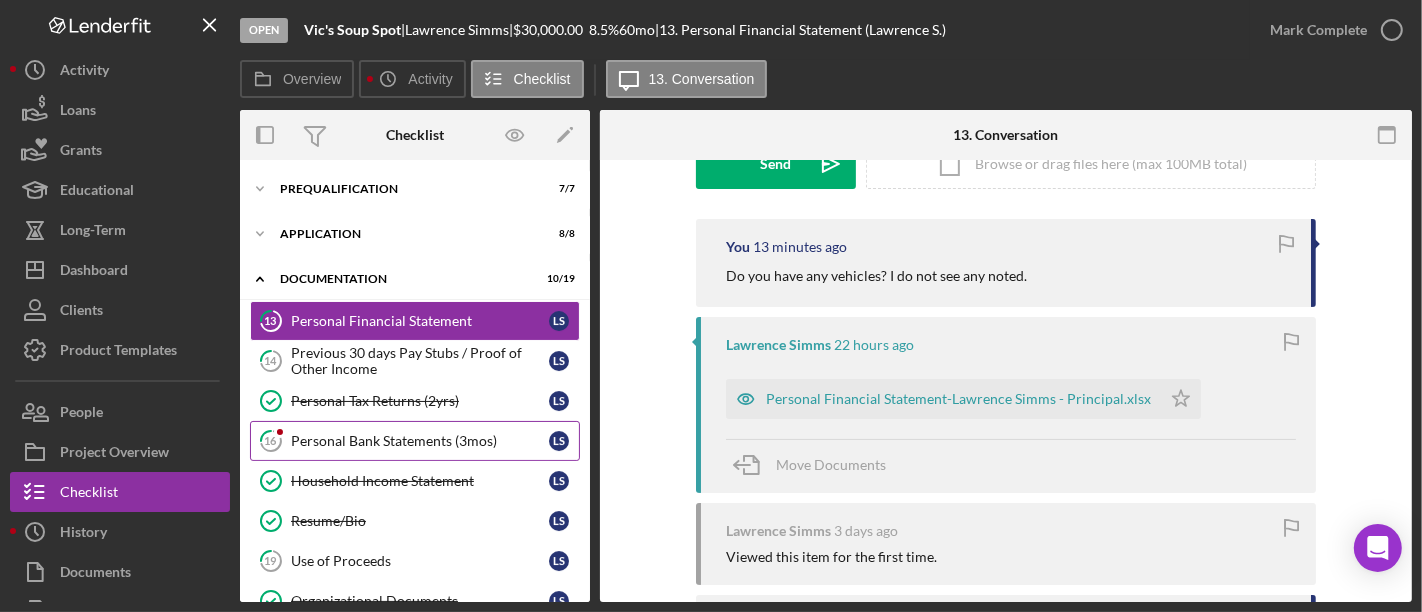 click on "Personal Bank Statements (3mos)" at bounding box center [420, 441] 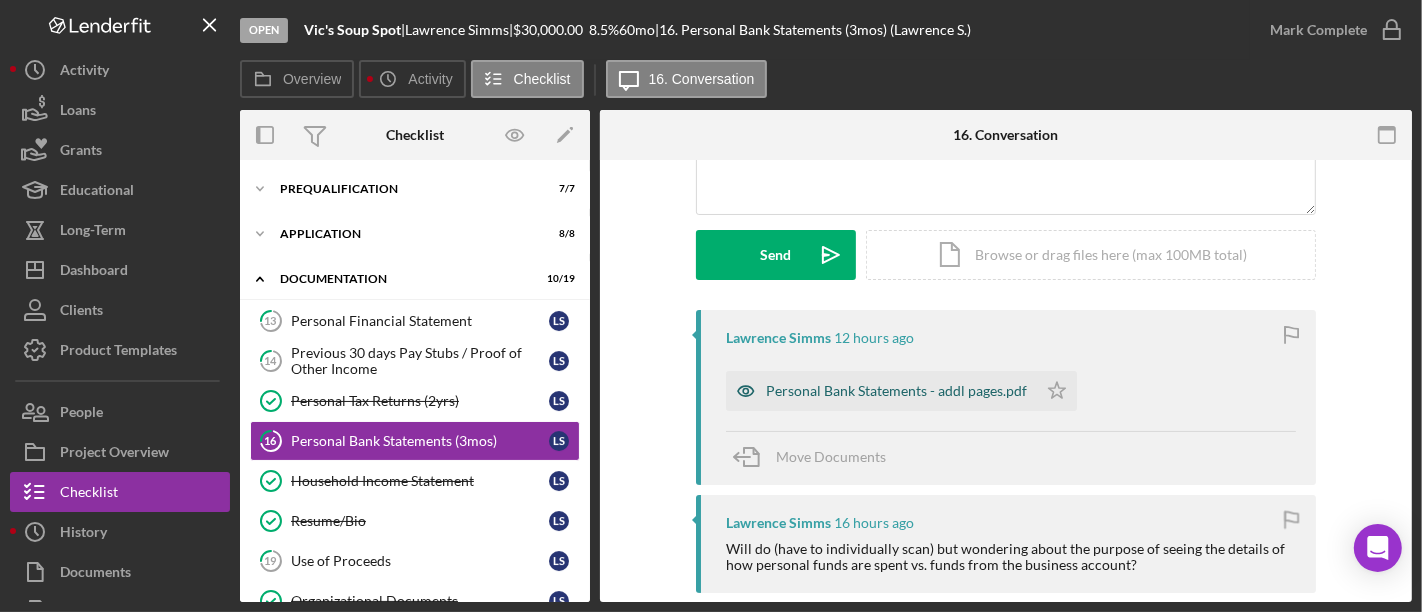 scroll, scrollTop: 222, scrollLeft: 0, axis: vertical 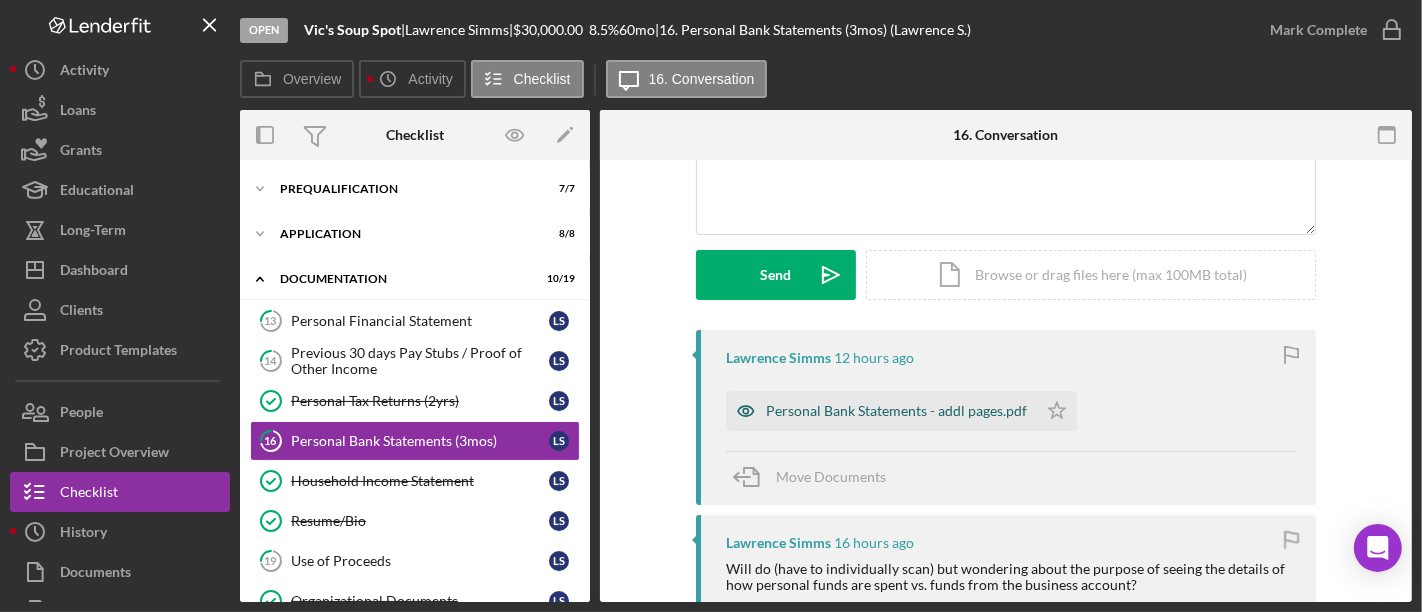 click on "Personal Bank Statements - addl pages.pdf" at bounding box center [896, 411] 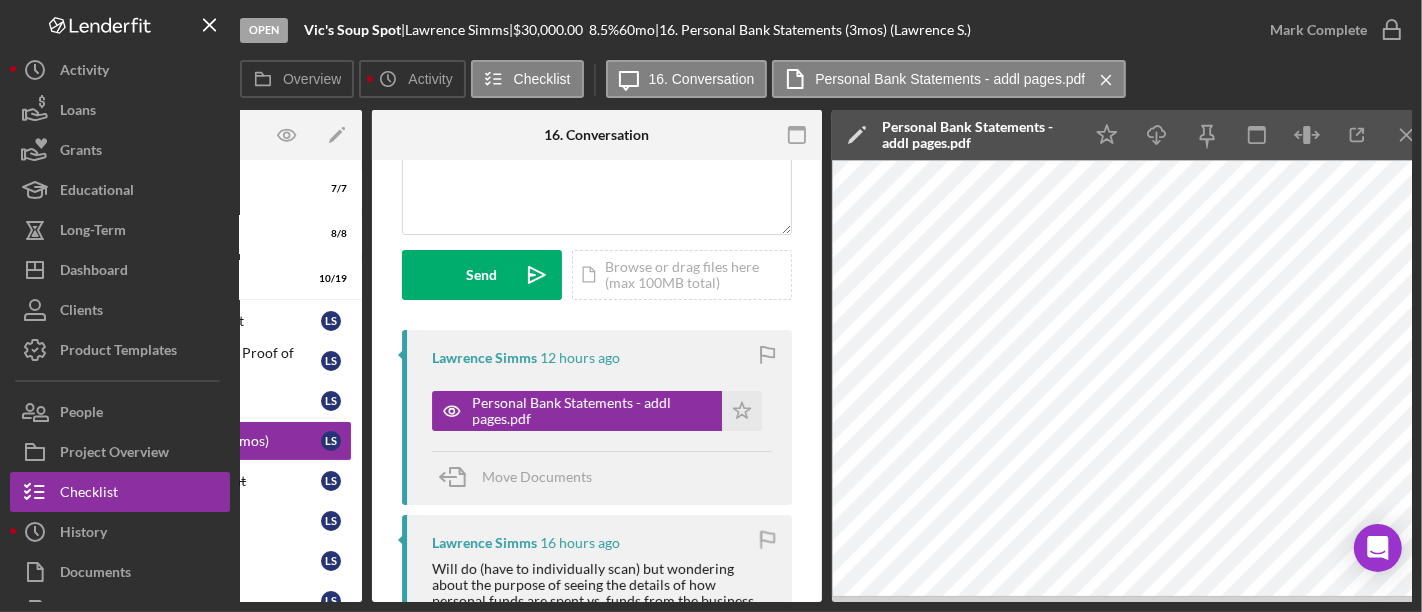 scroll, scrollTop: 0, scrollLeft: 247, axis: horizontal 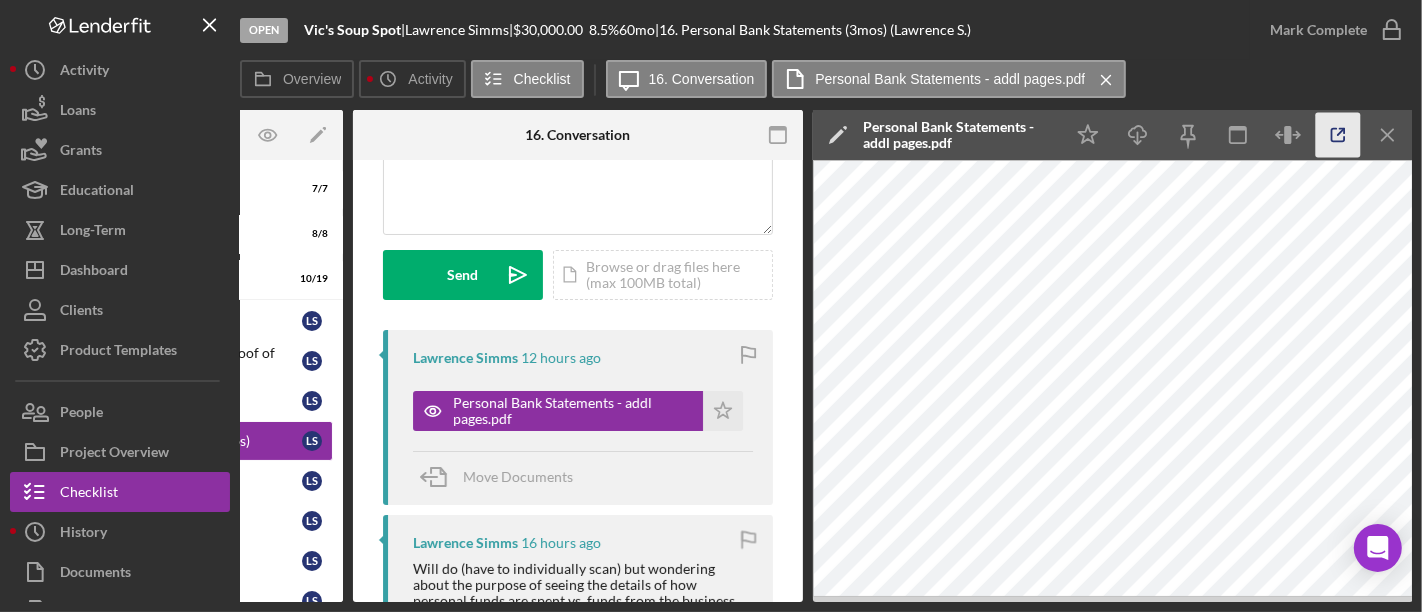 click 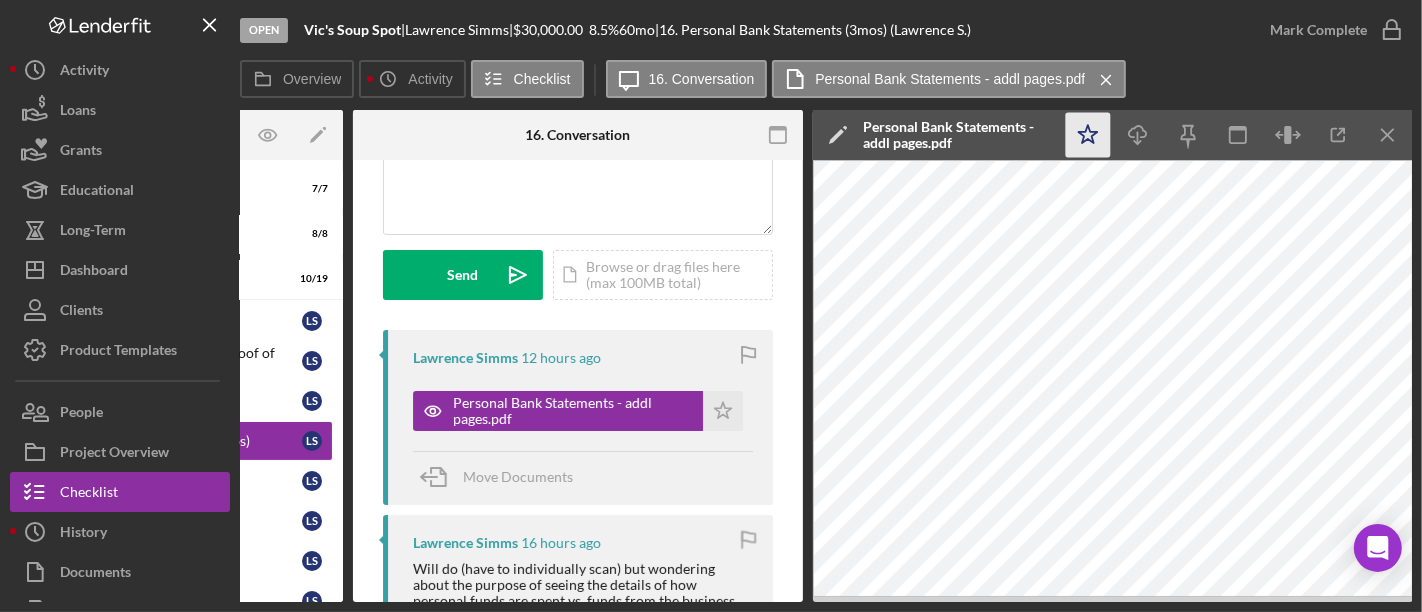 click on "Icon/Star" 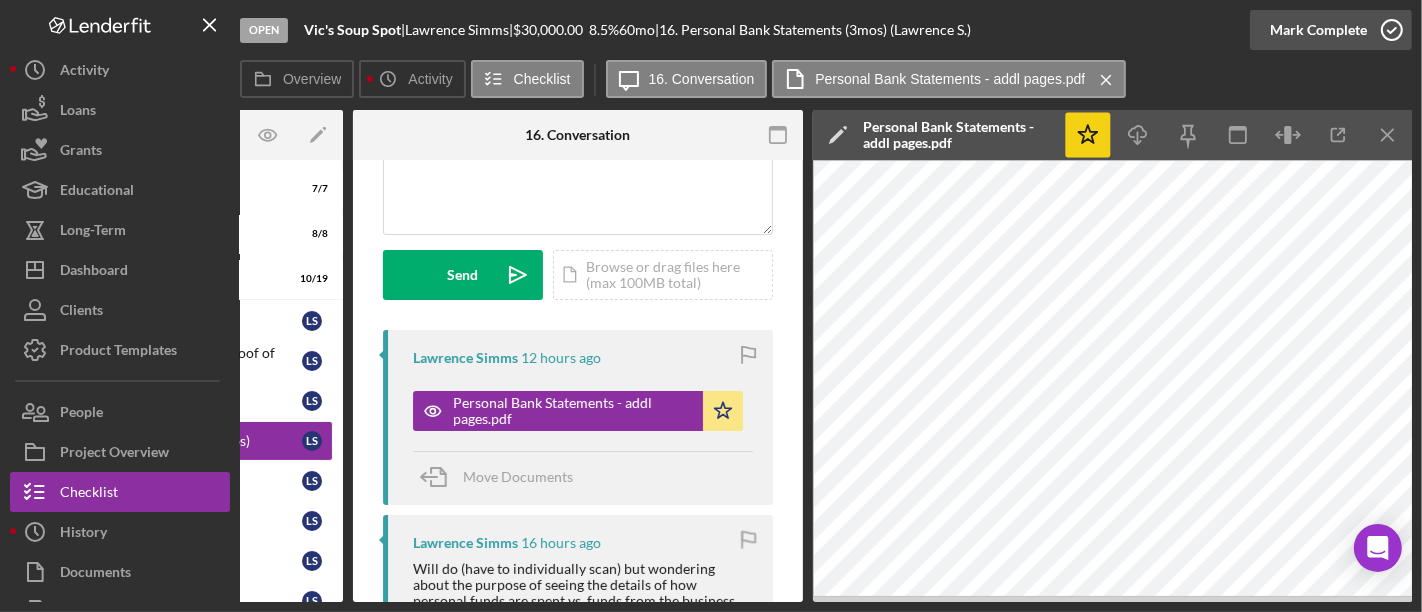 click on "Mark Complete" at bounding box center (1318, 30) 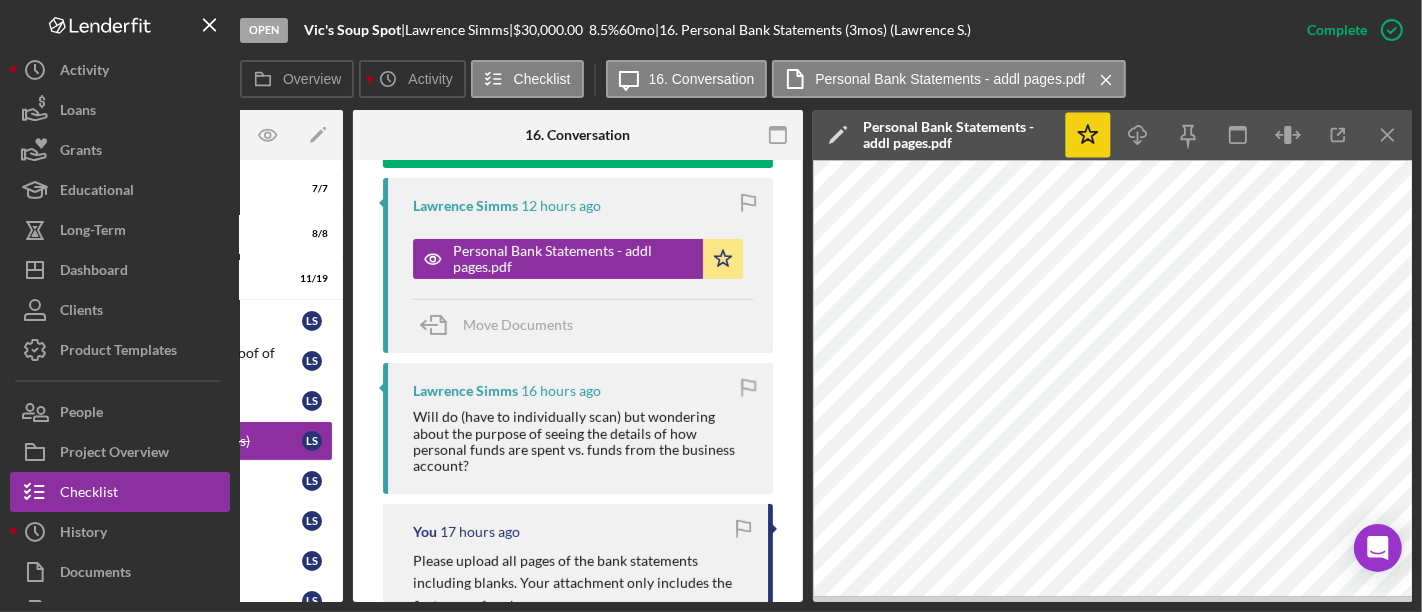 scroll, scrollTop: 852, scrollLeft: 0, axis: vertical 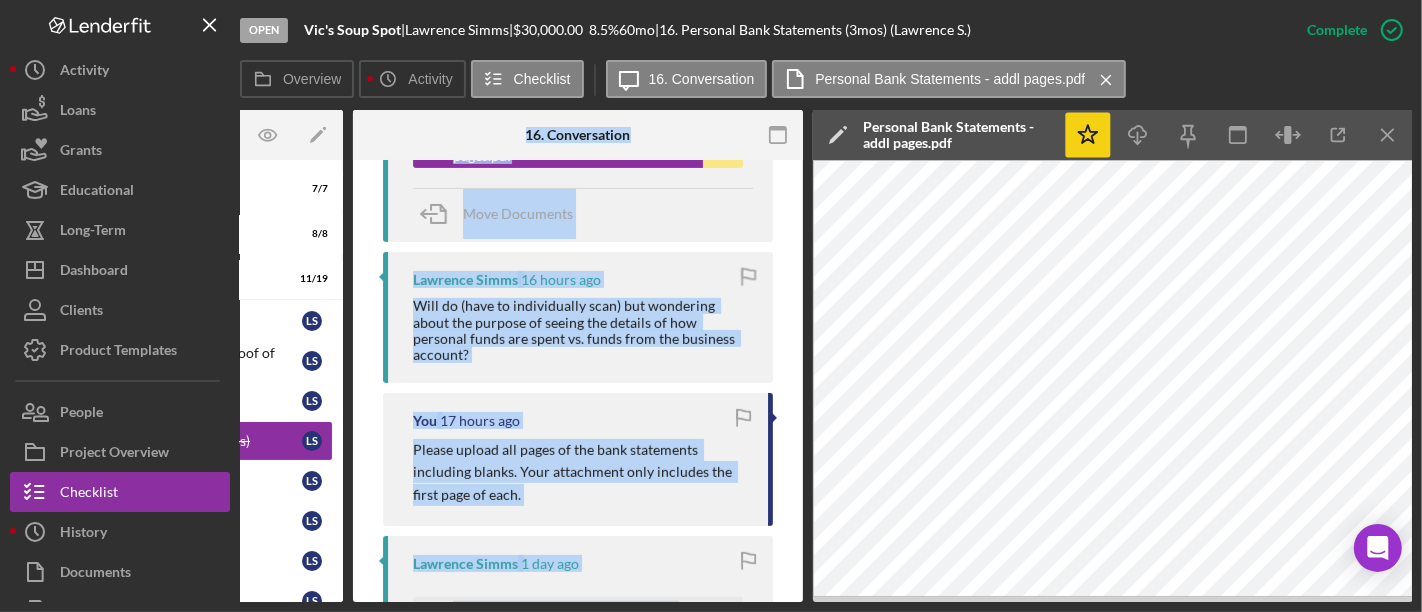 drag, startPoint x: 454, startPoint y: 604, endPoint x: 294, endPoint y: 619, distance: 160.70158 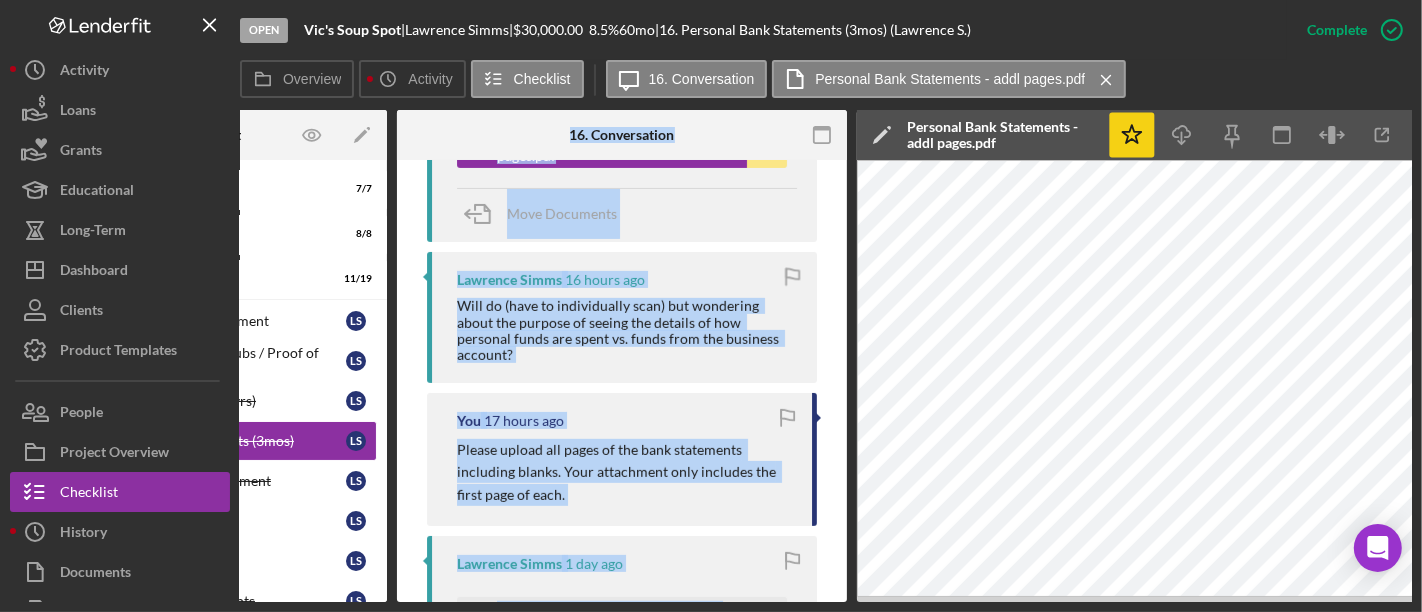 scroll, scrollTop: 0, scrollLeft: 0, axis: both 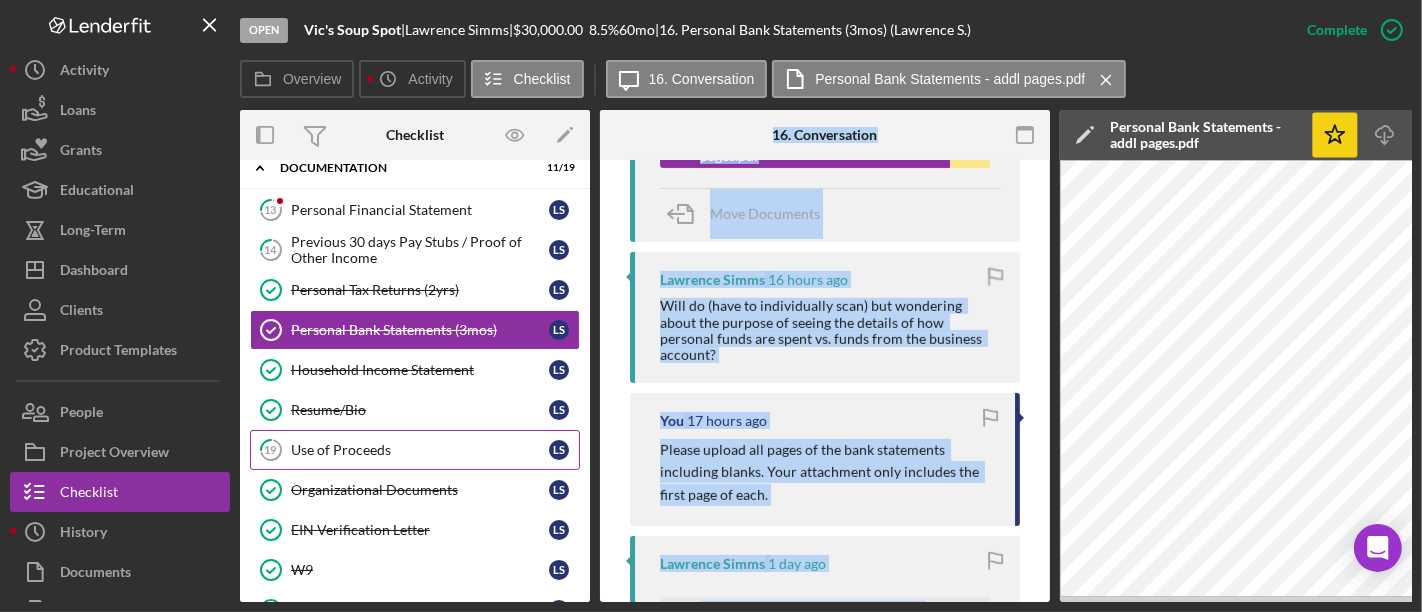 click on "Use of Proceeds" at bounding box center [420, 450] 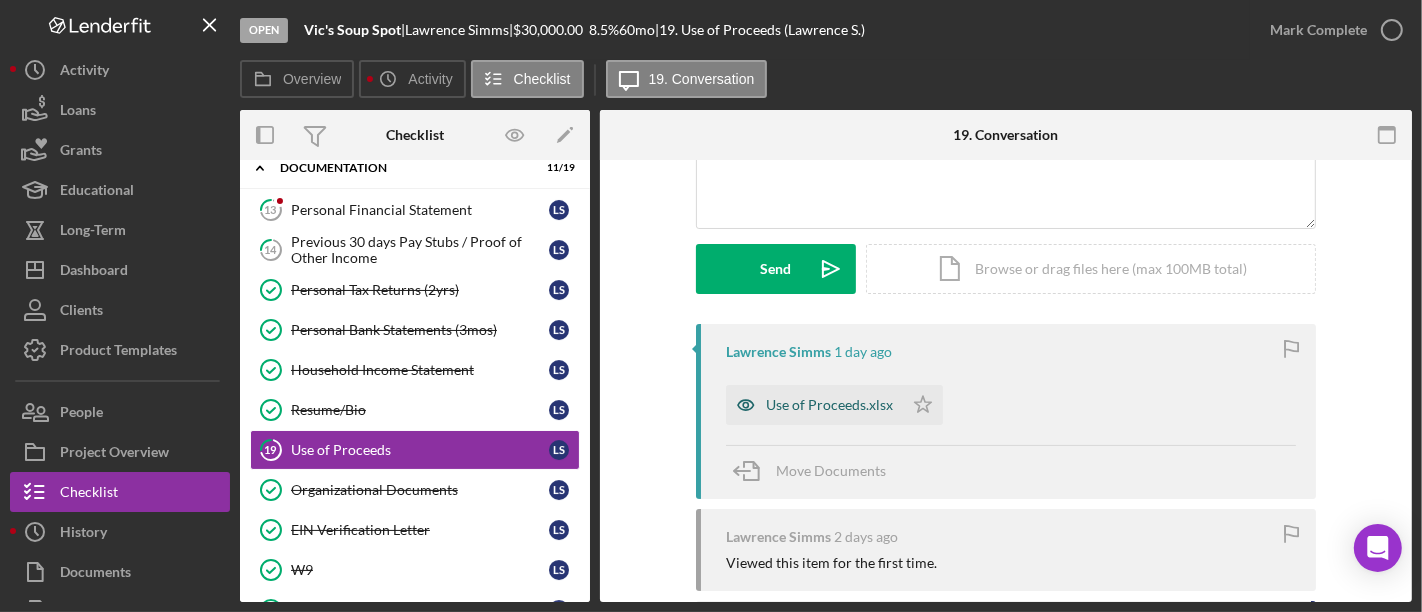 scroll, scrollTop: 222, scrollLeft: 0, axis: vertical 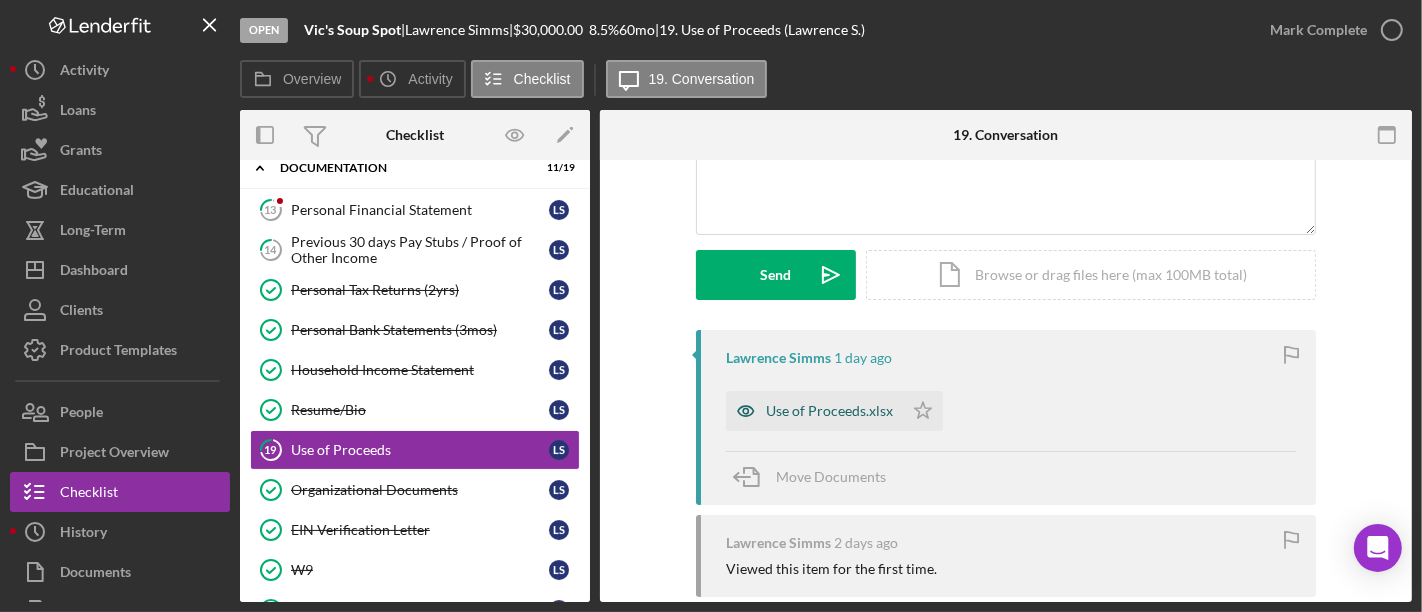 click on "Use of Proceeds.xlsx" at bounding box center (829, 411) 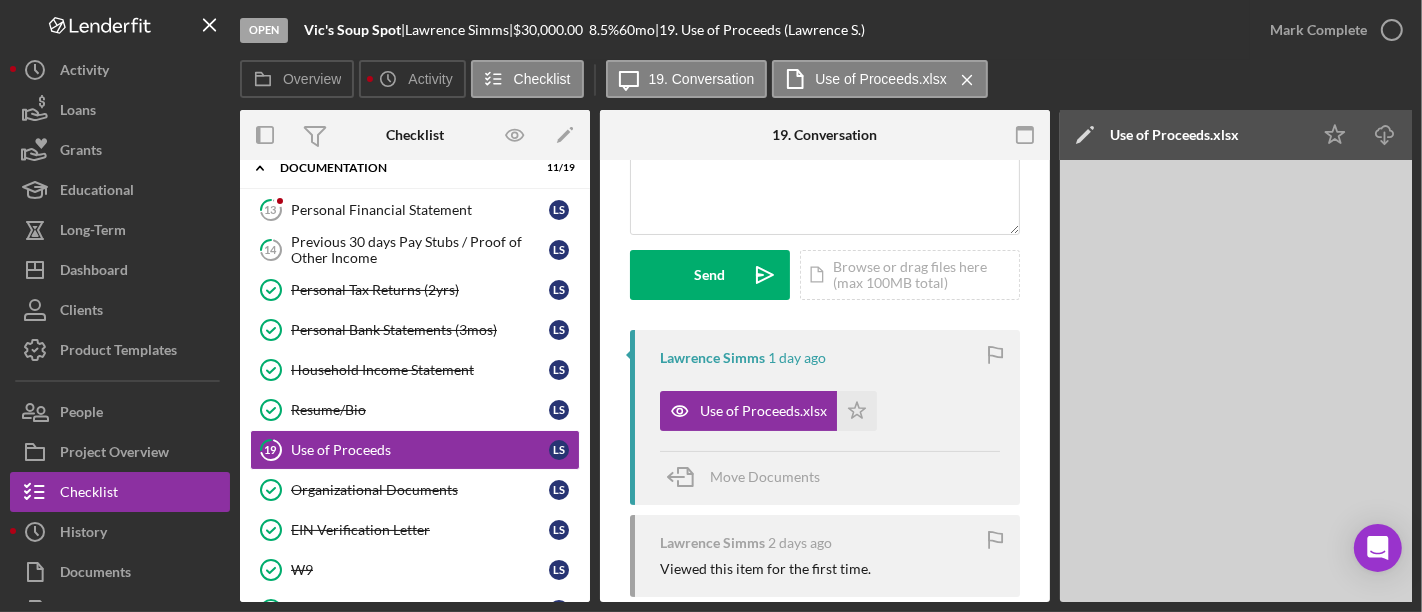 scroll, scrollTop: 0, scrollLeft: 247, axis: horizontal 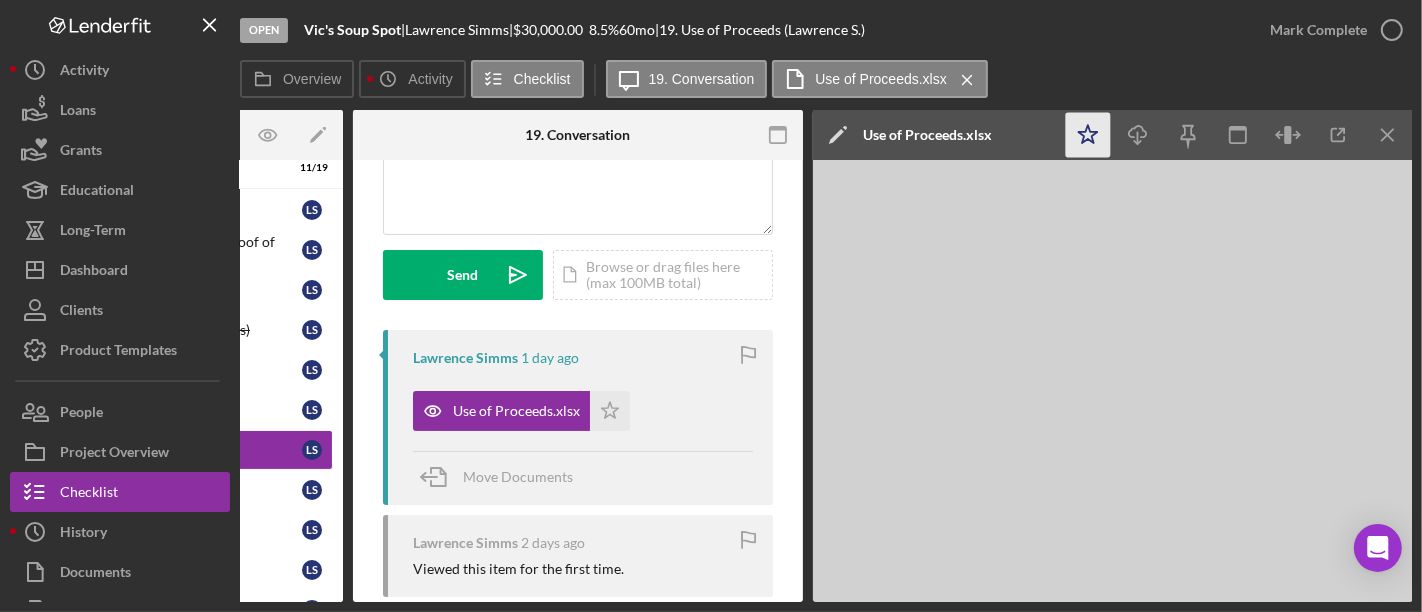 click on "Icon/Star" 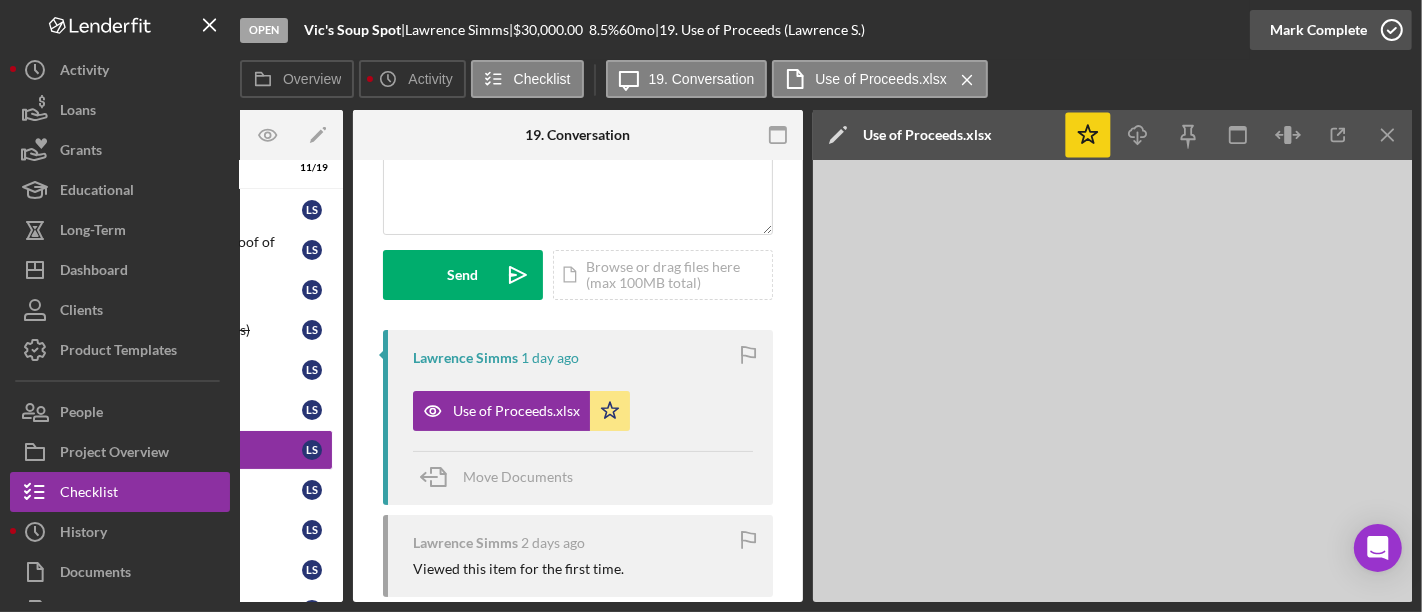 click on "Mark Complete" at bounding box center (1318, 30) 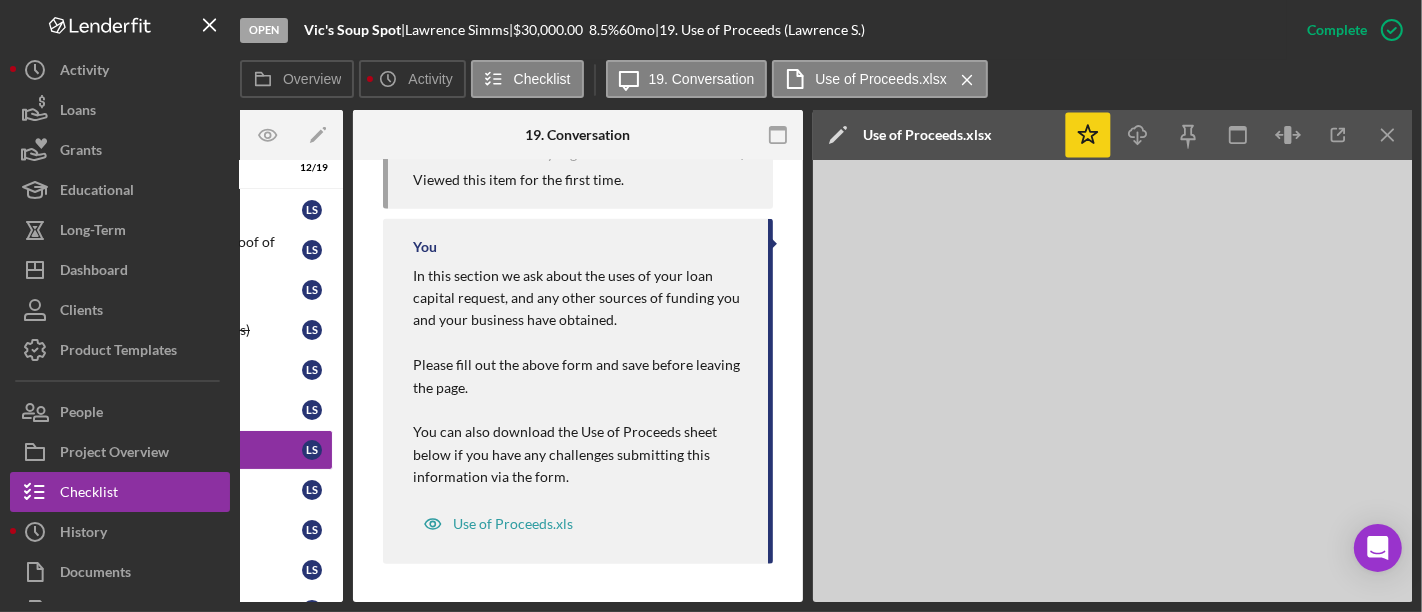 scroll, scrollTop: 982, scrollLeft: 0, axis: vertical 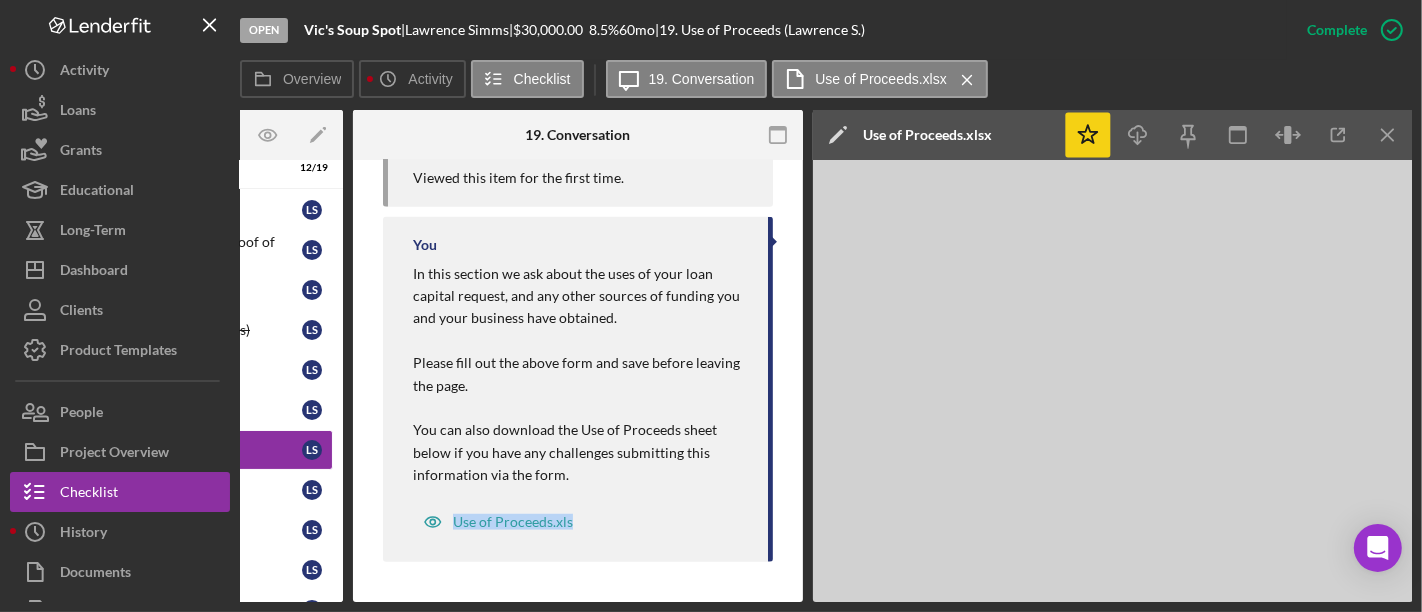 drag, startPoint x: 754, startPoint y: 603, endPoint x: 426, endPoint y: 633, distance: 329.36908 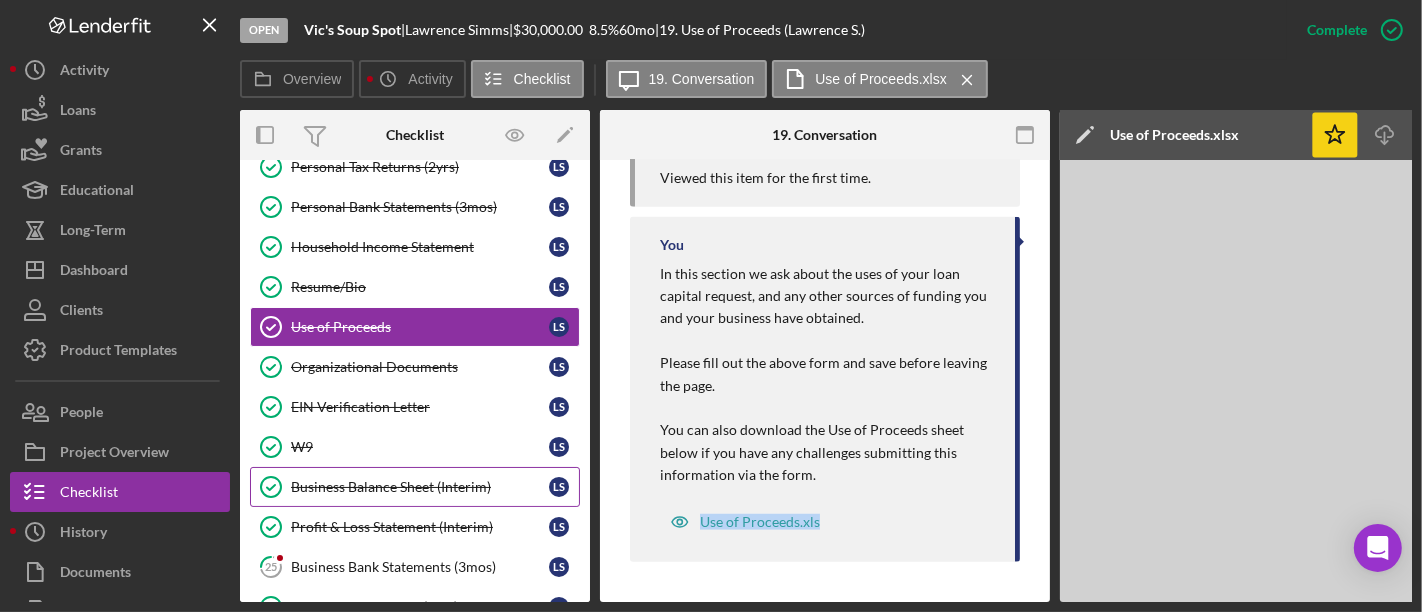 scroll, scrollTop: 333, scrollLeft: 0, axis: vertical 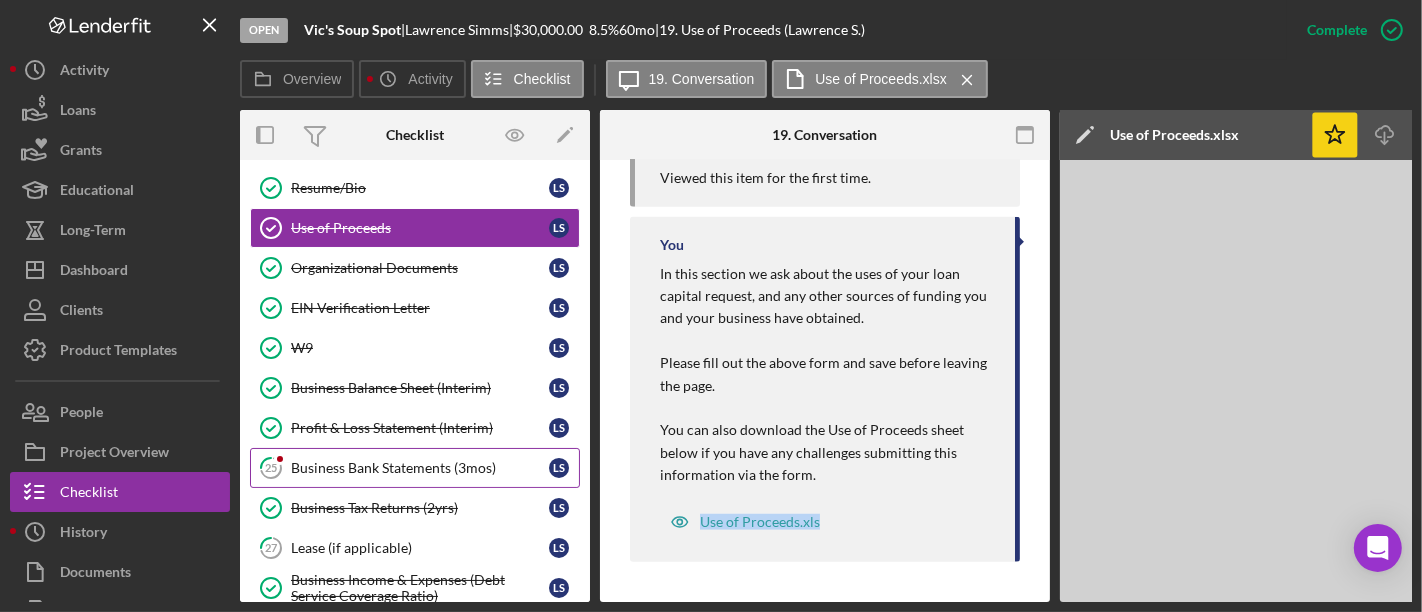 click on "Business Bank Statements (3mos)" at bounding box center (420, 468) 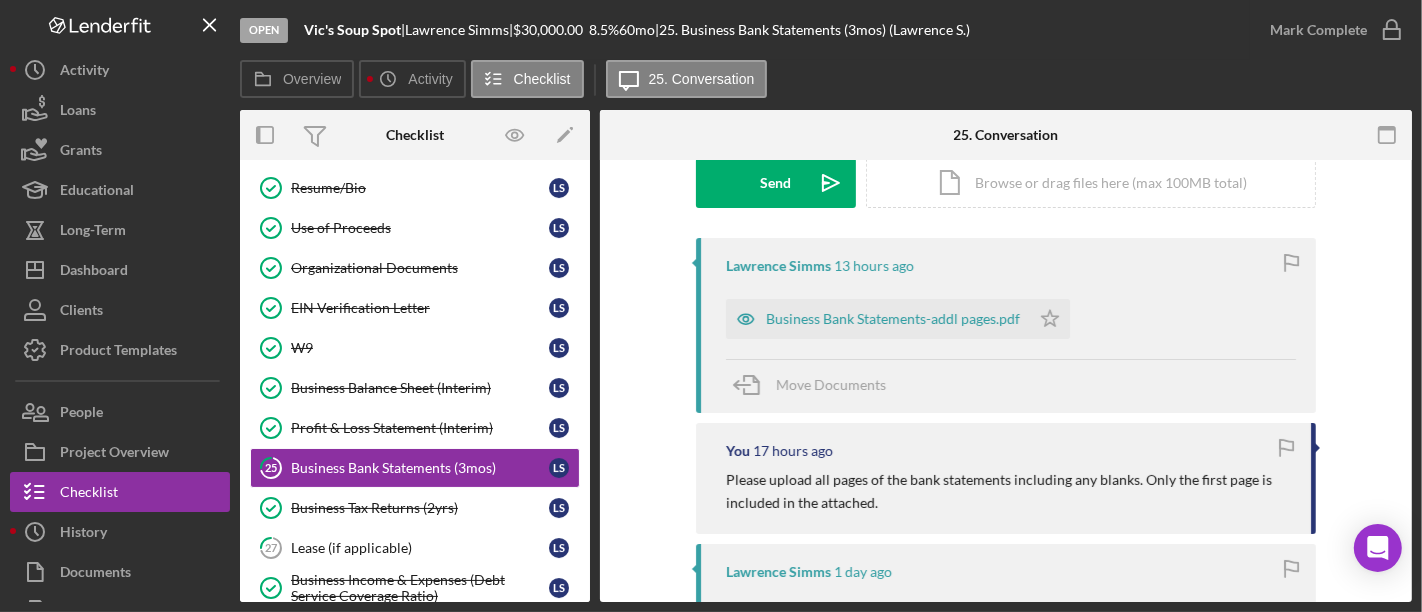 scroll, scrollTop: 333, scrollLeft: 0, axis: vertical 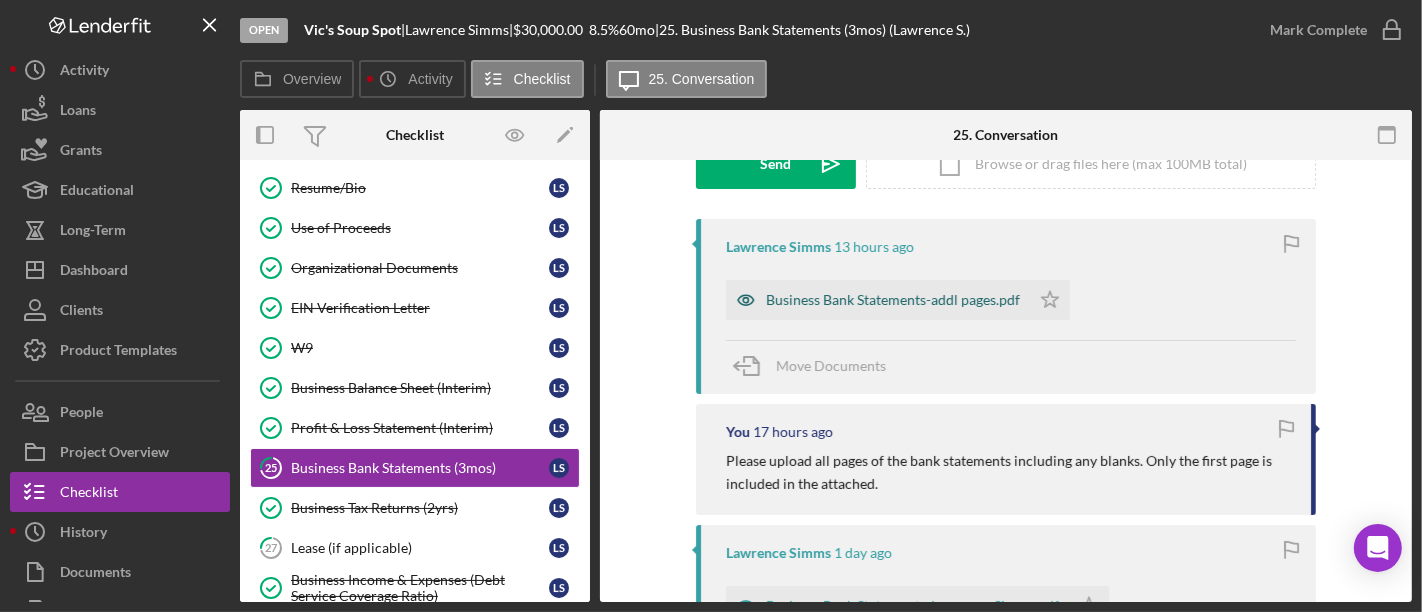 click on "Business Bank Statements-addl pages.pdf" at bounding box center (878, 300) 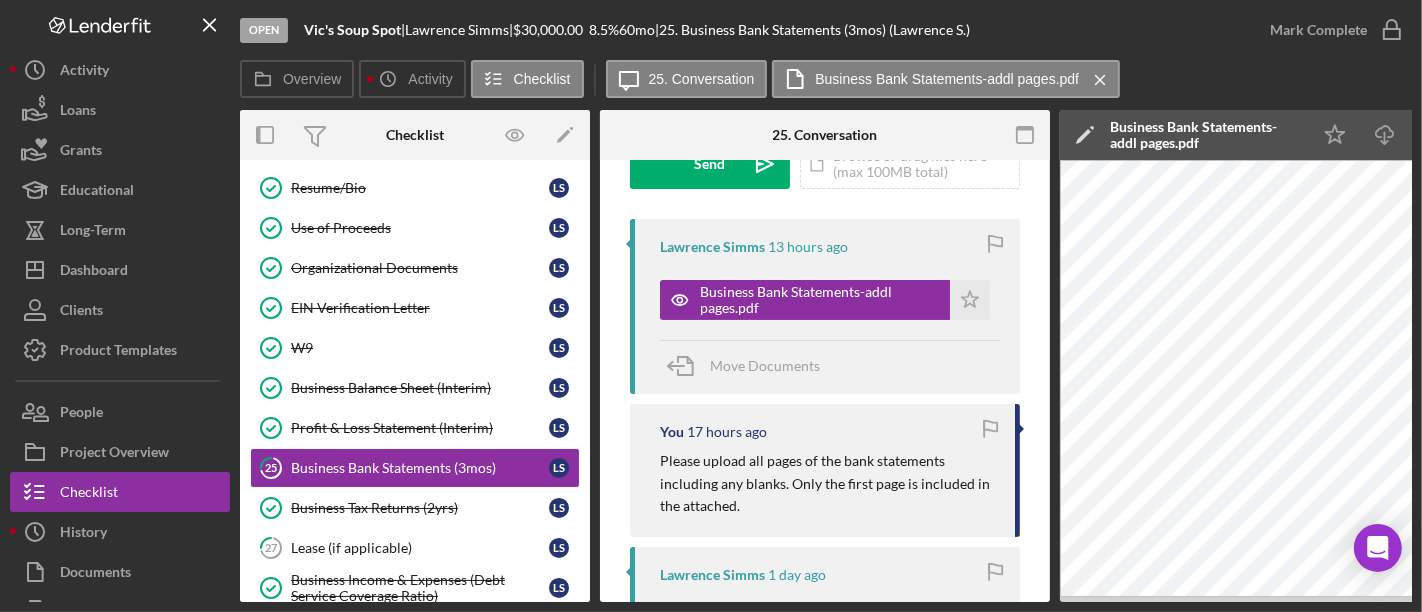 scroll, scrollTop: 666, scrollLeft: 0, axis: vertical 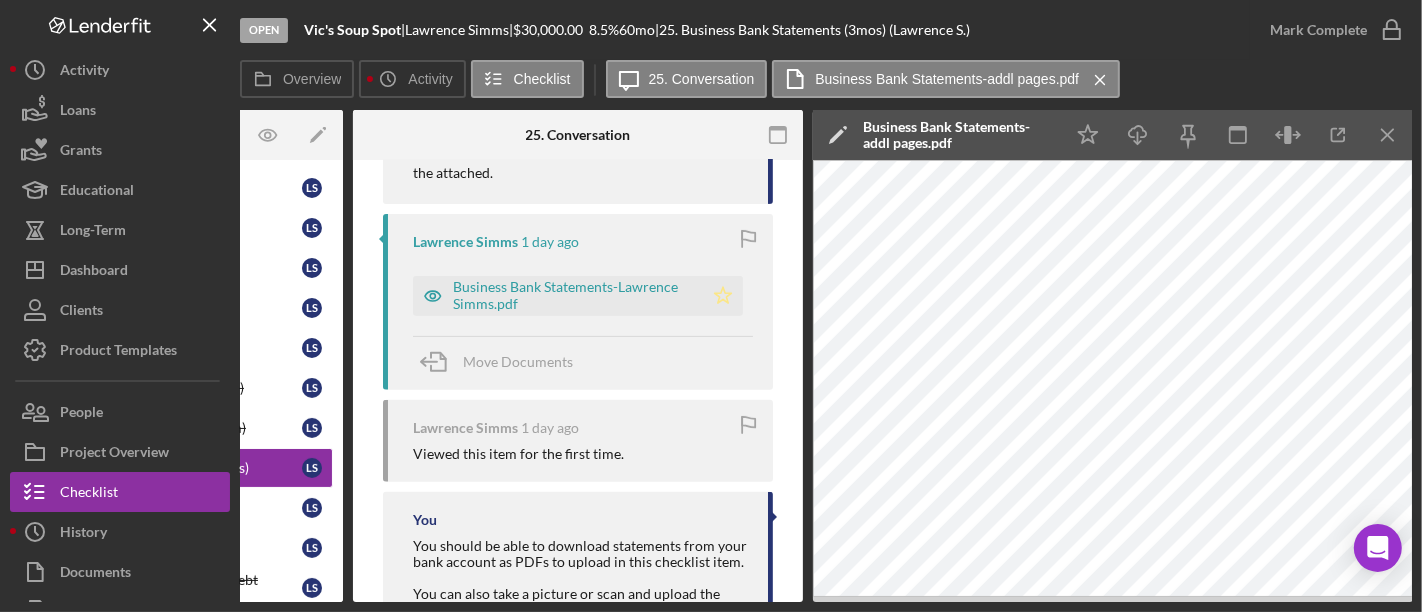 click on "Icon/Star" 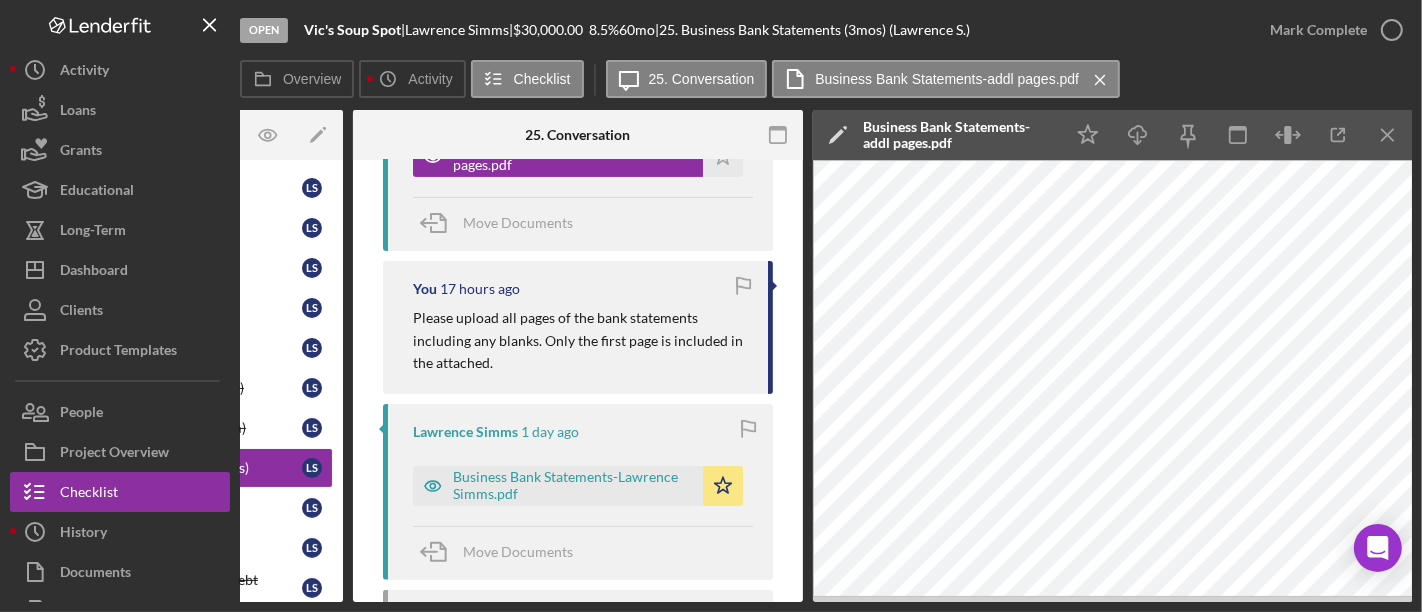 scroll, scrollTop: 365, scrollLeft: 0, axis: vertical 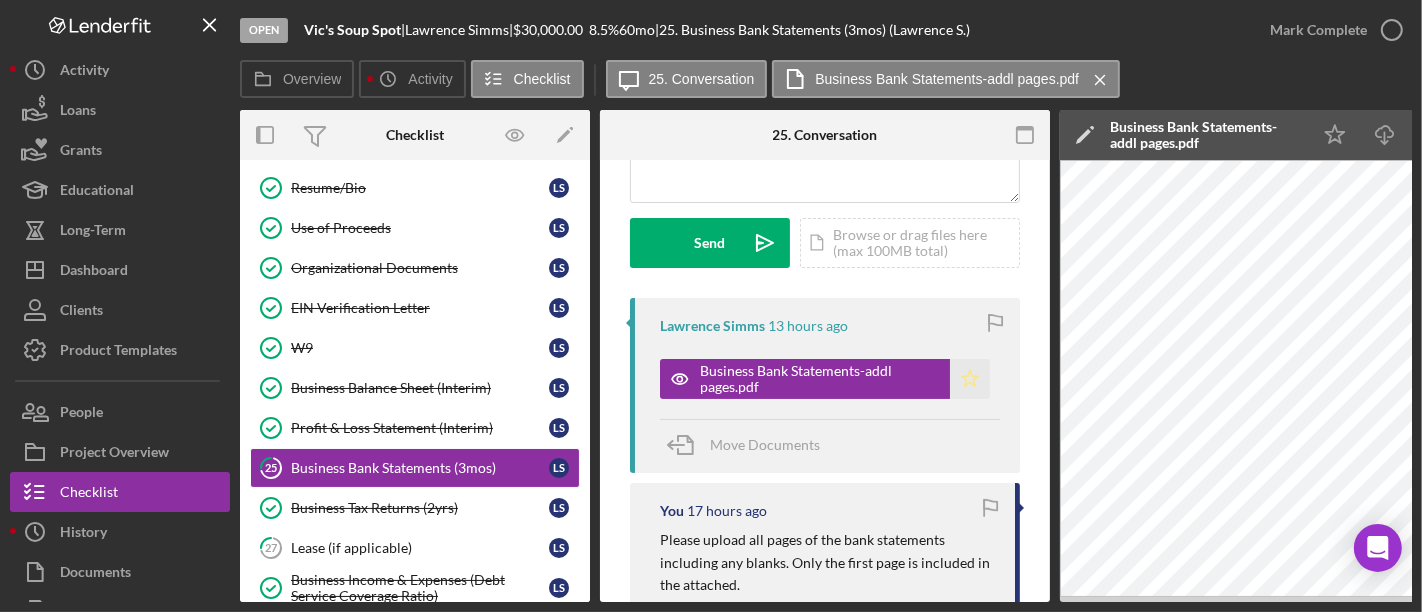 click on "Icon/Star" 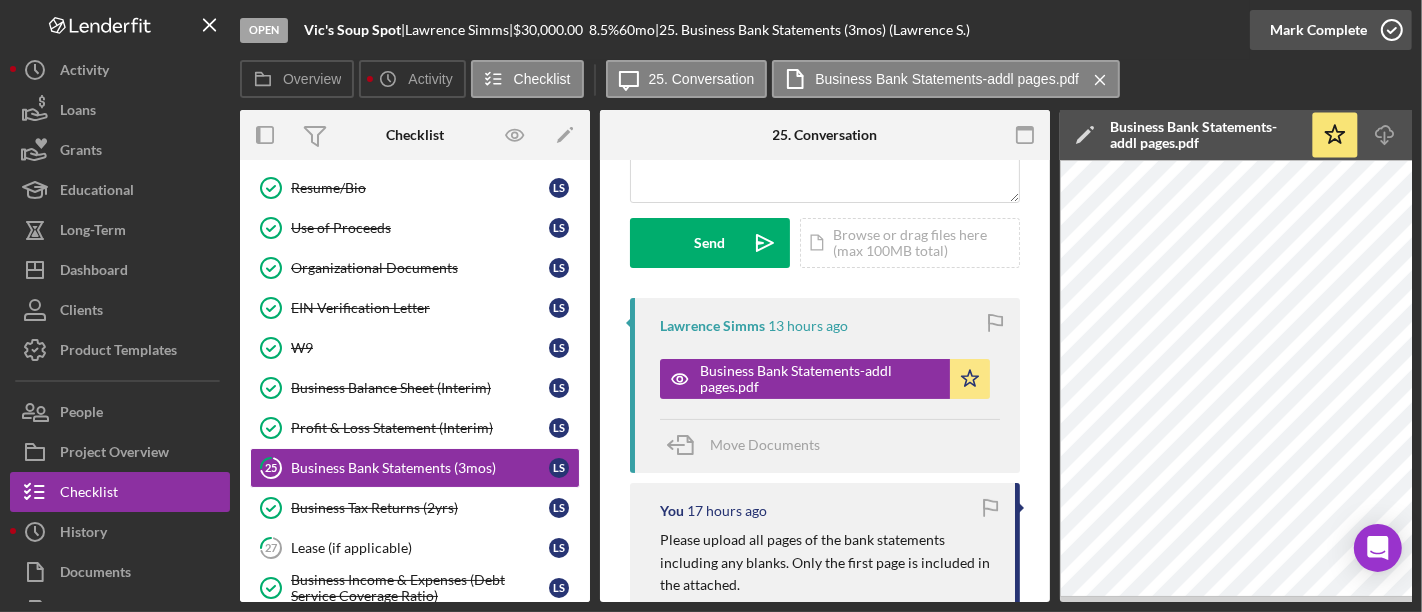 click on "Mark Complete" at bounding box center [1318, 30] 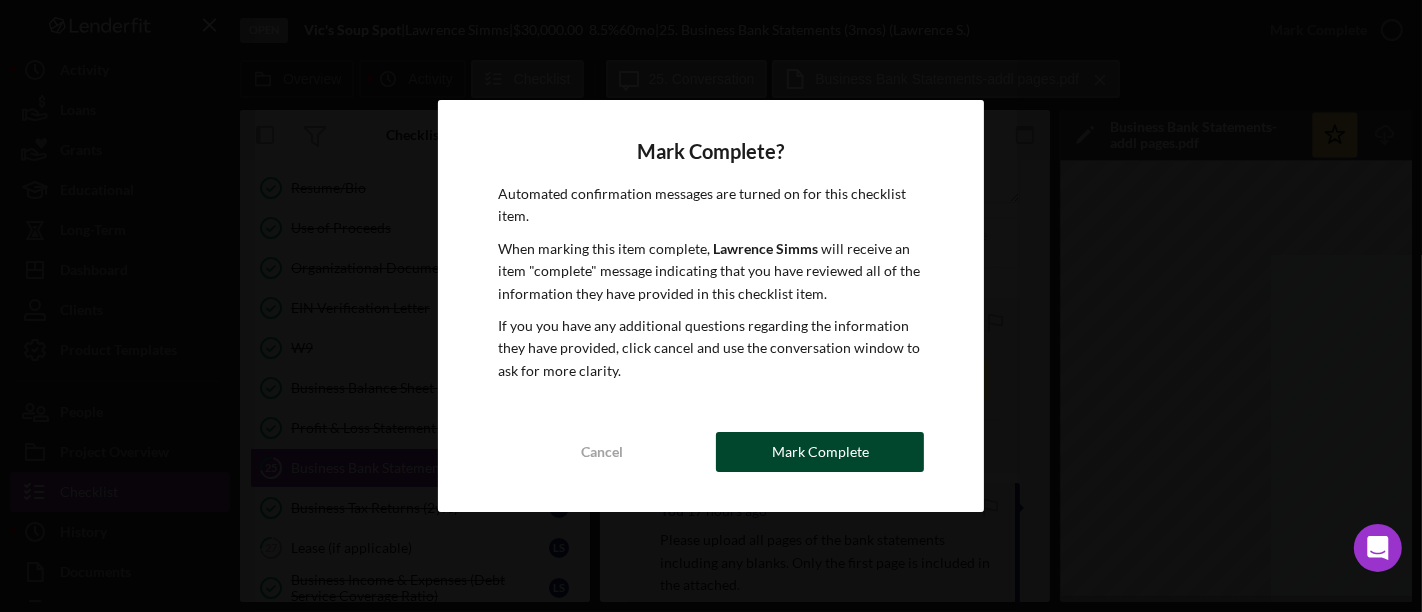 click on "Mark Complete" at bounding box center [820, 452] 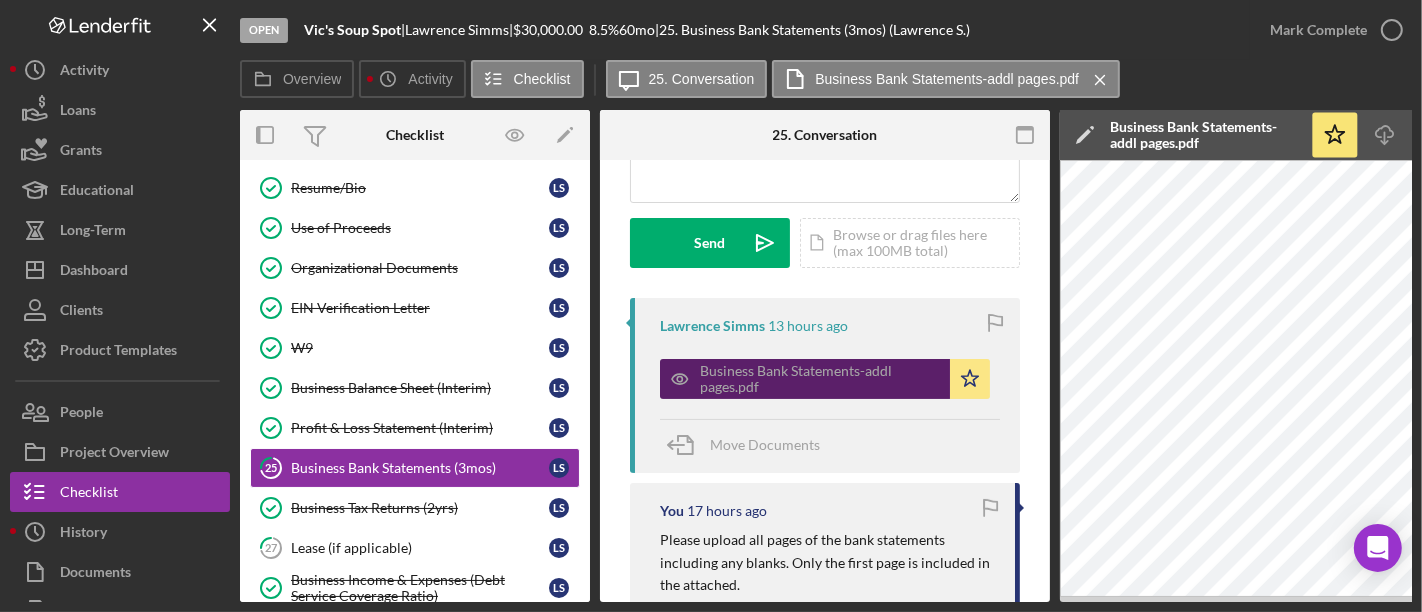 scroll, scrollTop: 551, scrollLeft: 0, axis: vertical 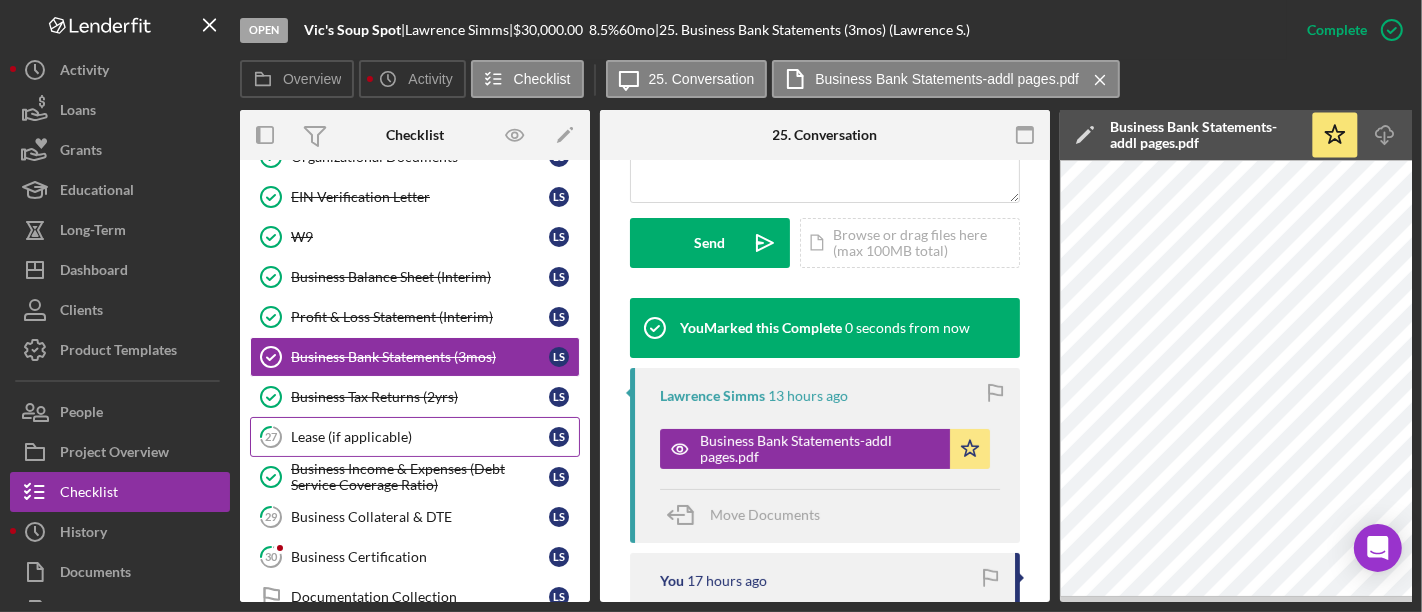 drag, startPoint x: 350, startPoint y: 435, endPoint x: 367, endPoint y: 436, distance: 17.029387 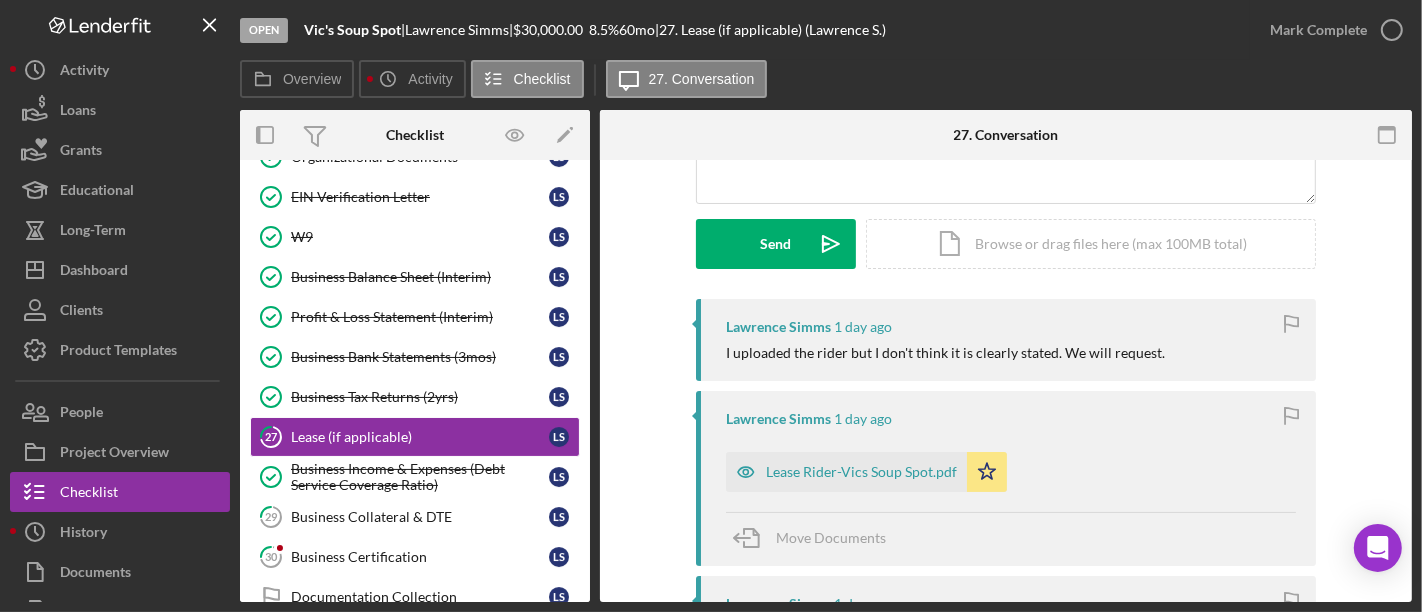 scroll, scrollTop: 222, scrollLeft: 0, axis: vertical 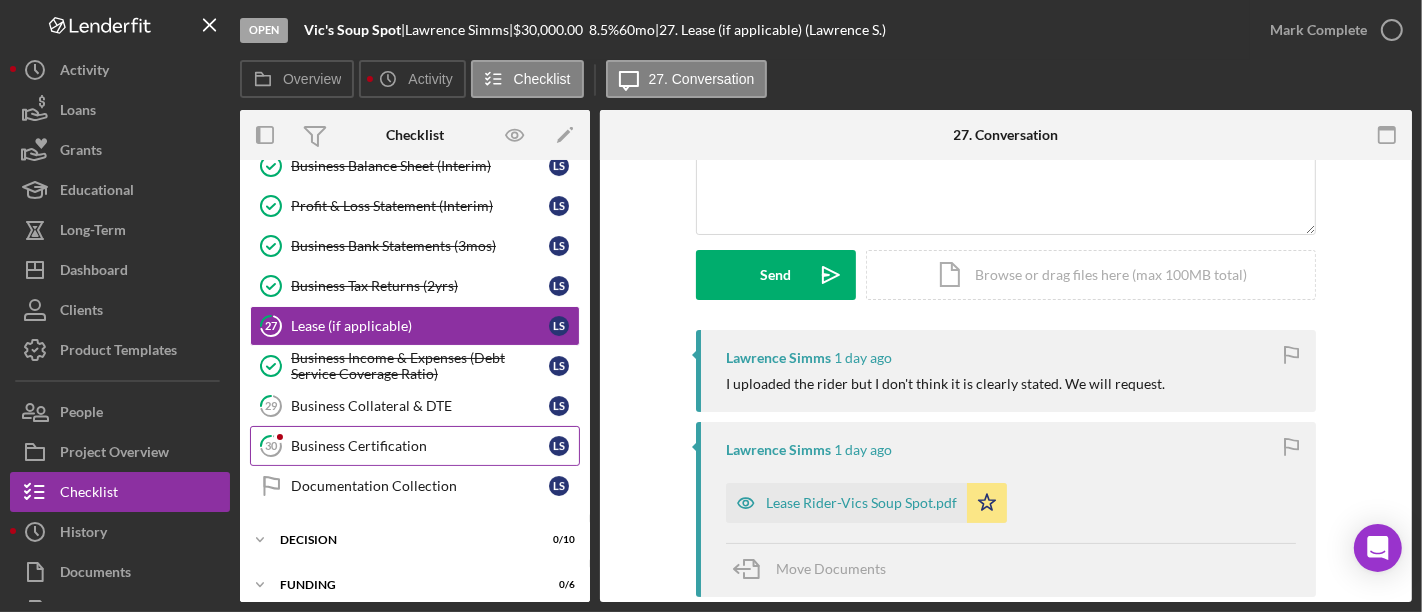 click on "30 Business Certification L S" at bounding box center (415, 446) 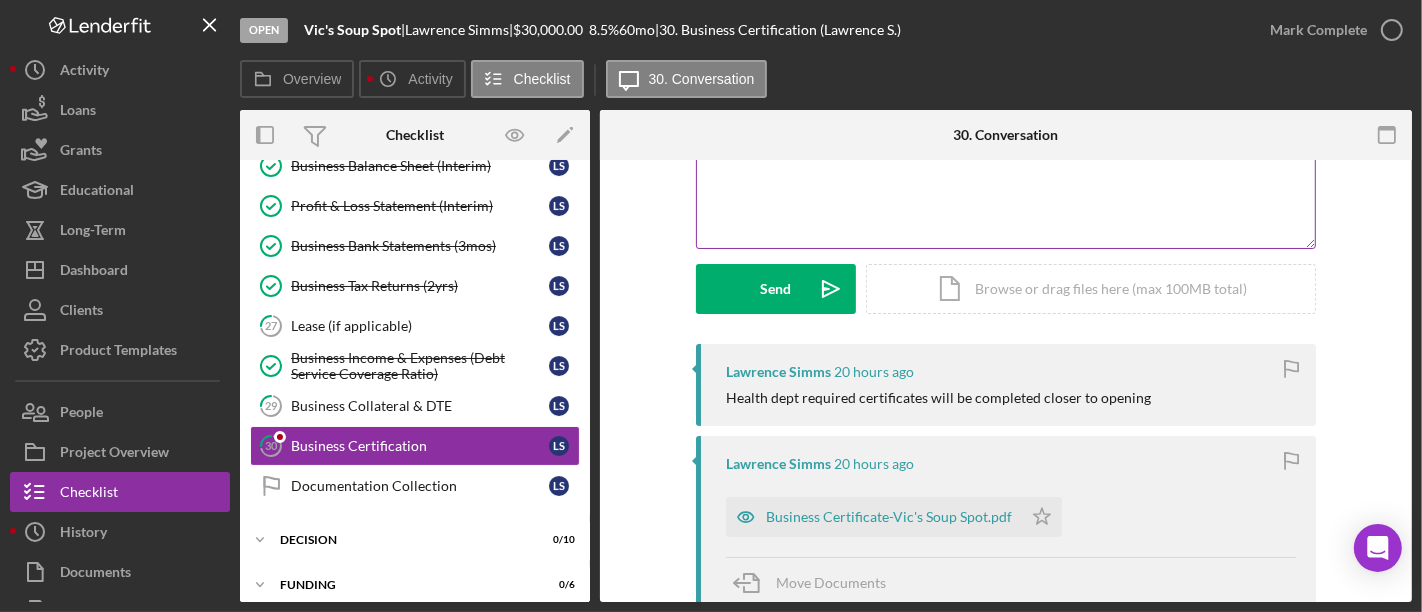 scroll, scrollTop: 222, scrollLeft: 0, axis: vertical 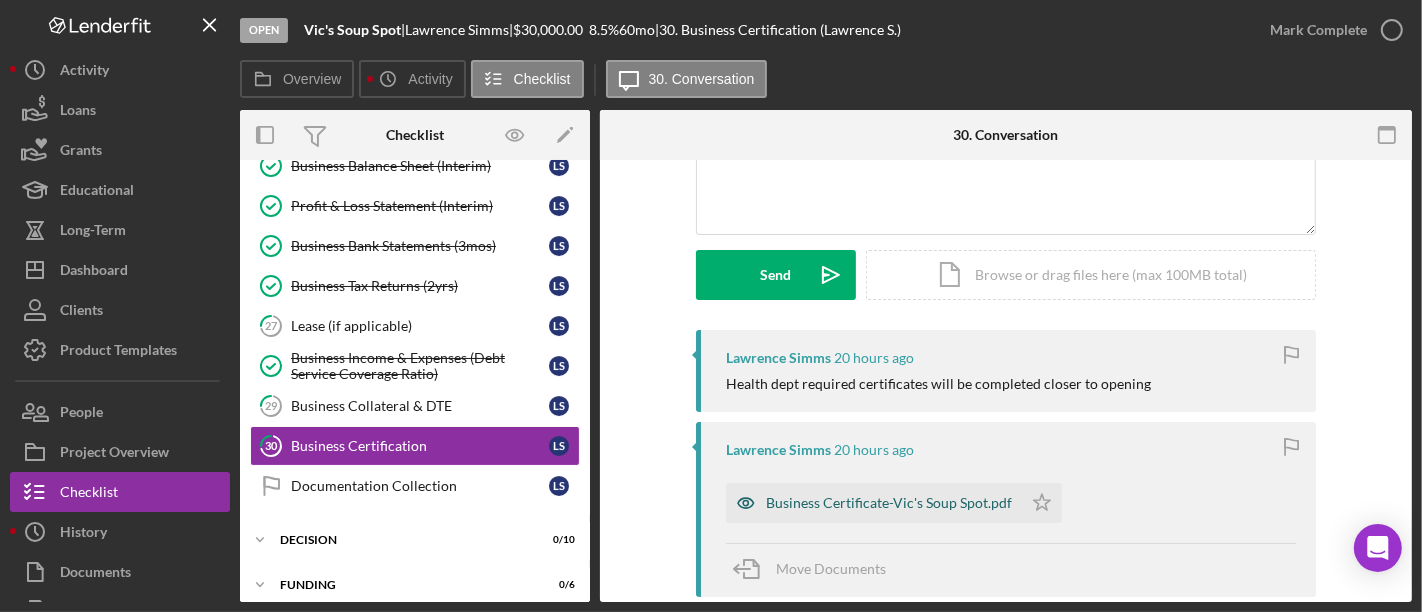 click on "Business Certificate-Vic's Soup Spot.pdf" at bounding box center (889, 503) 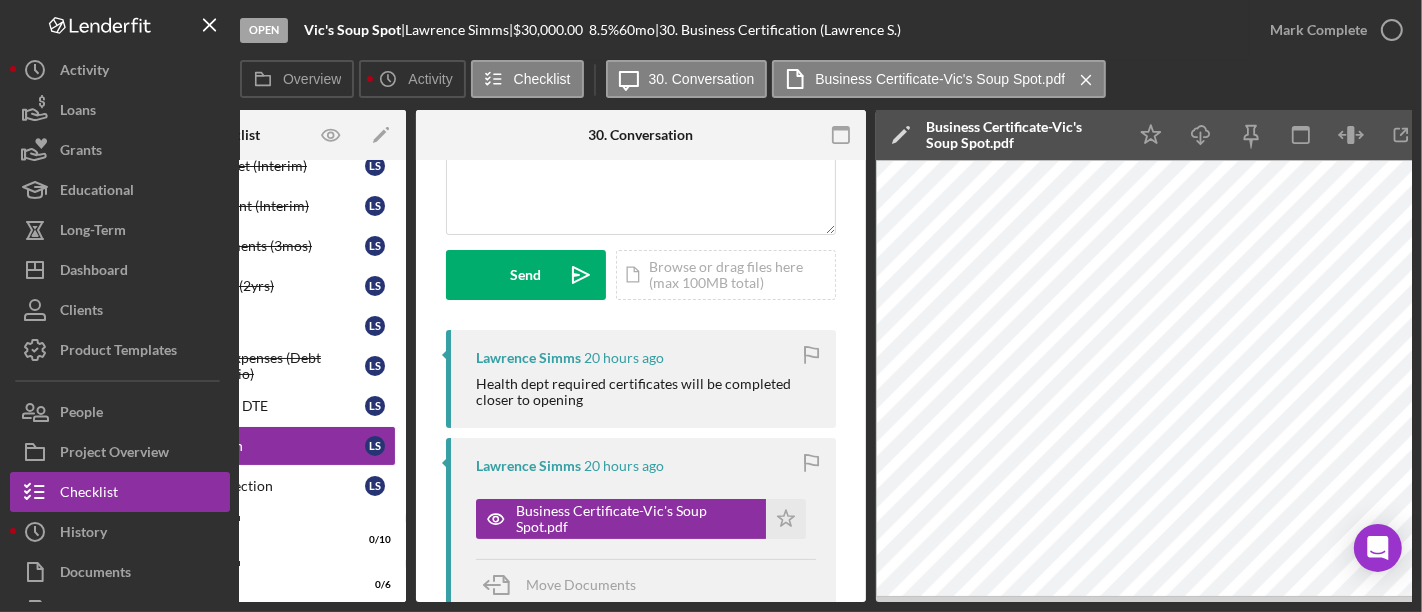 scroll, scrollTop: 0, scrollLeft: 247, axis: horizontal 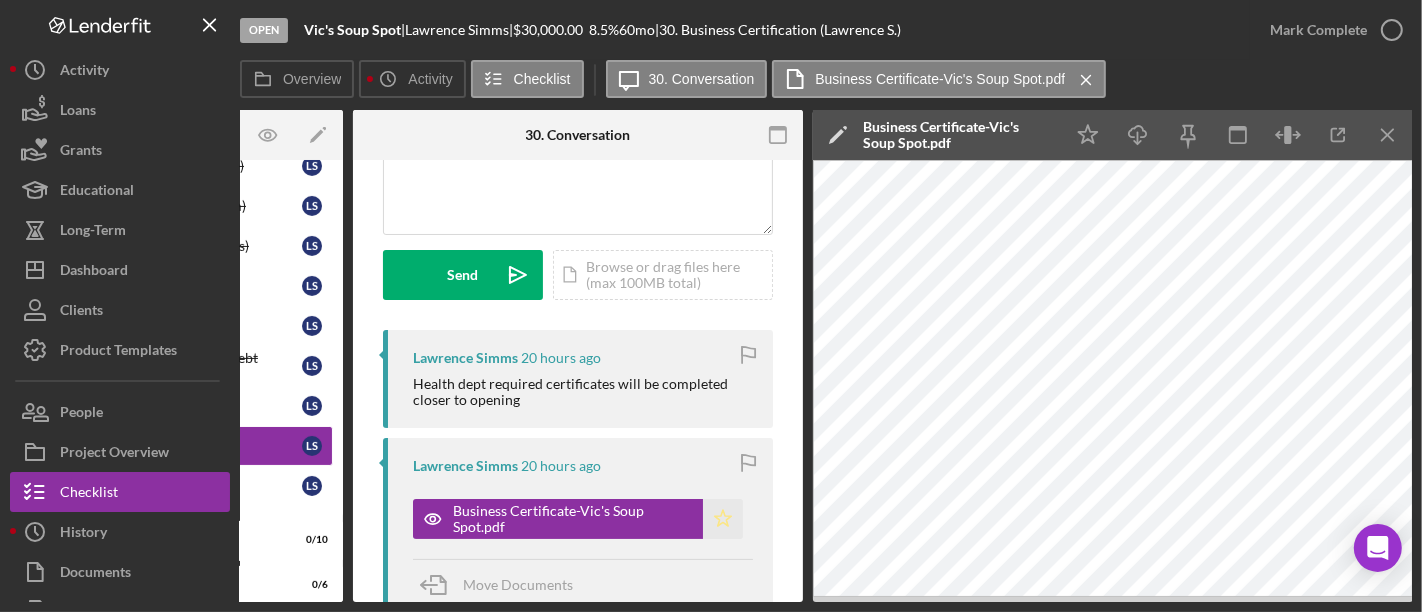 click 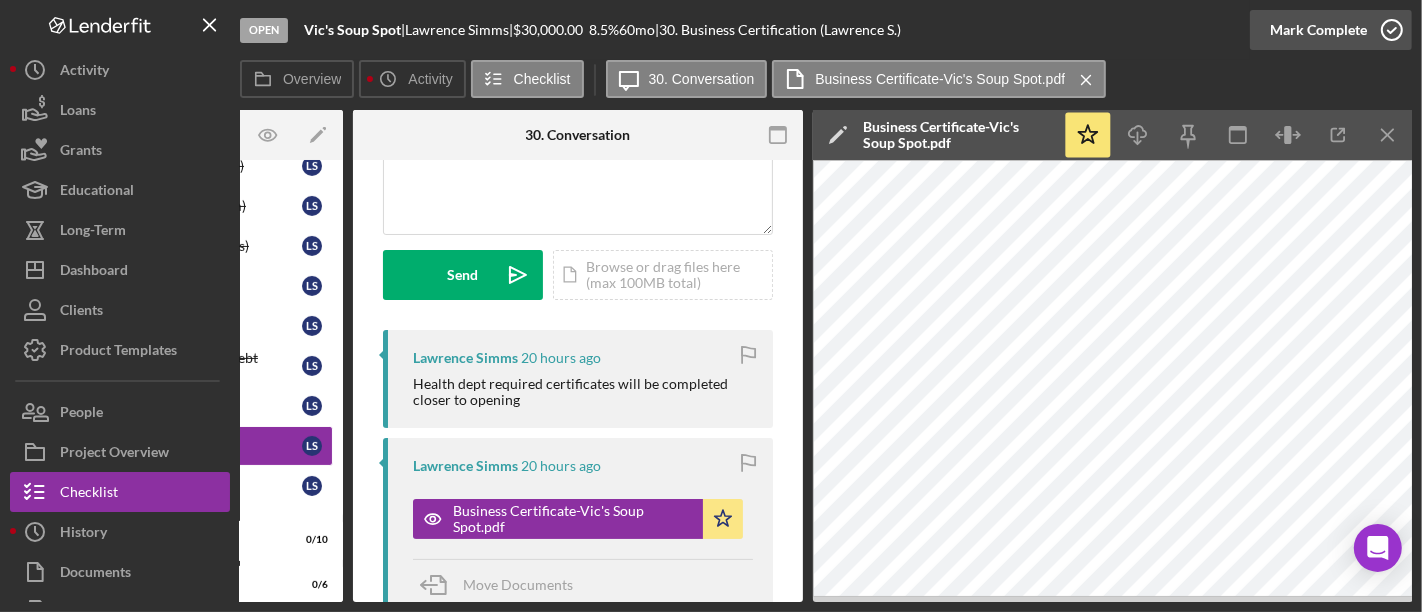 click on "Mark Complete" at bounding box center (1318, 30) 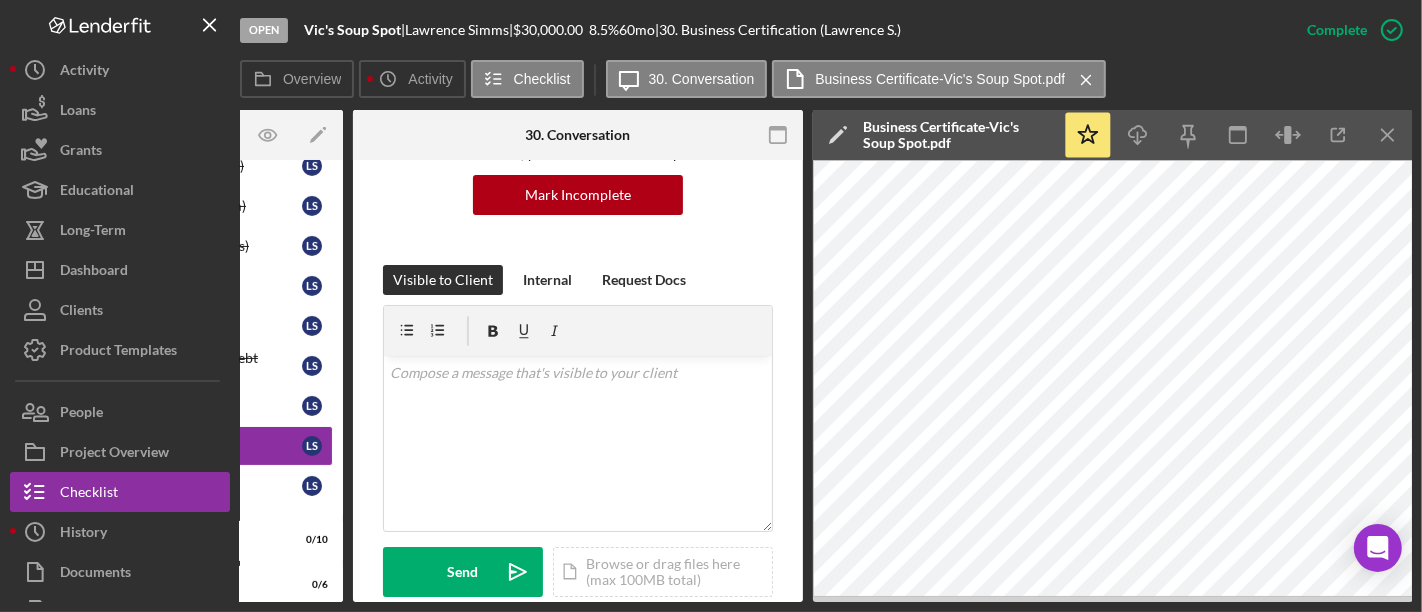 scroll, scrollTop: 519, scrollLeft: 0, axis: vertical 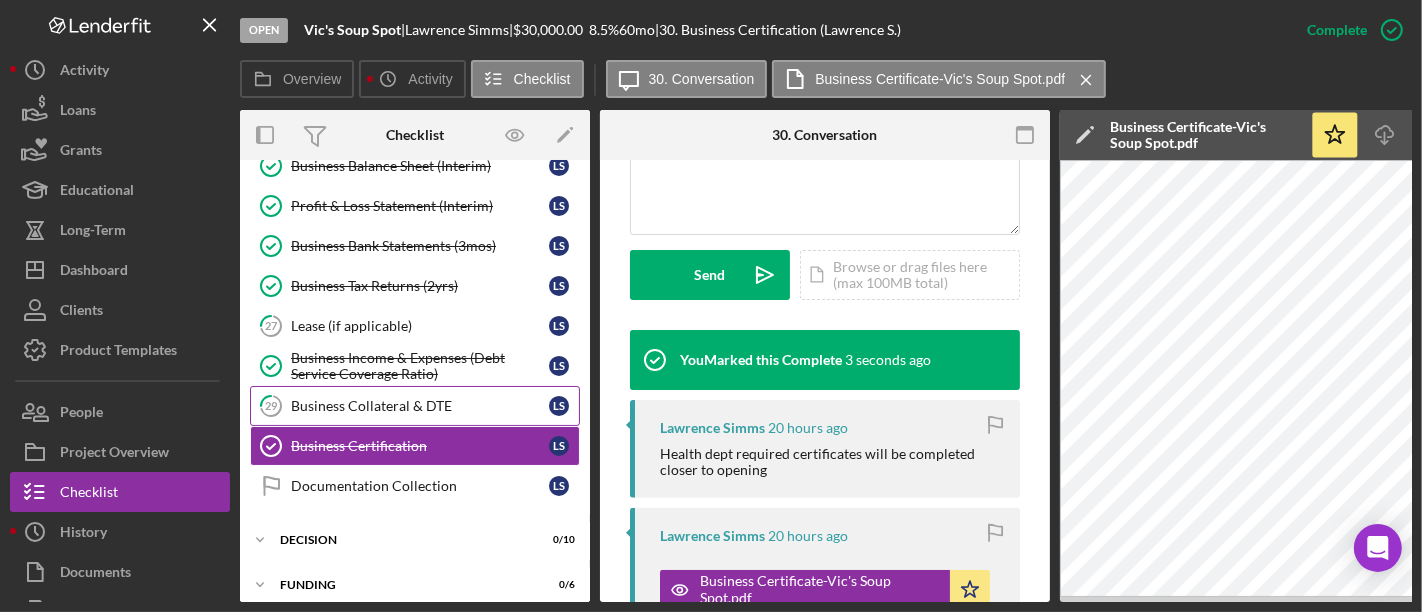 click on "Business Collateral & DTE" at bounding box center [420, 406] 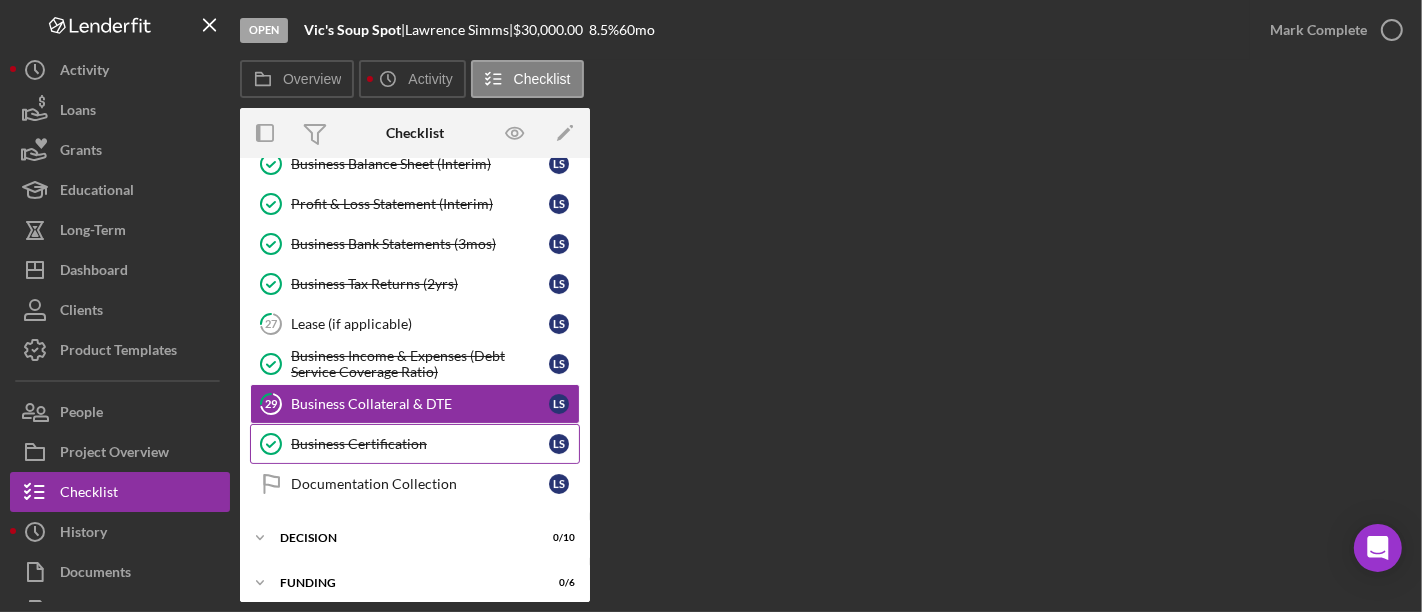 click on "Business Certification" at bounding box center (420, 444) 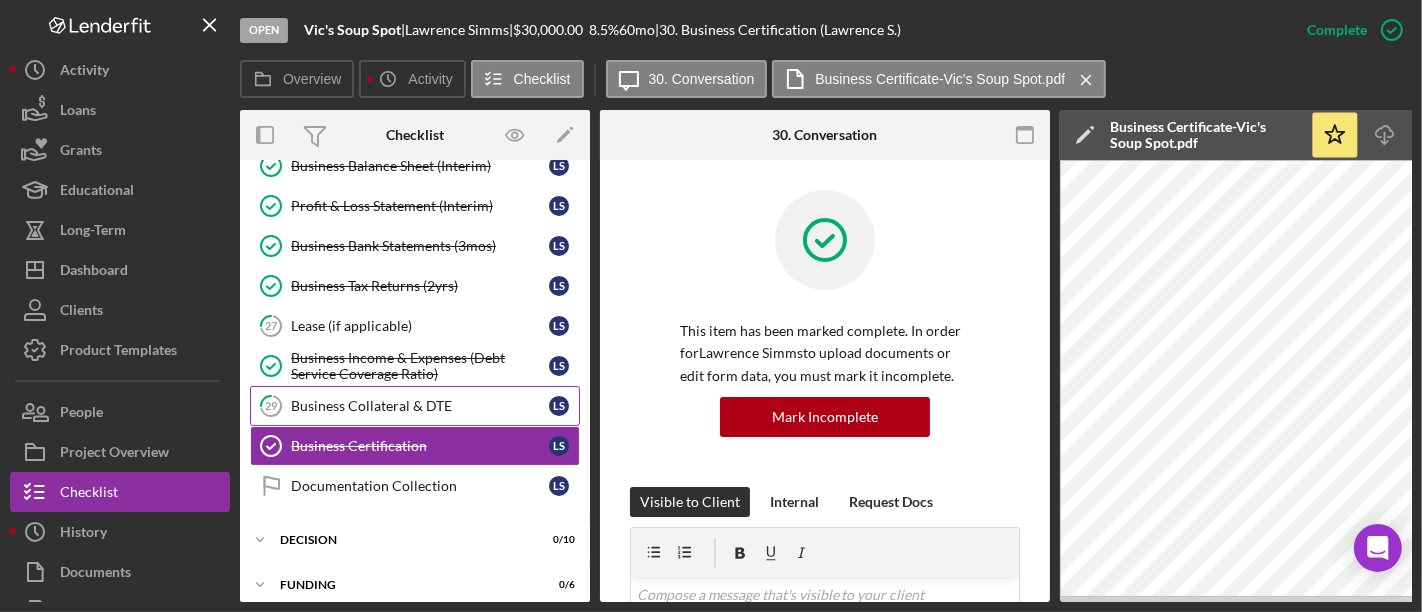 click on "Business Collateral & DTE" at bounding box center [420, 406] 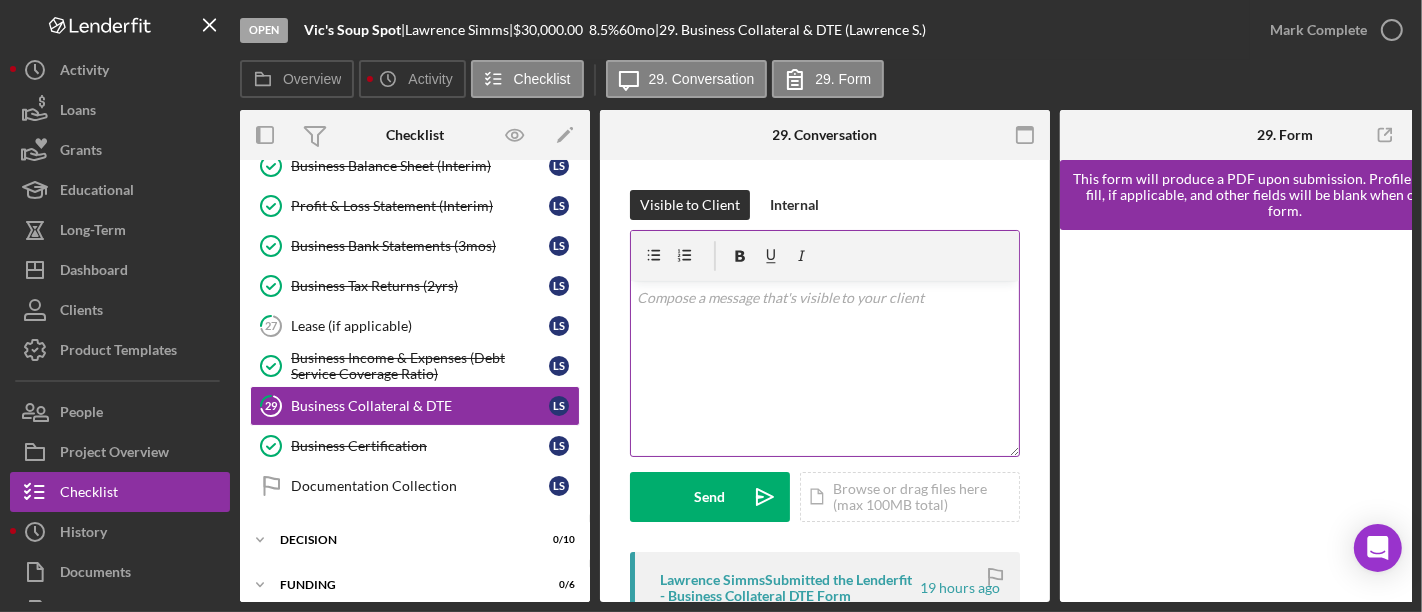 scroll, scrollTop: 333, scrollLeft: 0, axis: vertical 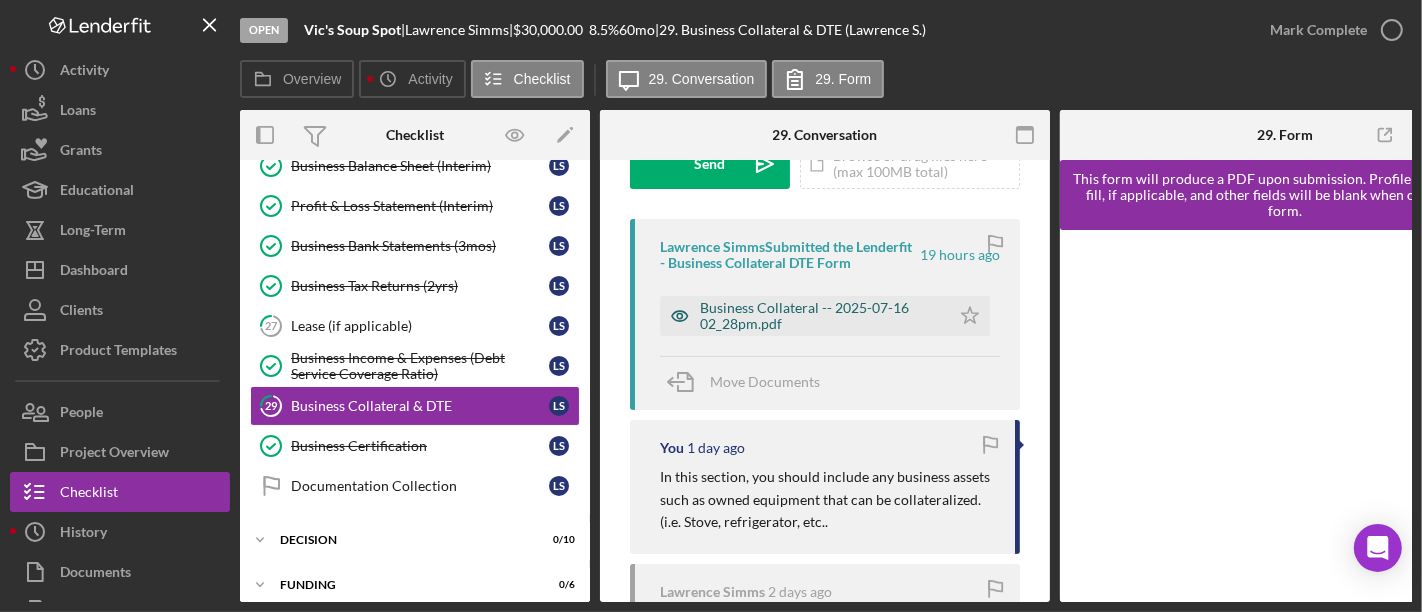 click on "Business Collateral -- 2025-07-16 02_28pm.pdf" at bounding box center [820, 316] 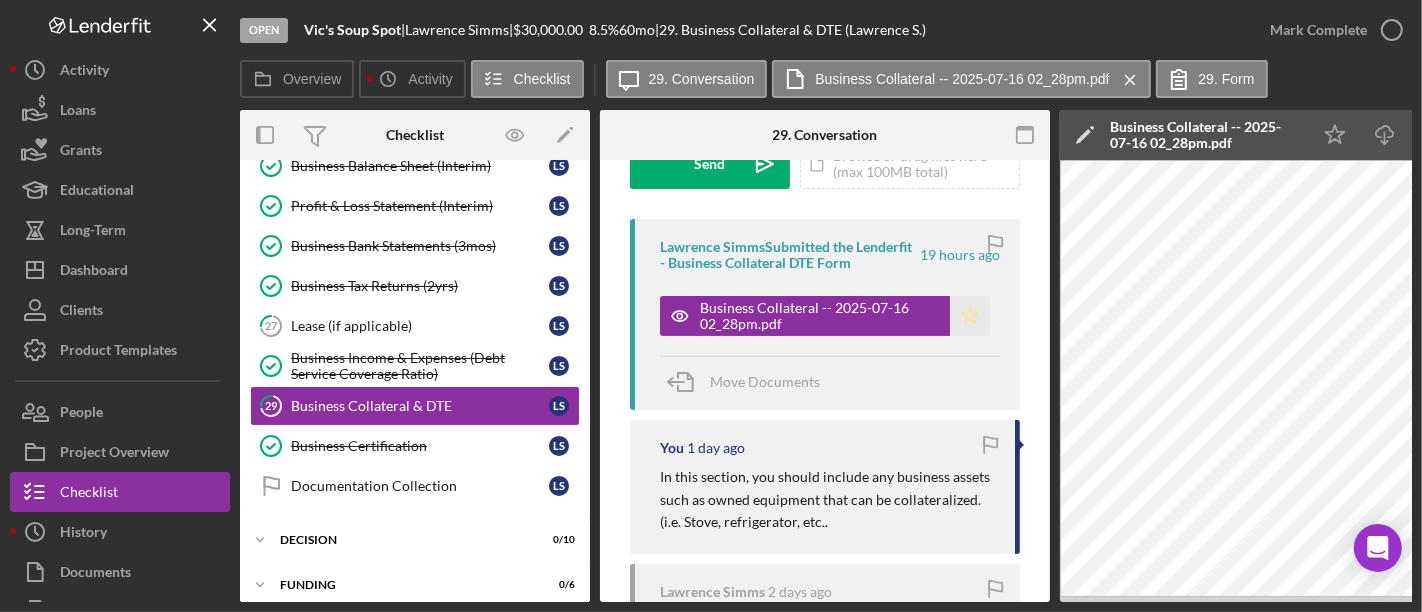 click on "Icon/Star" 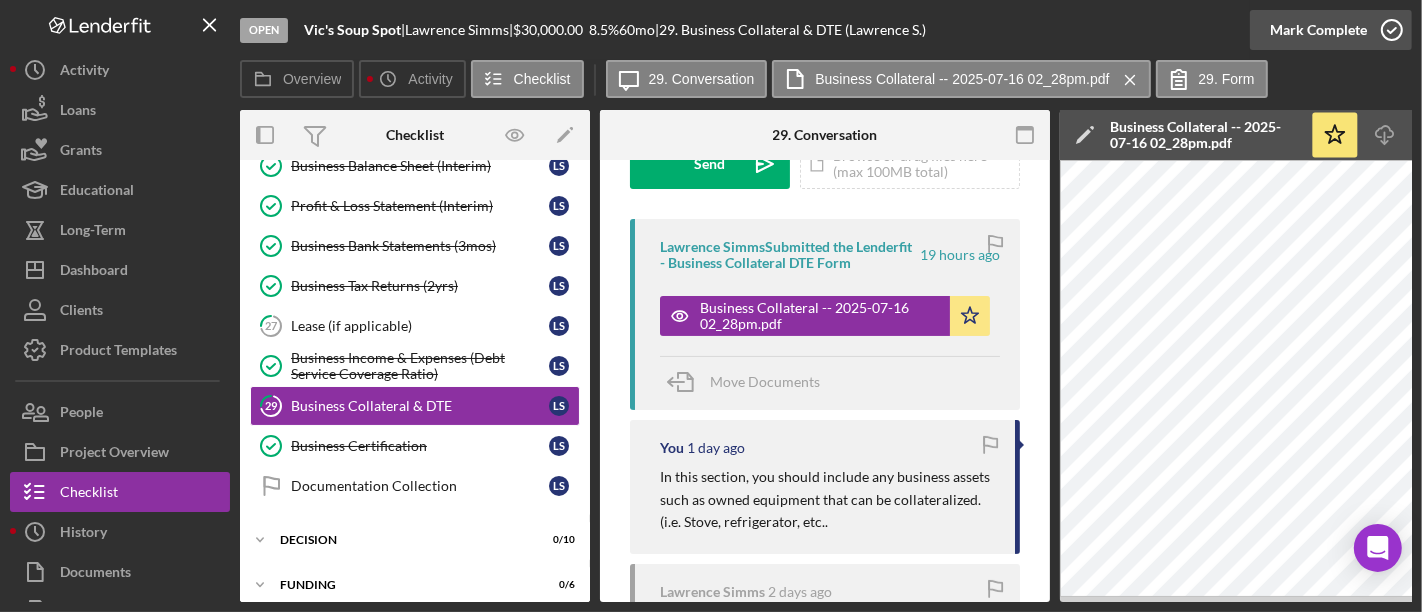click on "Mark Complete" at bounding box center (1318, 30) 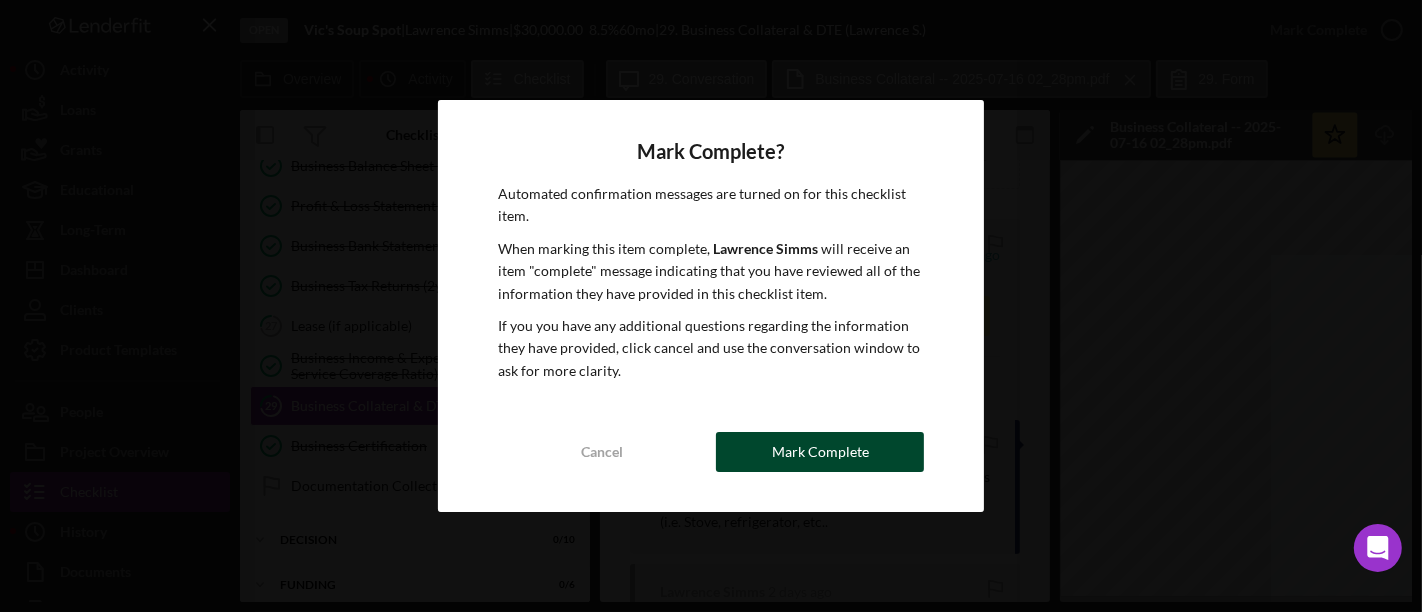 click on "Mark Complete" at bounding box center (820, 452) 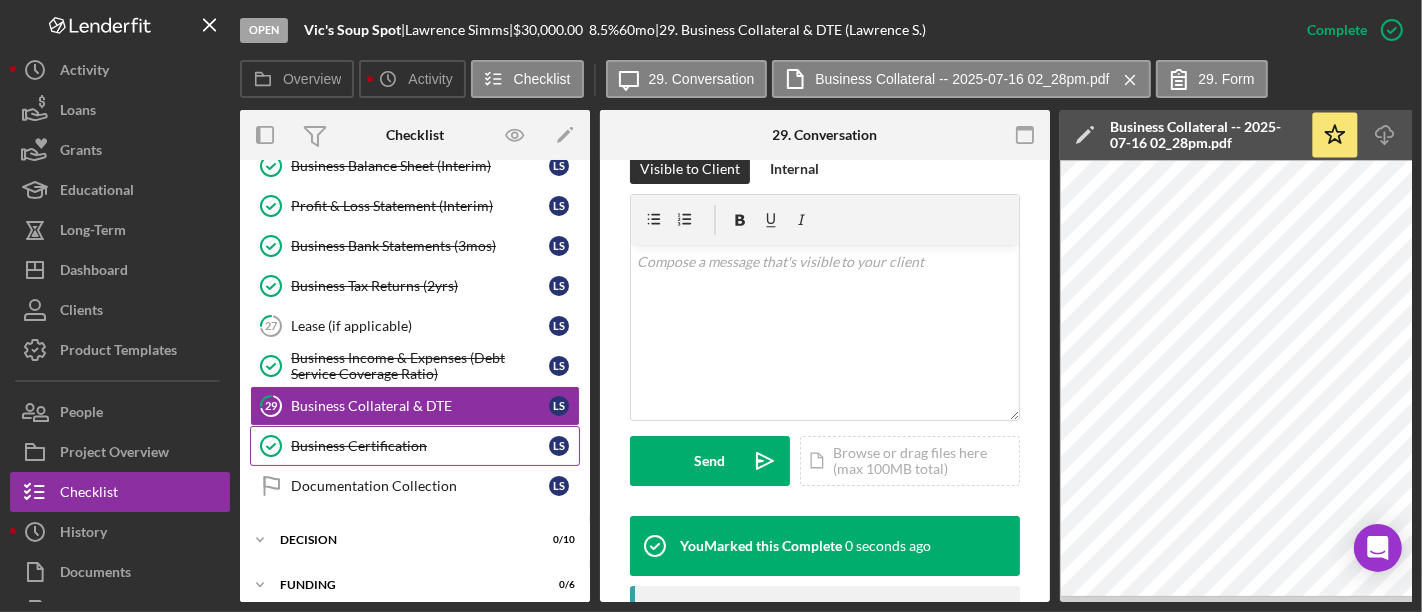 scroll, scrollTop: 631, scrollLeft: 0, axis: vertical 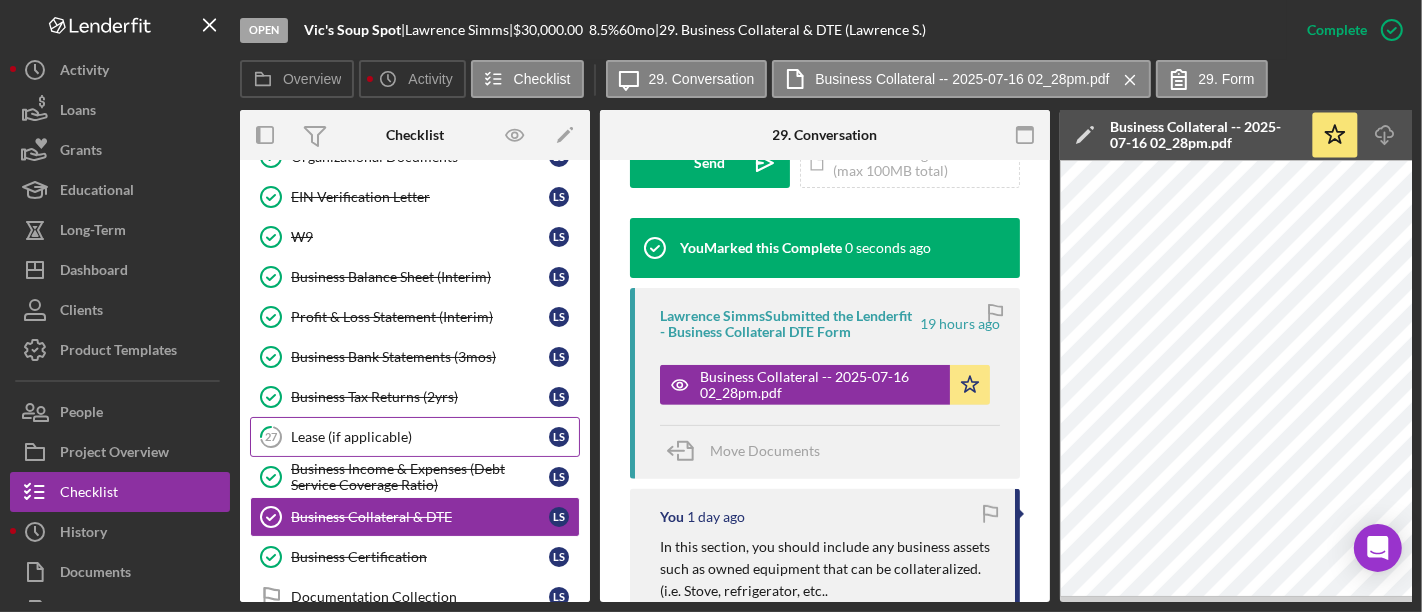 click on "Lease (if applicable)" at bounding box center (420, 437) 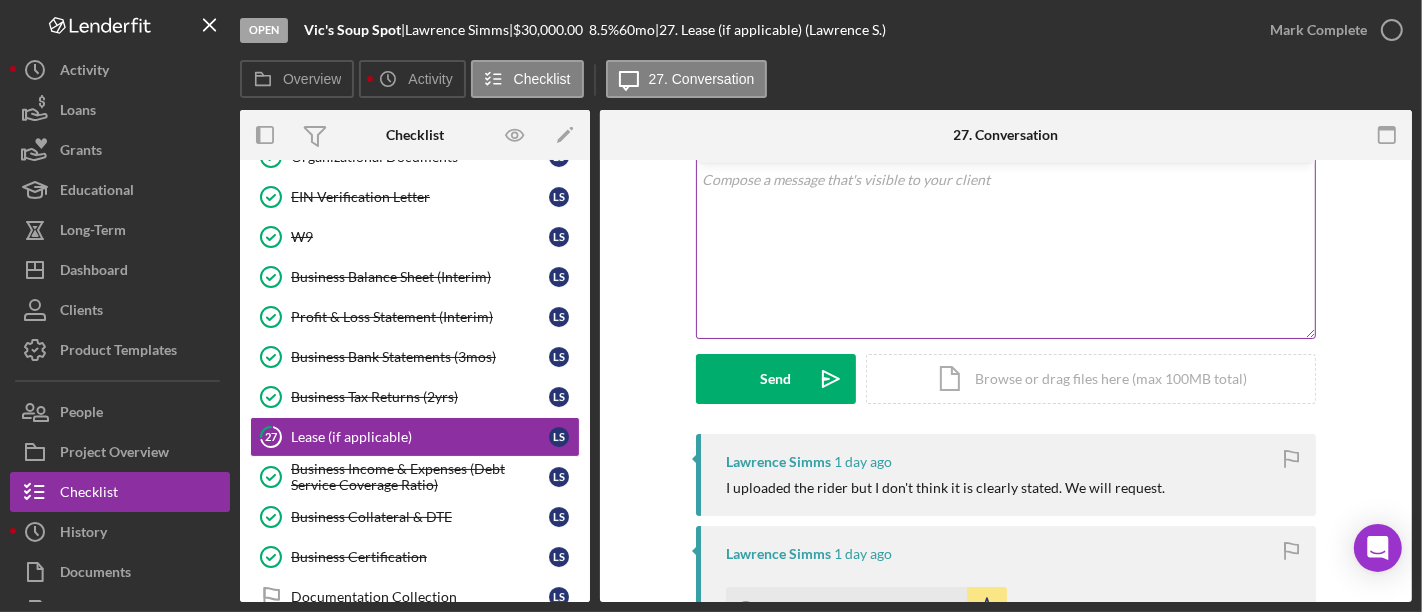 scroll, scrollTop: 222, scrollLeft: 0, axis: vertical 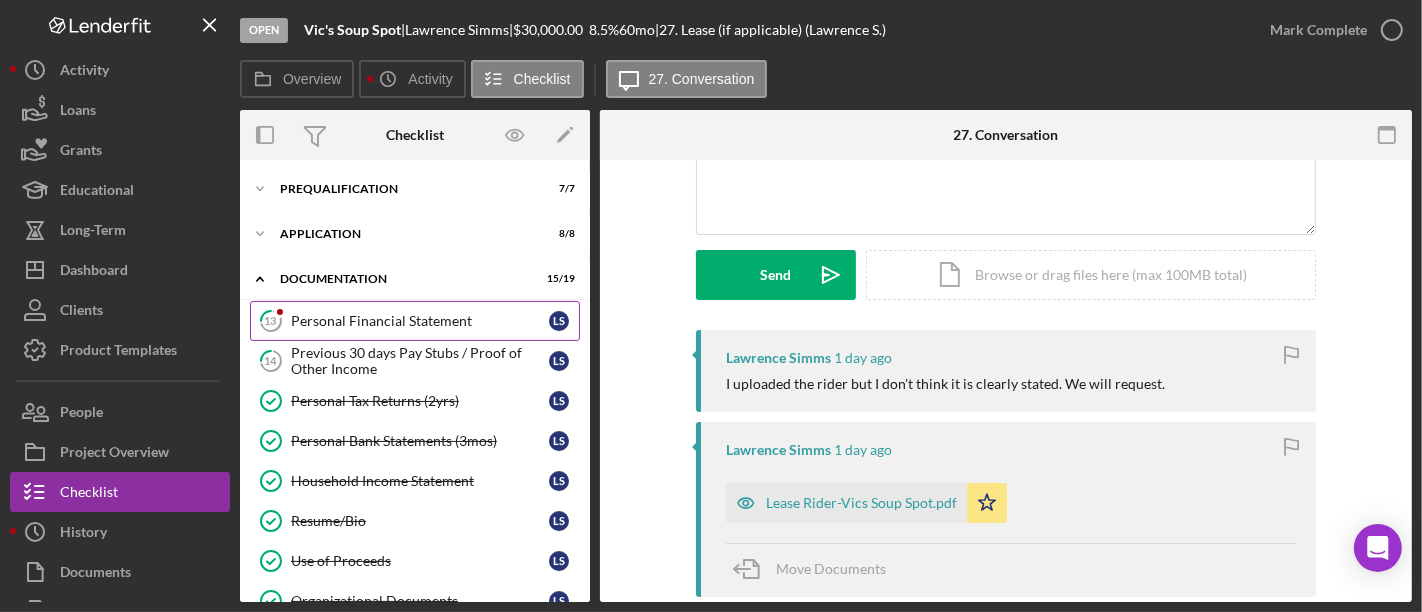 click on "13 Personal Financial Statement  L S" at bounding box center (415, 321) 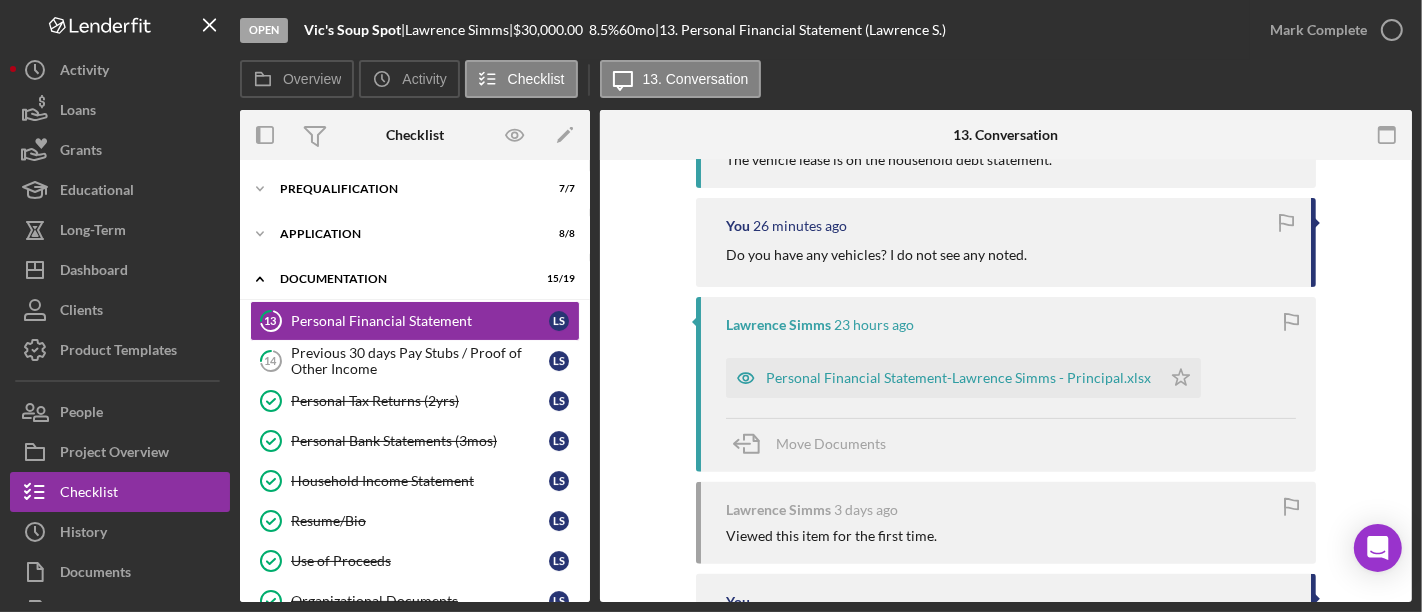 scroll, scrollTop: 555, scrollLeft: 0, axis: vertical 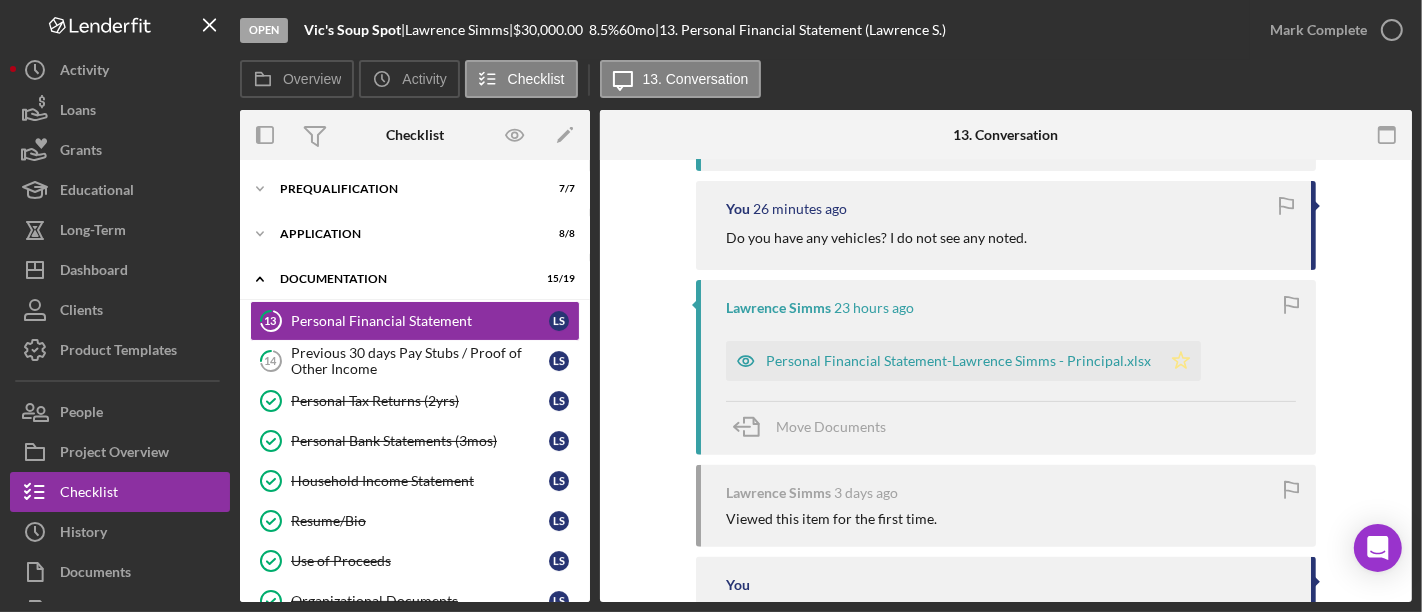 click 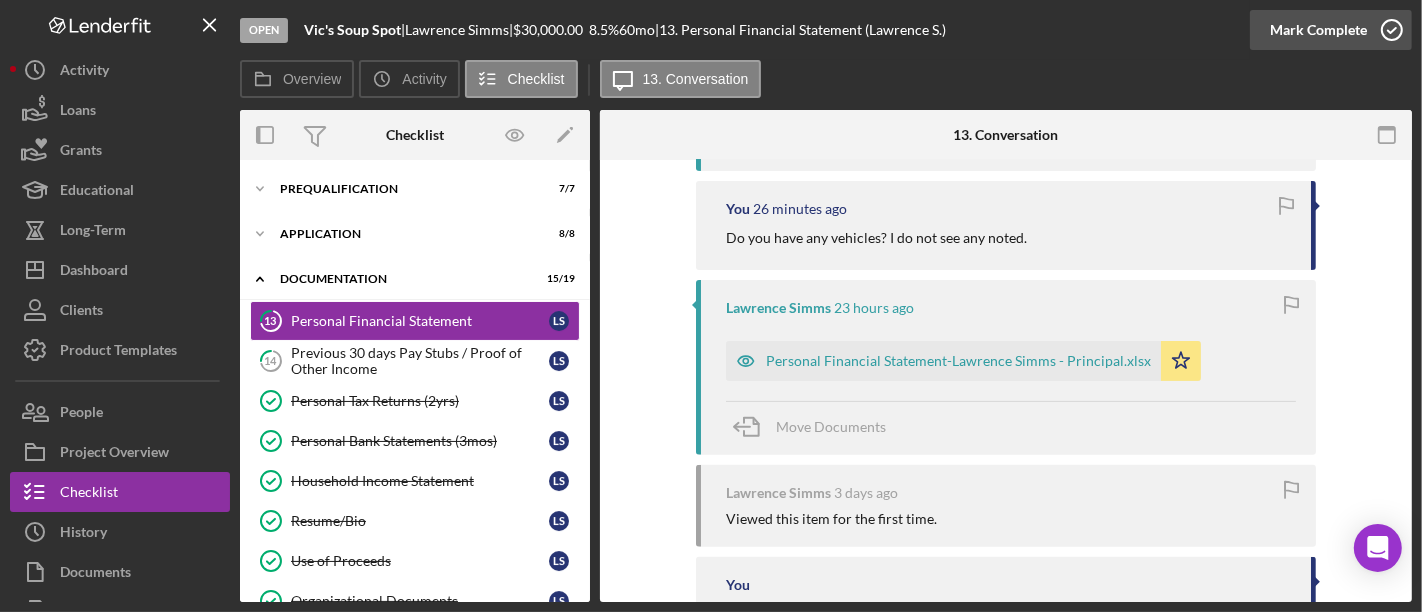 click on "Mark Complete" at bounding box center (1318, 30) 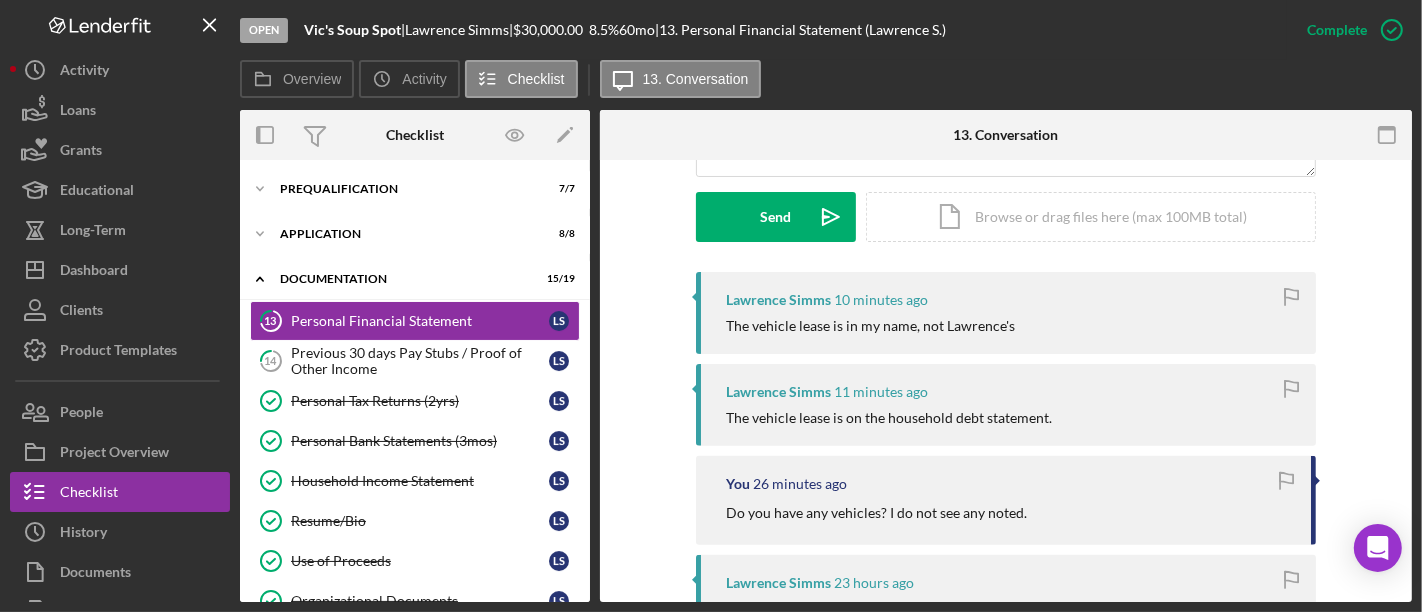 scroll, scrollTop: 900, scrollLeft: 0, axis: vertical 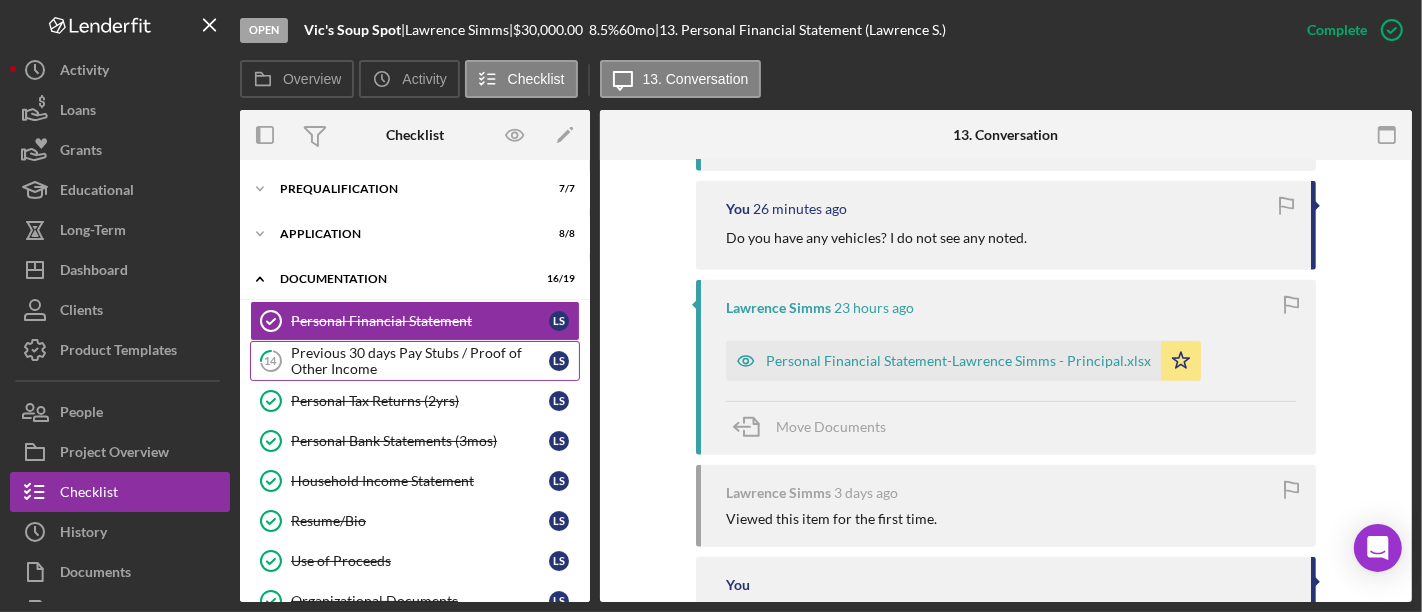 click on "Previous 30 days Pay Stubs / Proof of Other Income" at bounding box center [420, 361] 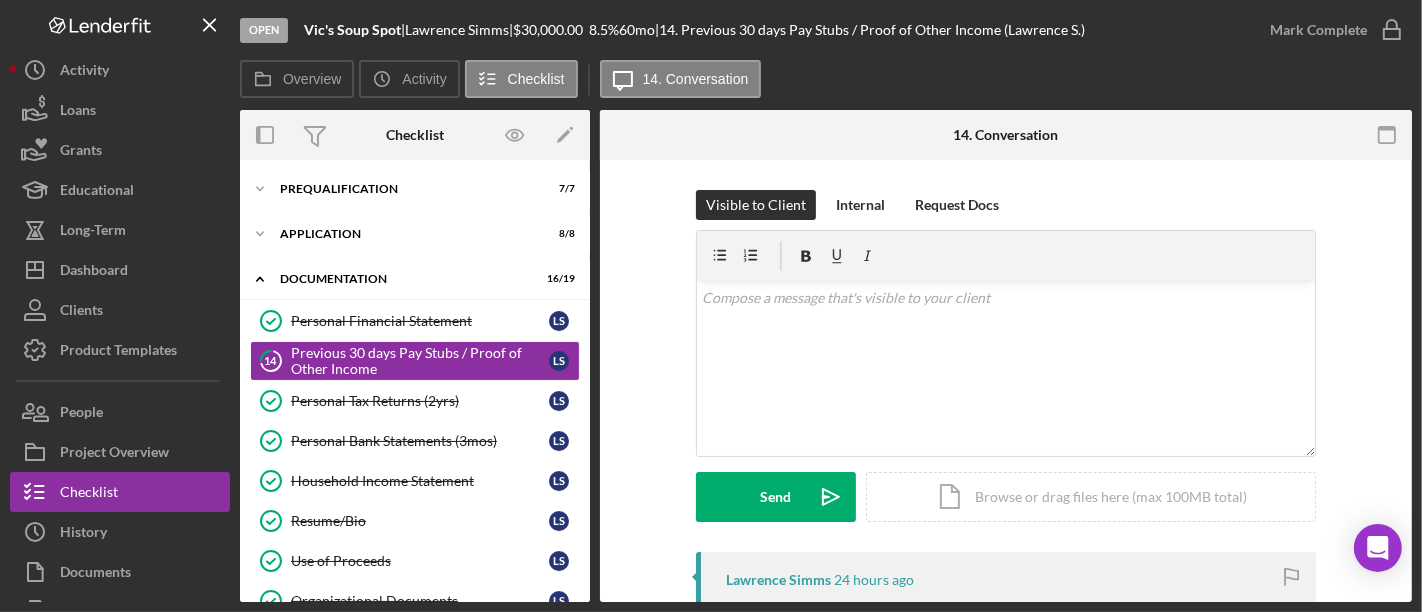 scroll, scrollTop: 333, scrollLeft: 0, axis: vertical 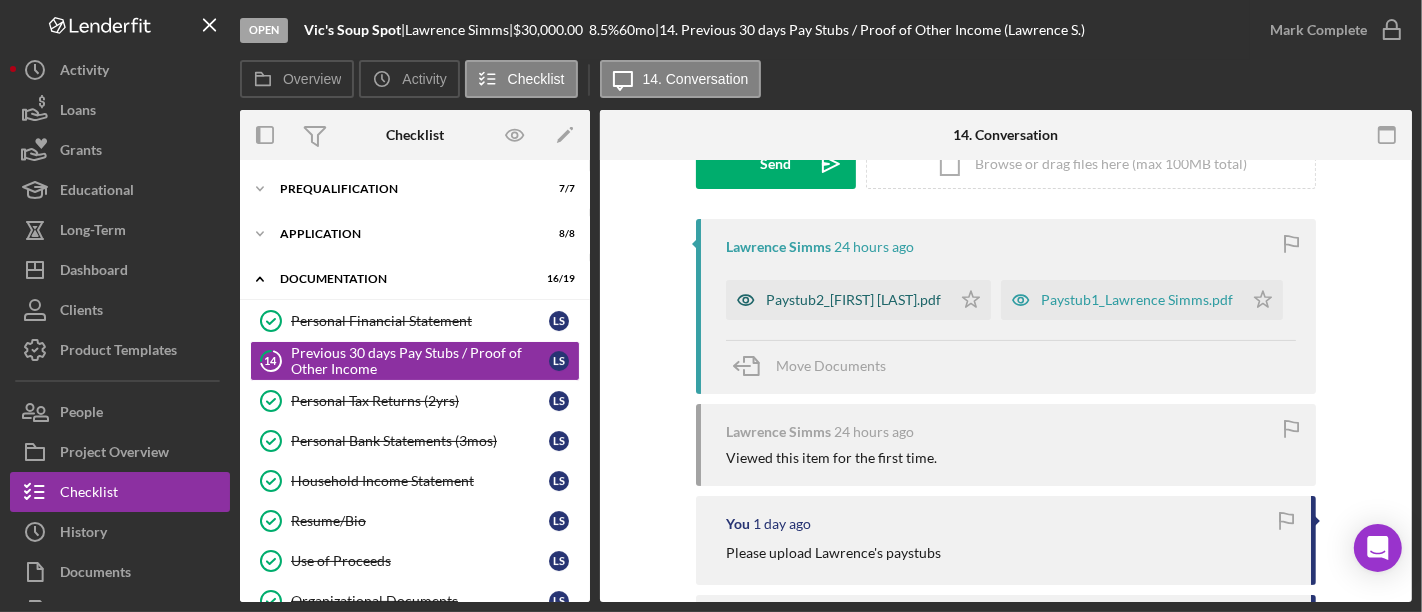click on "Paystub2_[FIRST] [LAST].pdf" at bounding box center [853, 300] 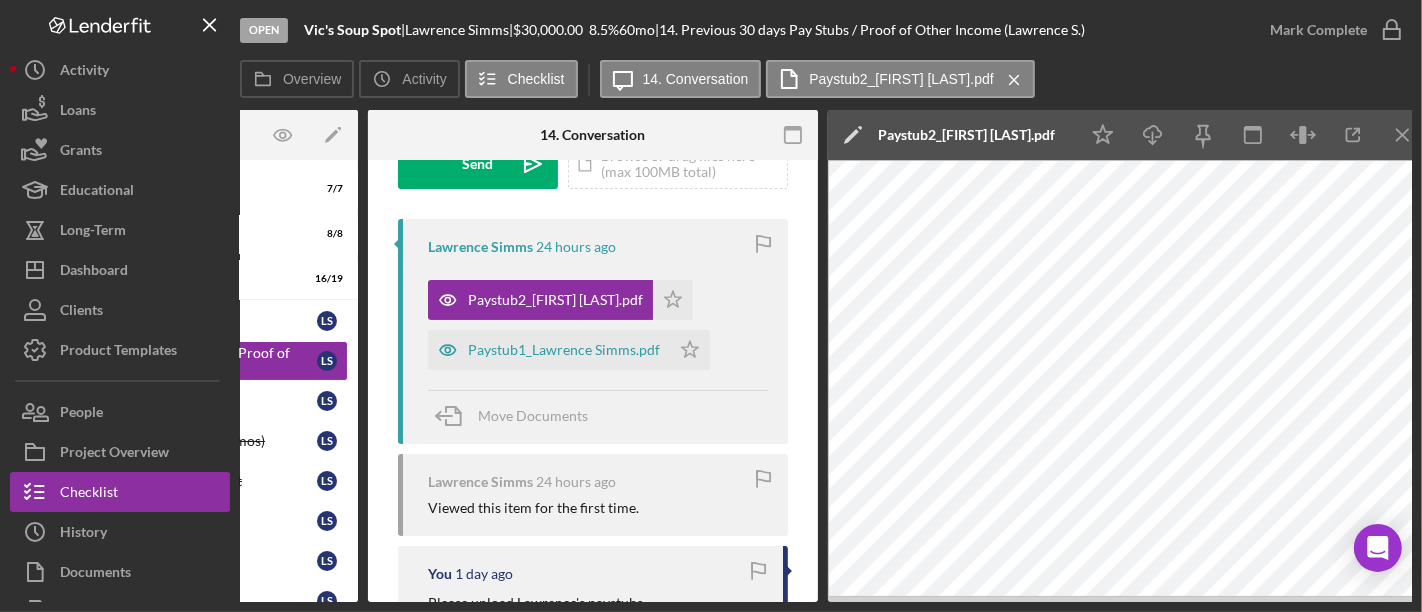 scroll, scrollTop: 0, scrollLeft: 234, axis: horizontal 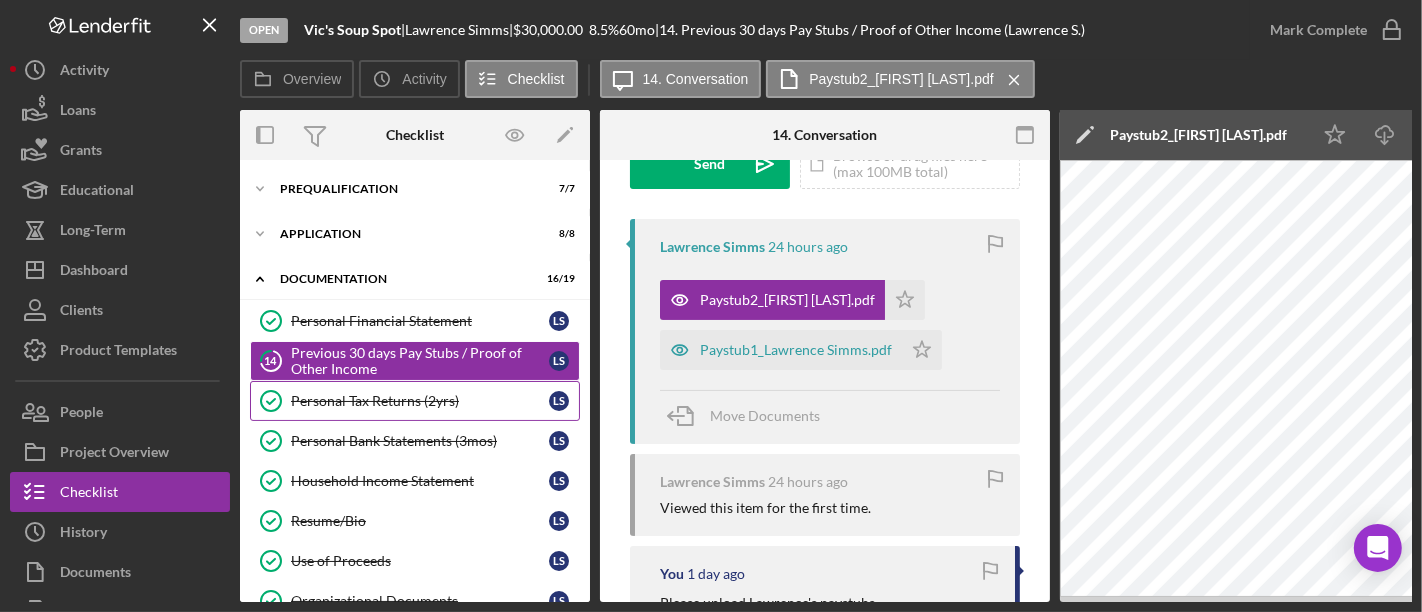 click on "Personal Tax Returns (2yrs)" at bounding box center [420, 401] 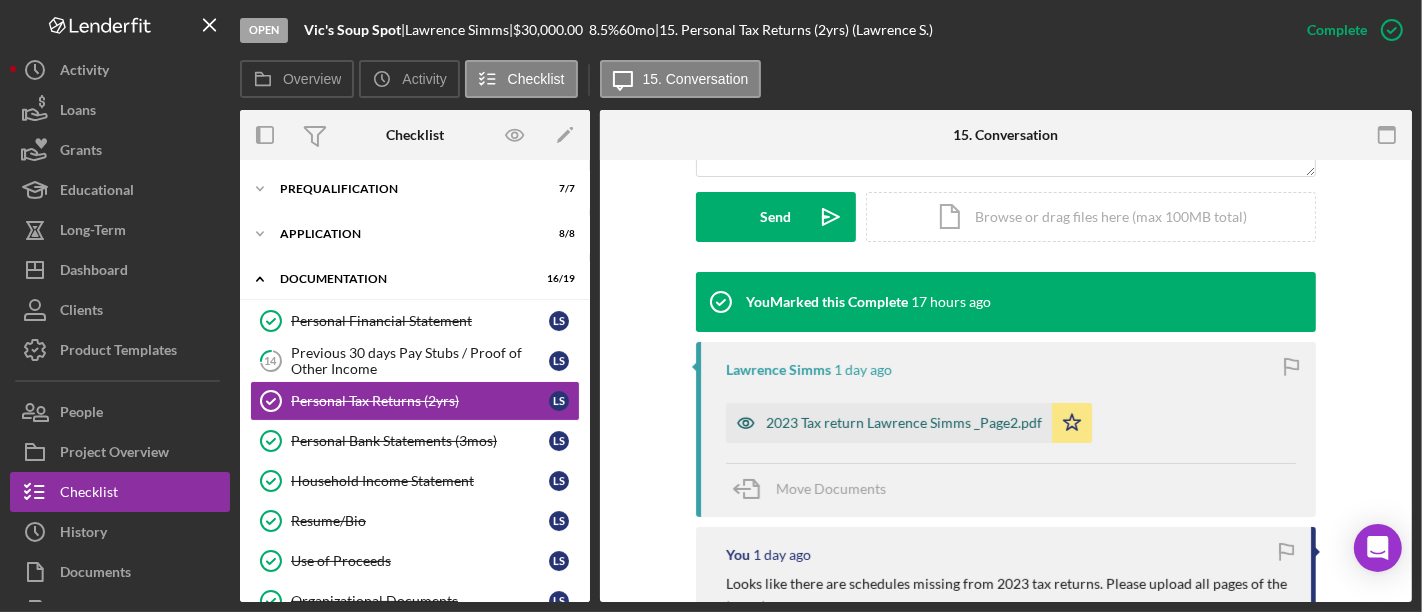 click on "2023 Tax return Lawrence Simms _Page2.pdf" at bounding box center [889, 423] 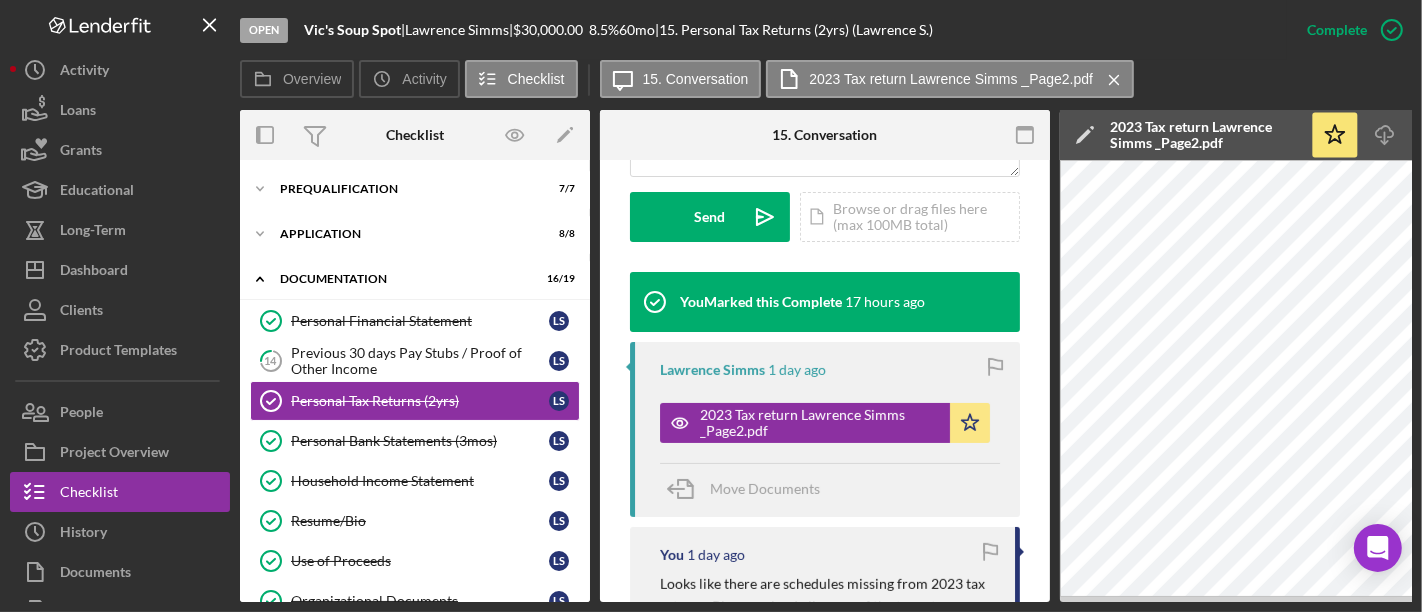 scroll, scrollTop: 0, scrollLeft: 247, axis: horizontal 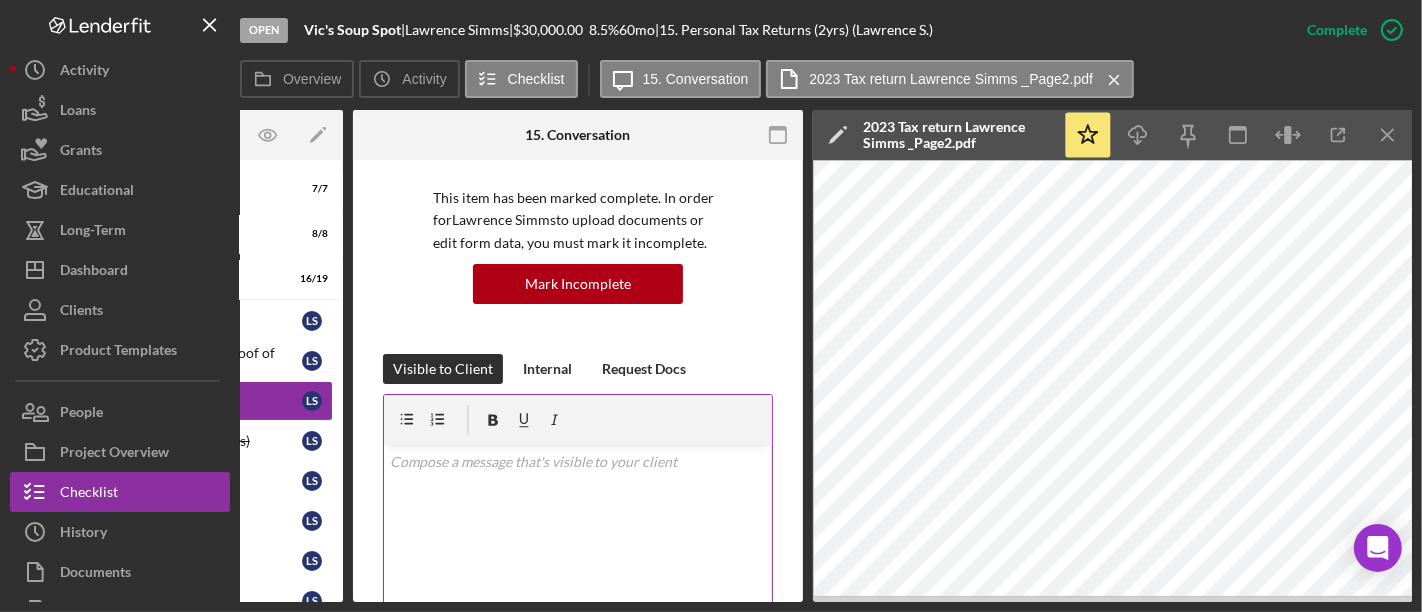click on "v Color teal Color pink Remove color Add row above Add row below Add column before Add column after Merge cells Split cells Remove column Remove row Remove table" at bounding box center [578, 532] 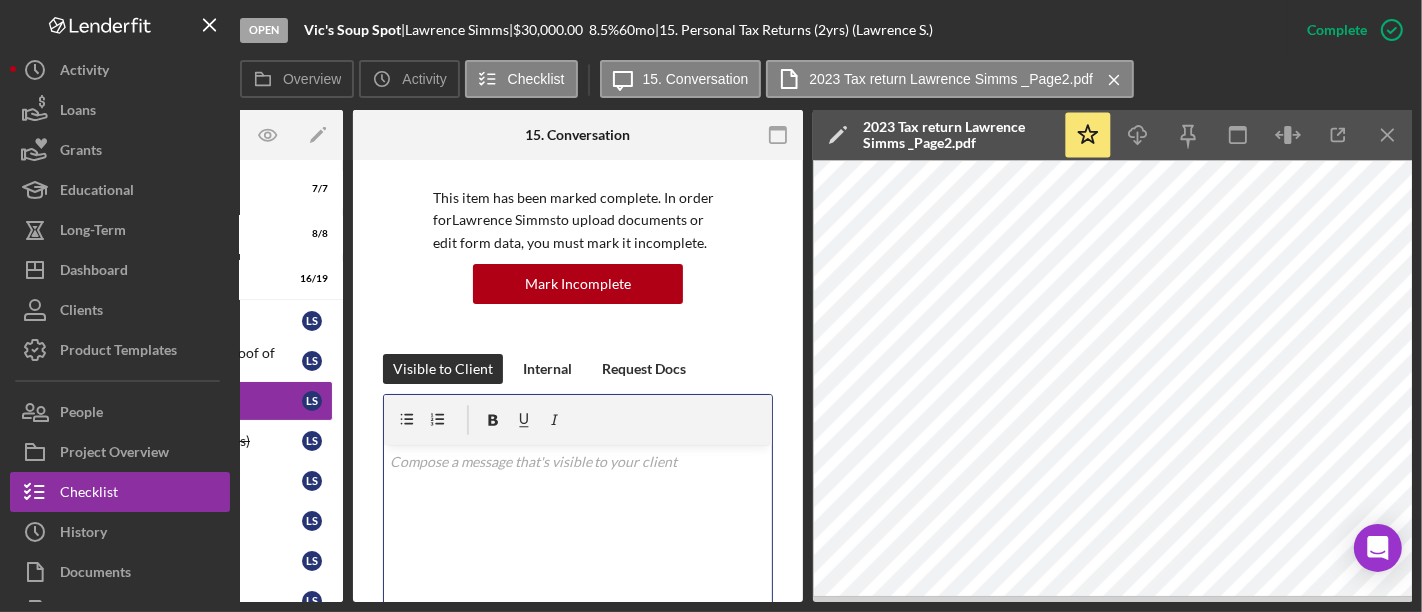 type 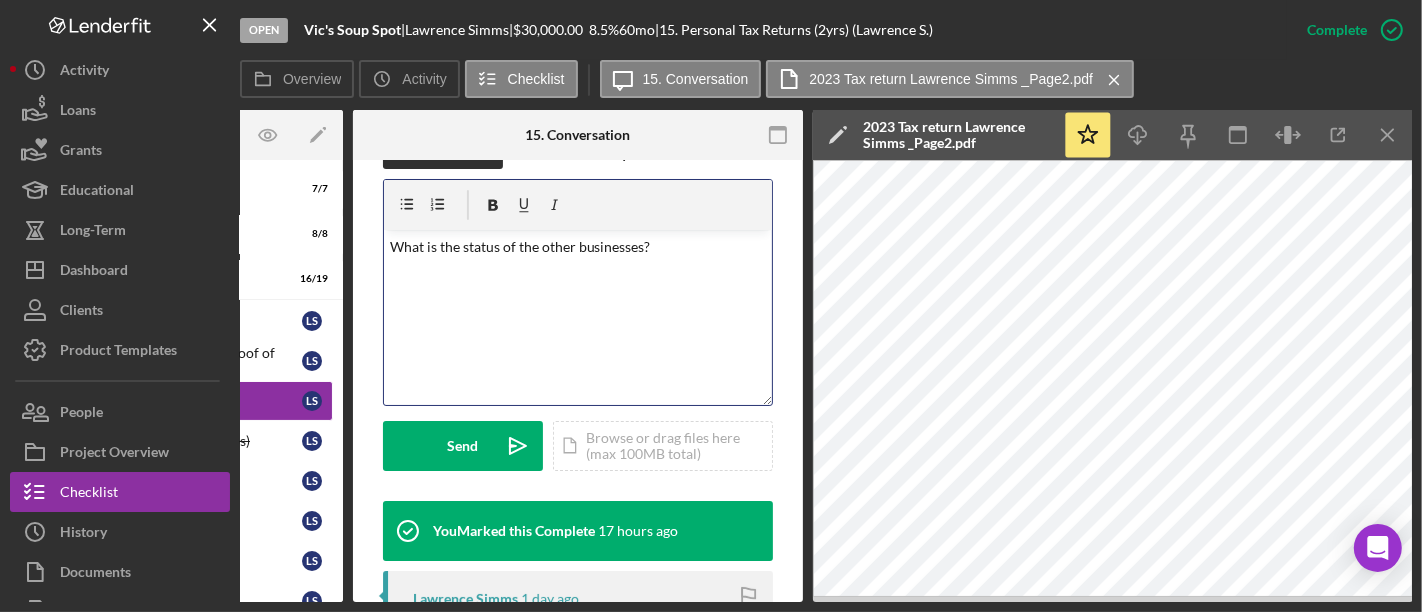 scroll, scrollTop: 577, scrollLeft: 0, axis: vertical 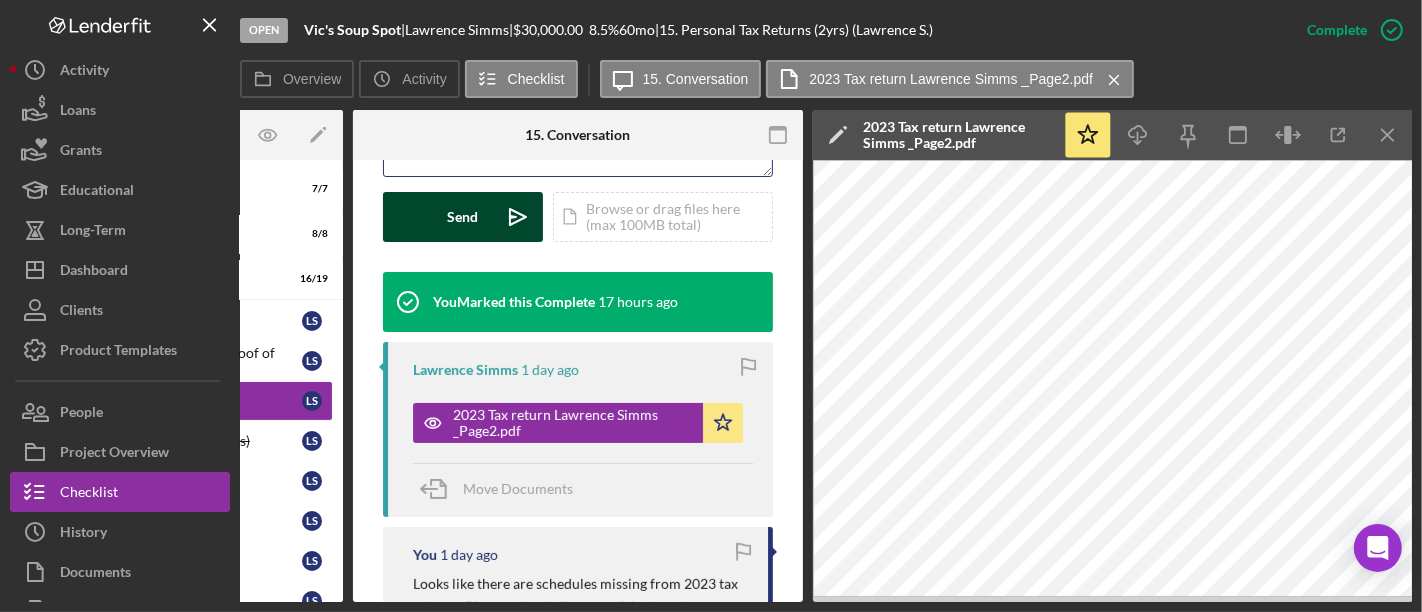click on "Send Icon/icon-invite-send" at bounding box center [463, 217] 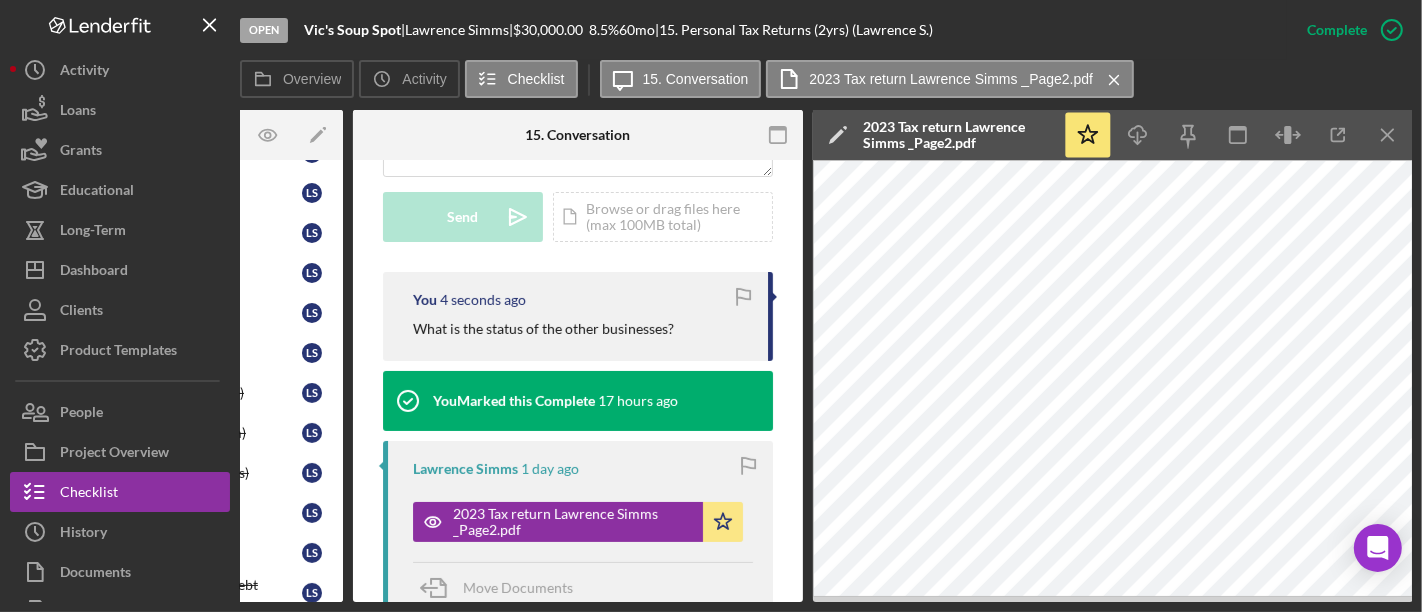 scroll, scrollTop: 333, scrollLeft: 0, axis: vertical 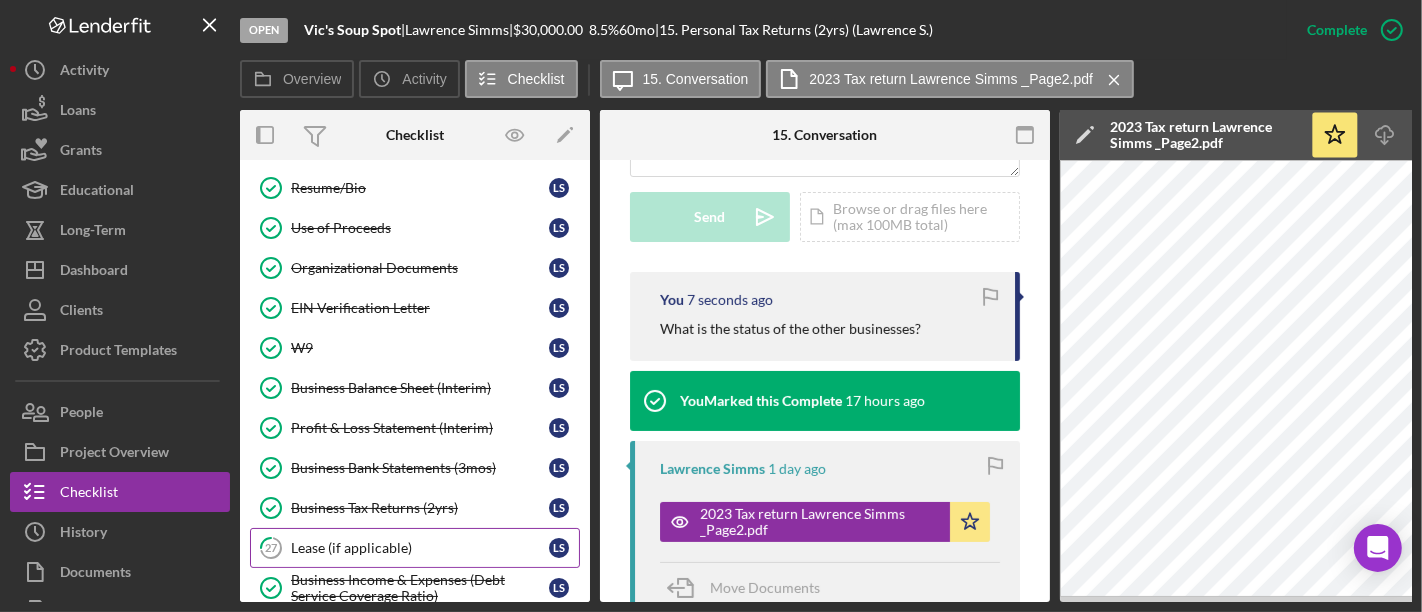 click on "Lease (if applicable)" at bounding box center [420, 548] 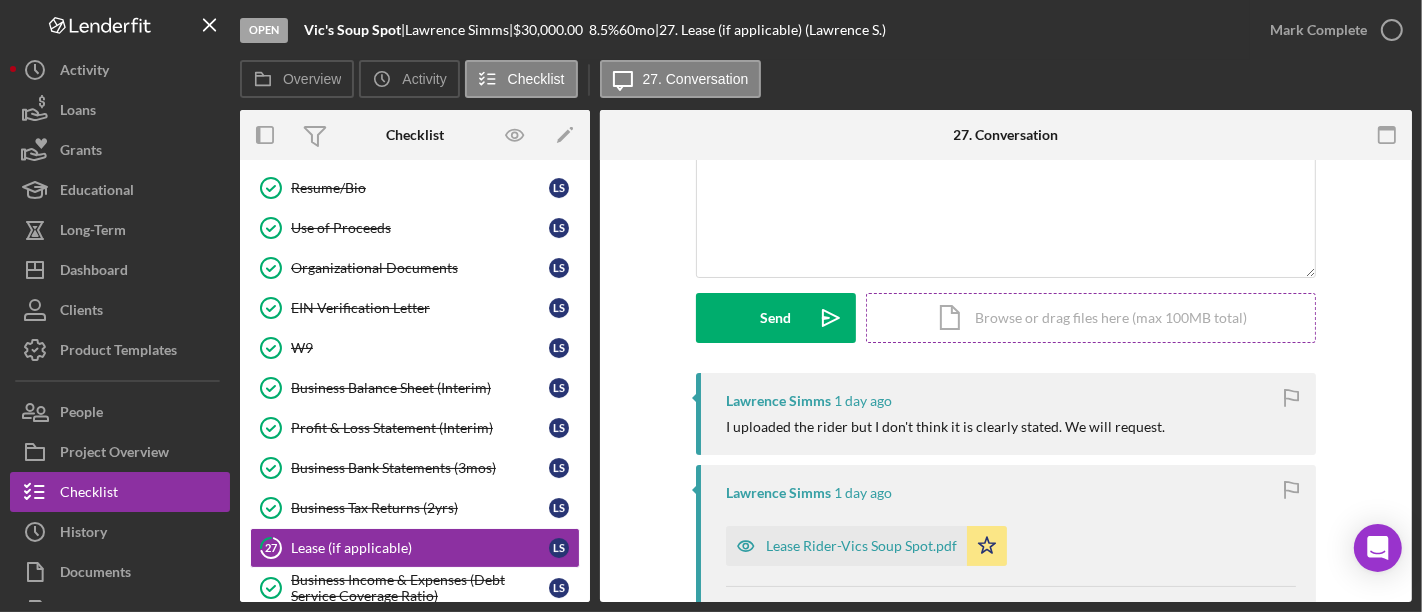 scroll, scrollTop: 333, scrollLeft: 0, axis: vertical 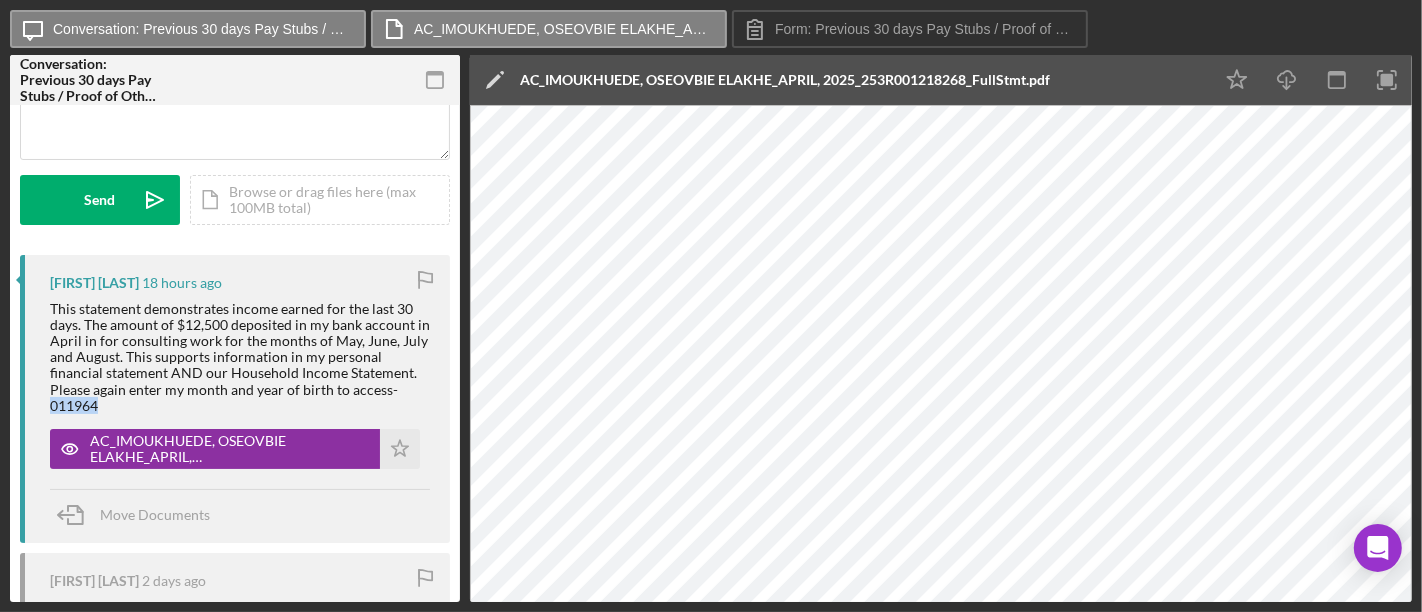 drag, startPoint x: 100, startPoint y: 407, endPoint x: 42, endPoint y: 411, distance: 58.137768 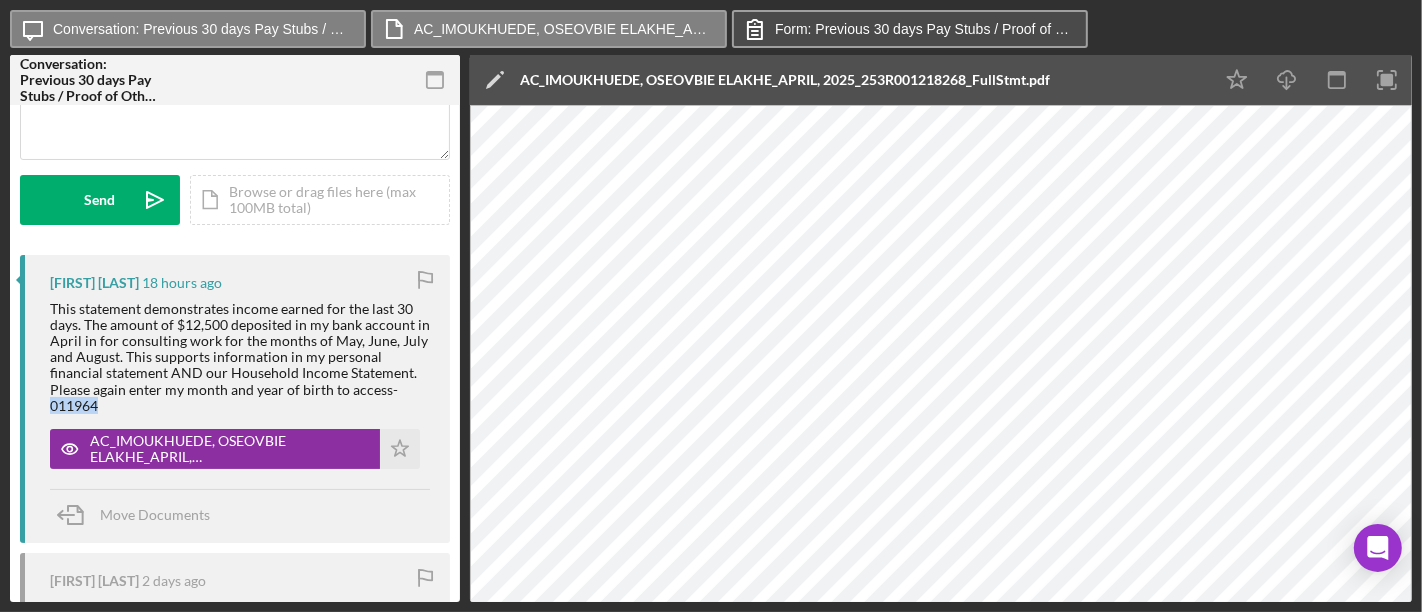 click on "Form: Previous 30 days Pay Stubs / Proof of Other Income (Oseovbie  I.)" at bounding box center (925, 29) 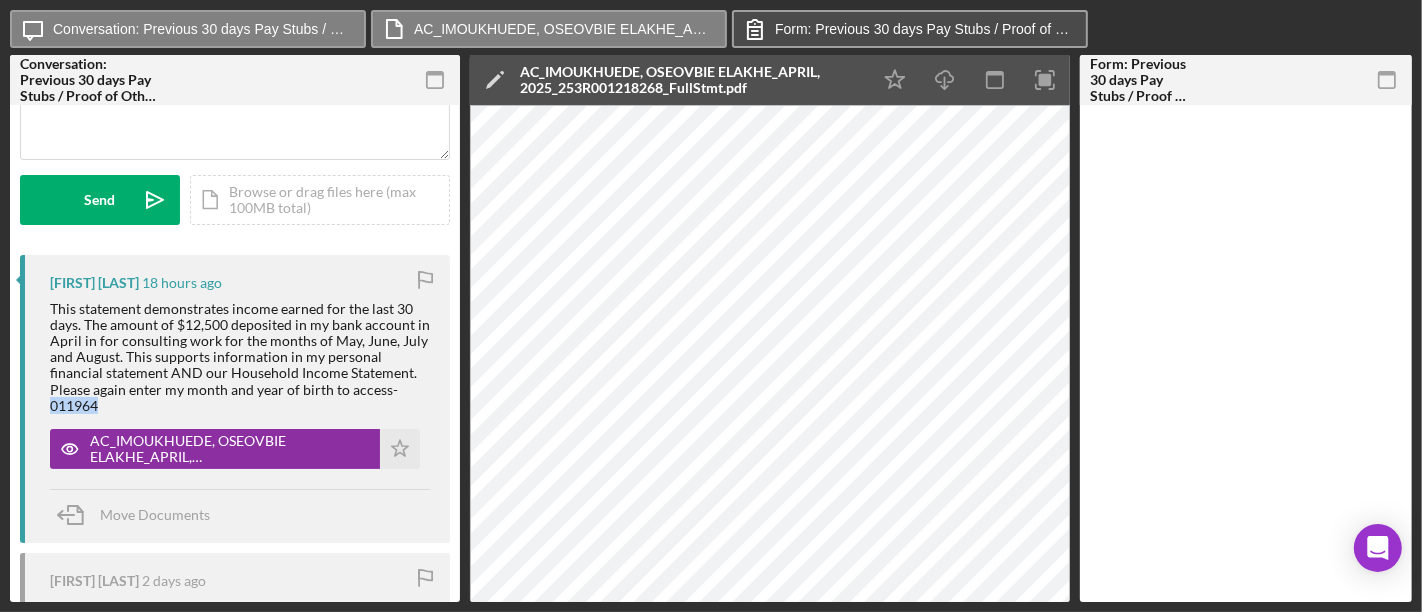 click on "Form: Previous 30 days Pay Stubs / Proof of Other Income (Oseovbie  I.)" at bounding box center (925, 29) 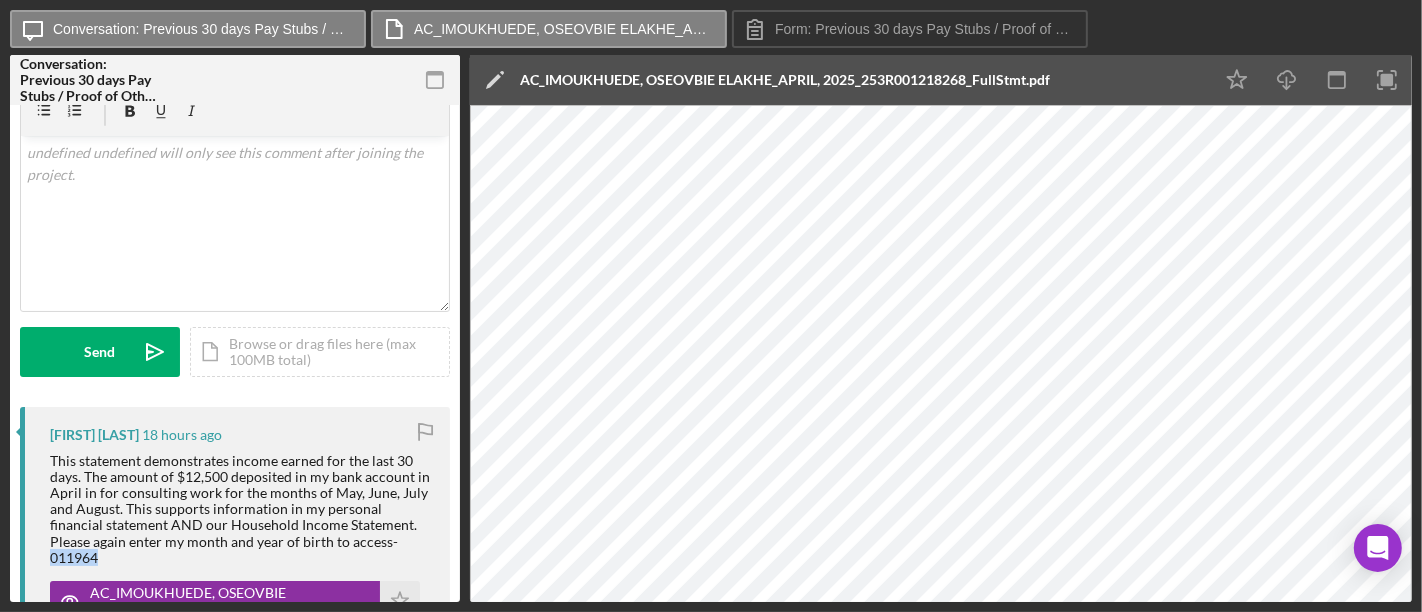 scroll, scrollTop: 0, scrollLeft: 0, axis: both 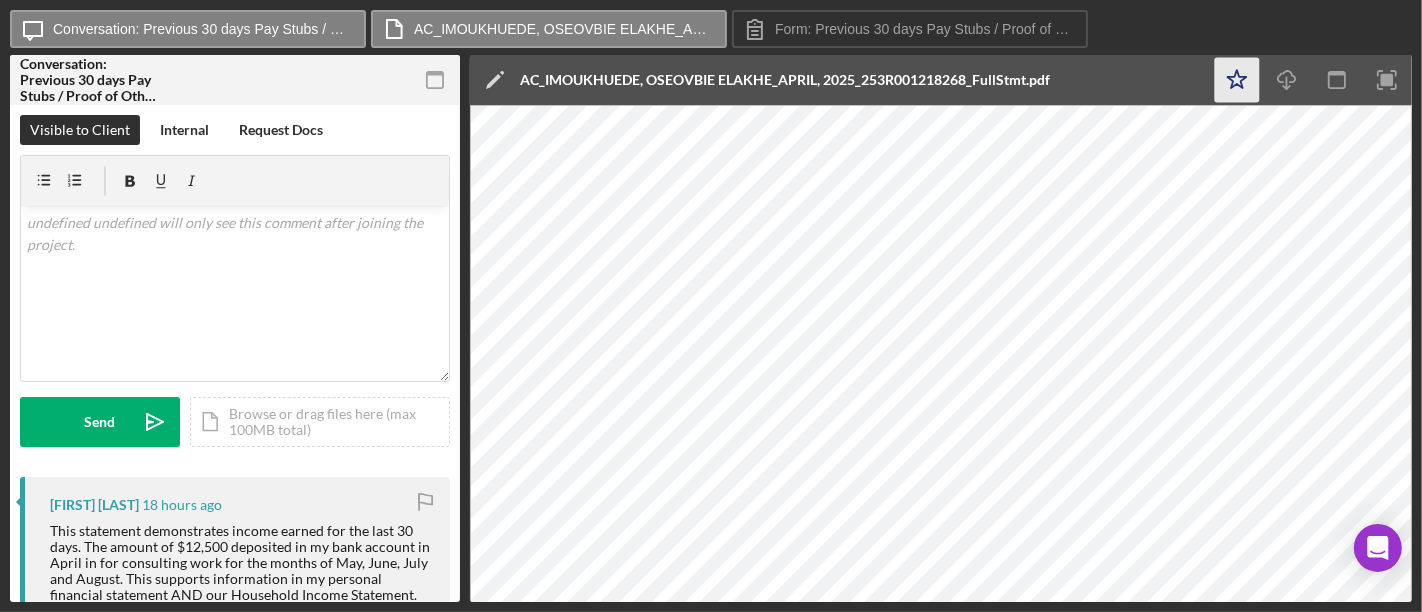 click on "Icon/Star" 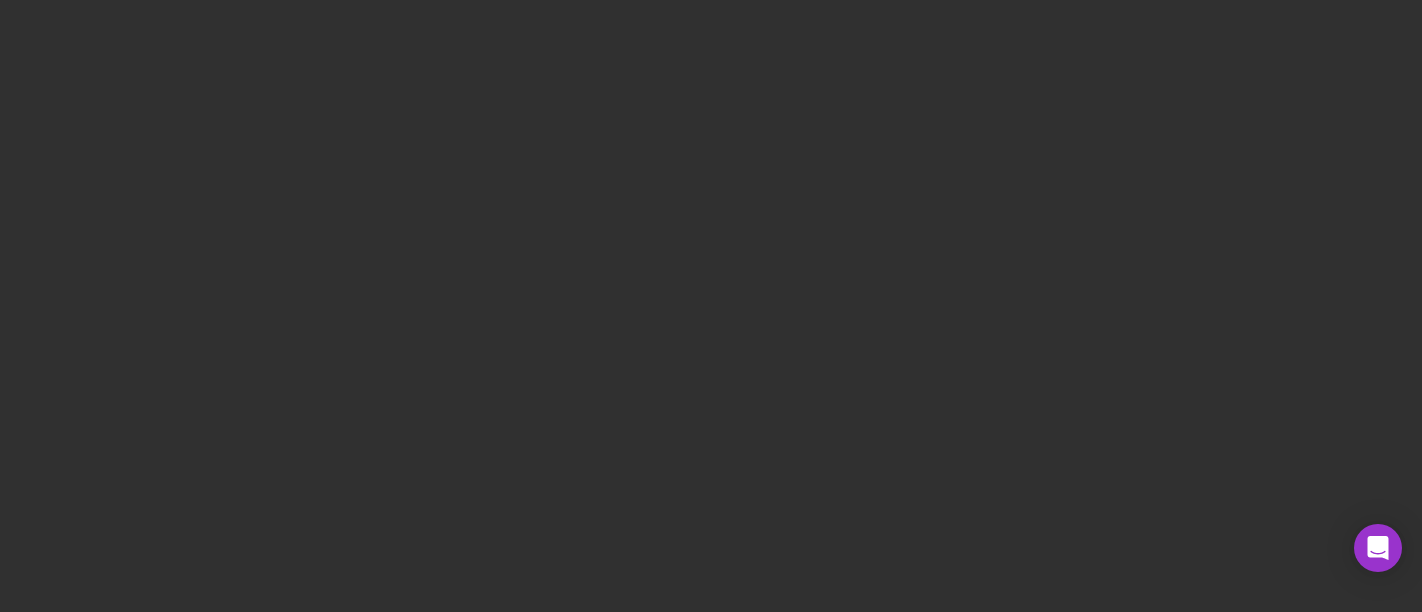 scroll, scrollTop: 0, scrollLeft: 0, axis: both 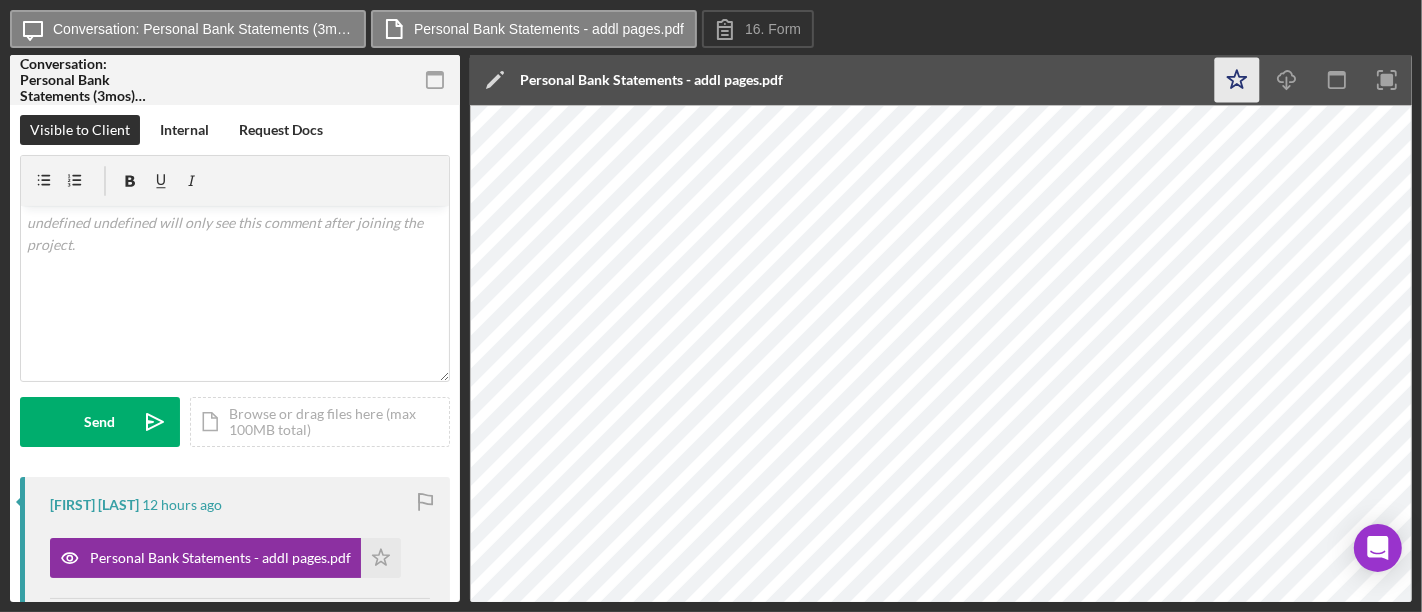 click 